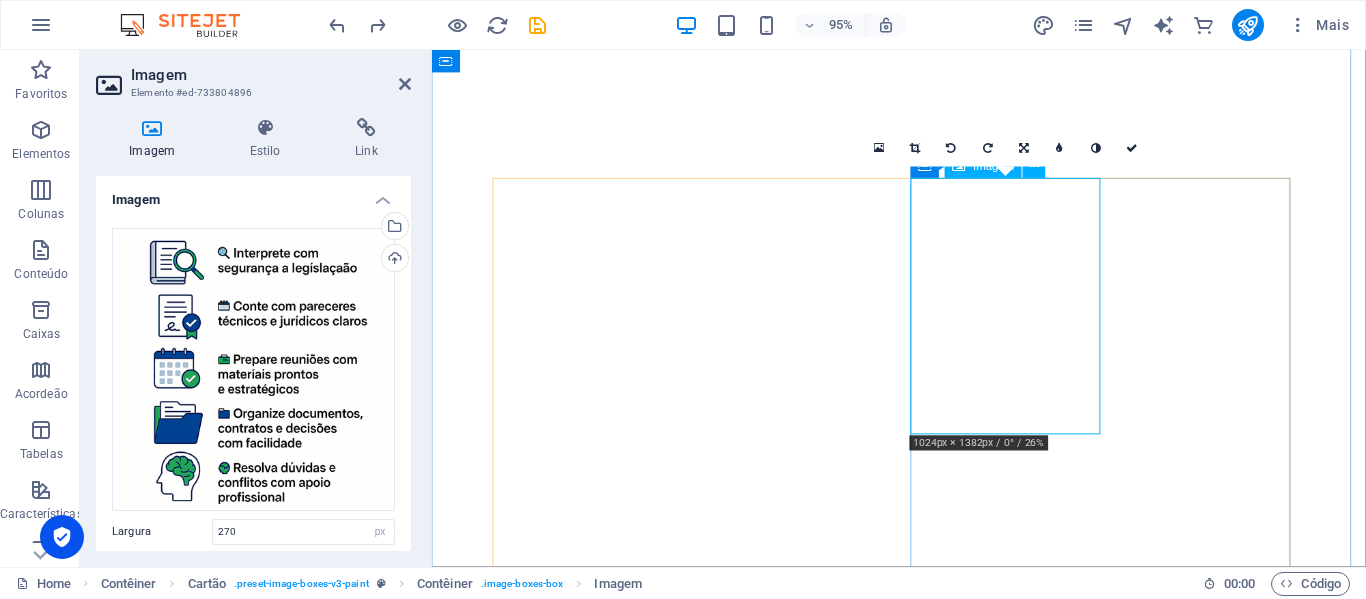 select on "px" 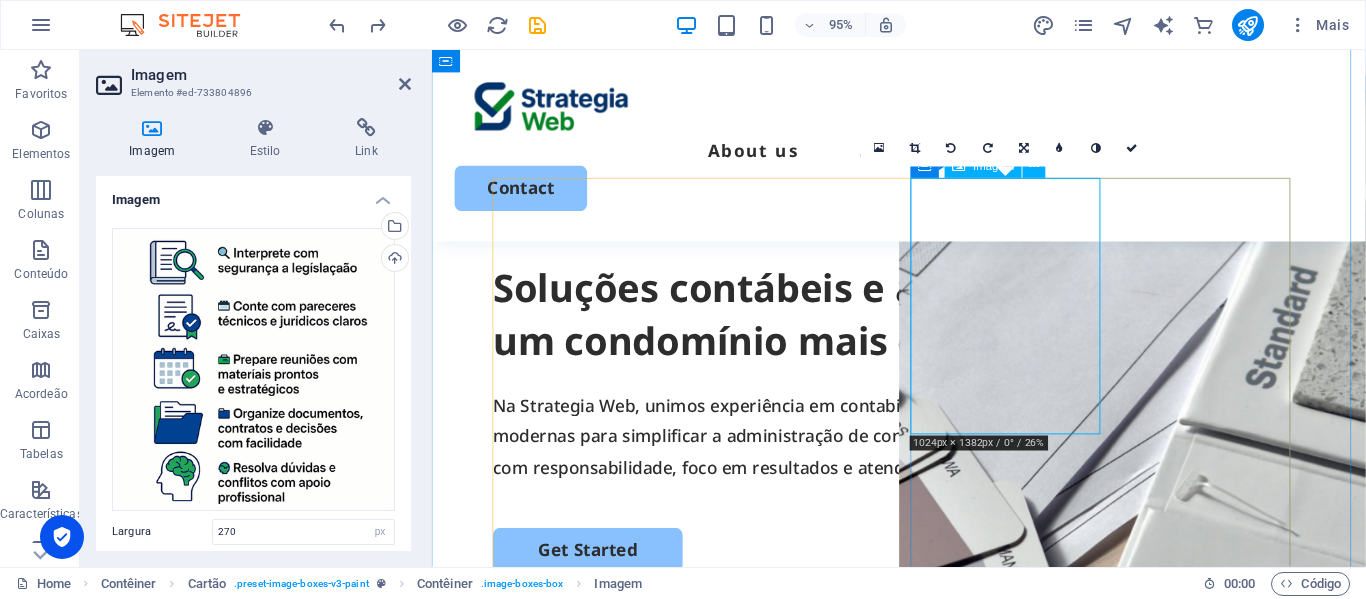 scroll, scrollTop: 0, scrollLeft: 0, axis: both 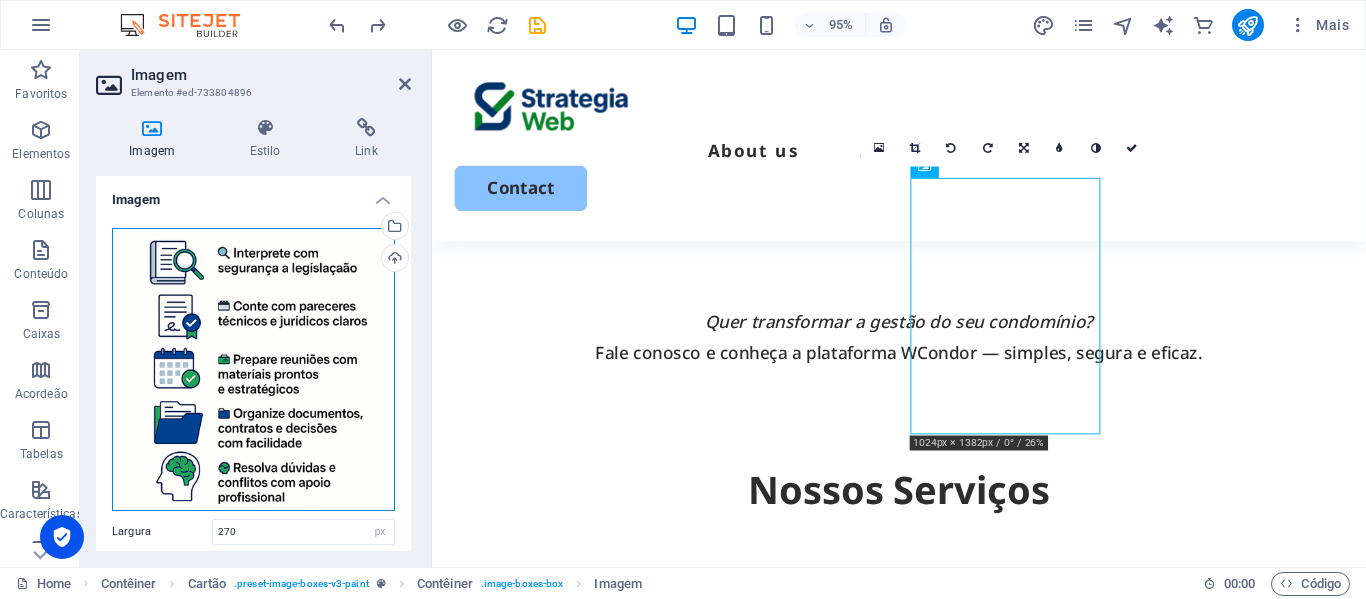 click on "Arraste os arquivos aqui, clique para escolher os arquivos ou selecione os arquivos em Arquivos ou em nossa galeria de fotos e vídeos gratuitos" at bounding box center [253, 369] 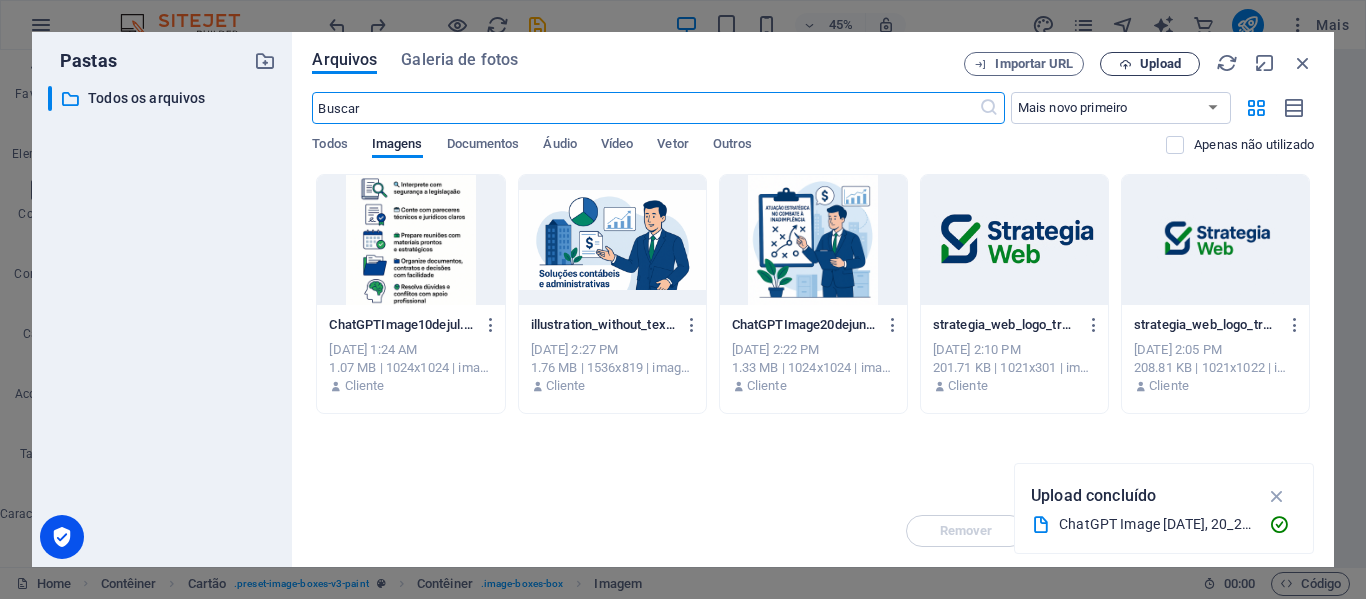 click on "Upload" at bounding box center (1160, 64) 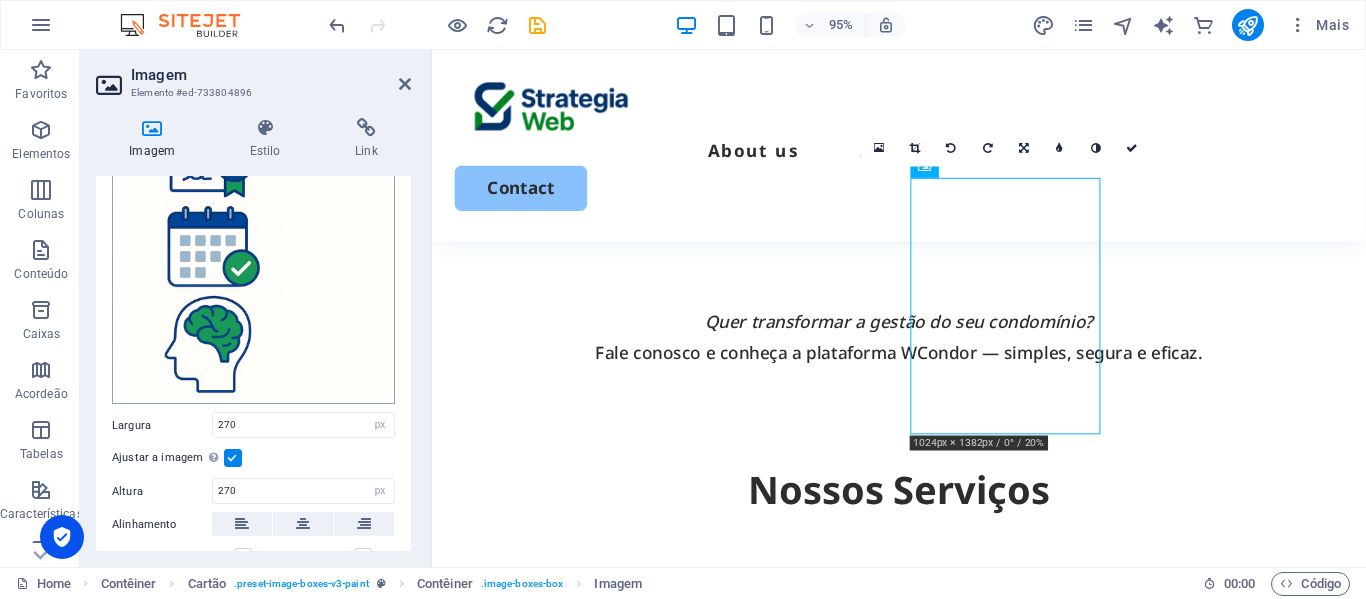 scroll, scrollTop: 300, scrollLeft: 0, axis: vertical 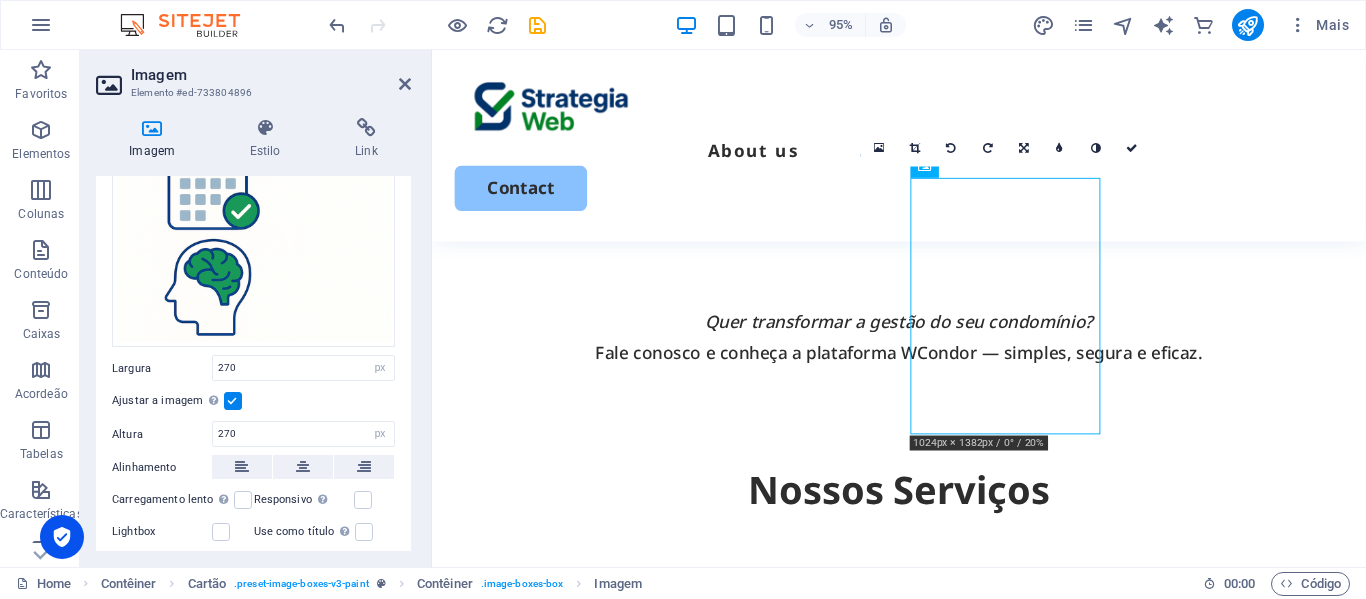 click at bounding box center [233, 401] 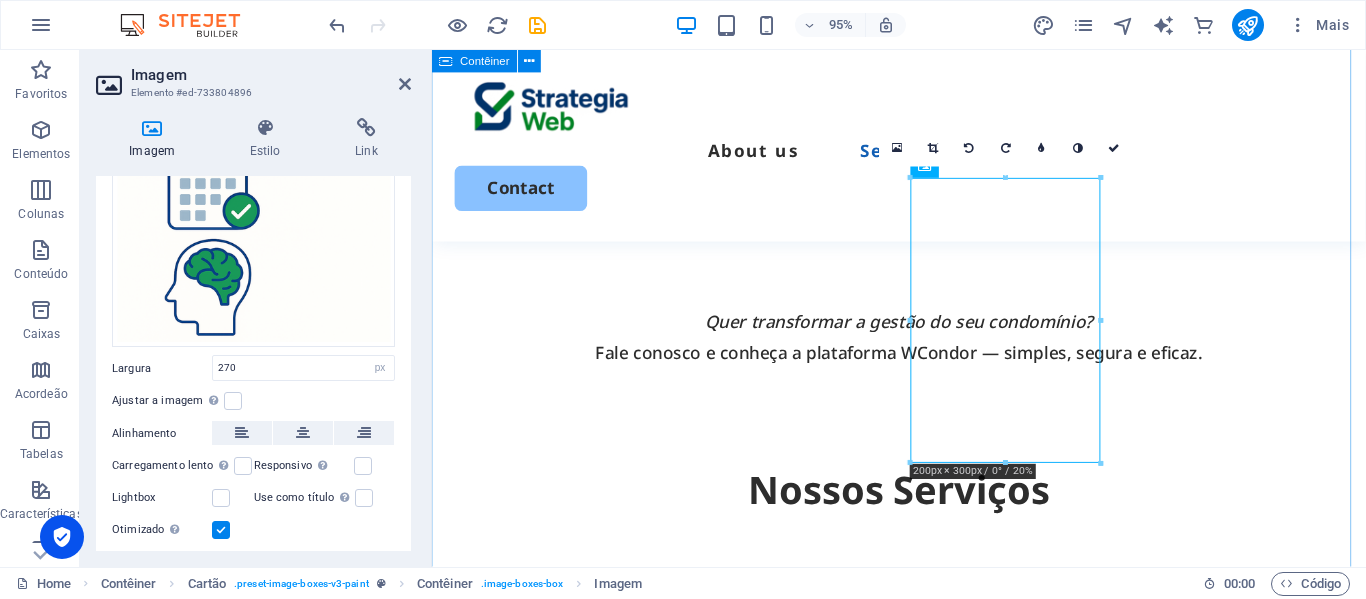 click on "Nossos Serviços Interior painting ✅ Emissão de boletos com plataforma online ✅ Gestão financeira com relatórios e gráficos ✅ Prestação de contas transparente e organizada ✅ Atendimento personalizado aos condôminos ✅ Suporte completo ao síndico Book Now Suporte Completo para Síndicos e Conselhos 🔎  Interprete com segurança a legislação 📑  Conte com pareceres técnicos e jurídicos claros 🗓️  Prepare reuniões com materiais prontos e estratégicos 📂  Organize documentos, contratos e decisões com facilidade 🧠  Resolva dúvidas e conflitos com apoio profissional ✅  Agilidade, orientação especializada e tranquilidade na sua gestão condominial. Book Now Cabinet painting Lorem ipsum dolor sit amet, consectetur elit. Book Now Commercial painting Lorem ipsum dolor sit amet, consectetur elit. Book Now" at bounding box center [923, 1948] 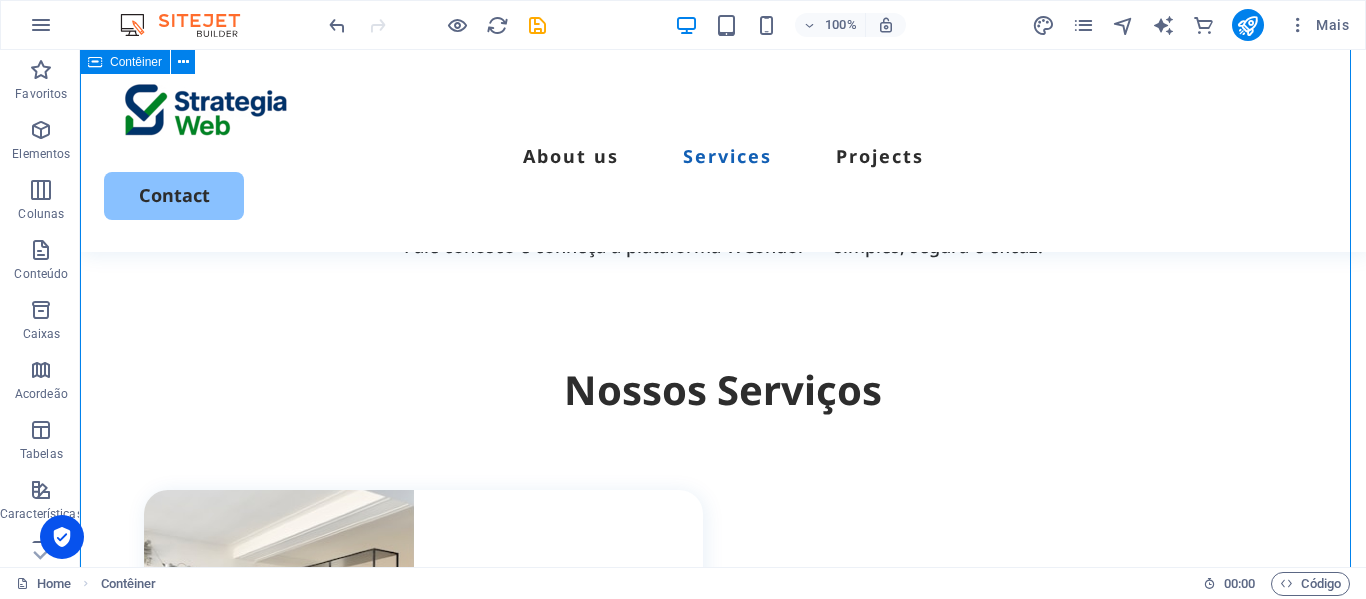 scroll, scrollTop: 2031, scrollLeft: 0, axis: vertical 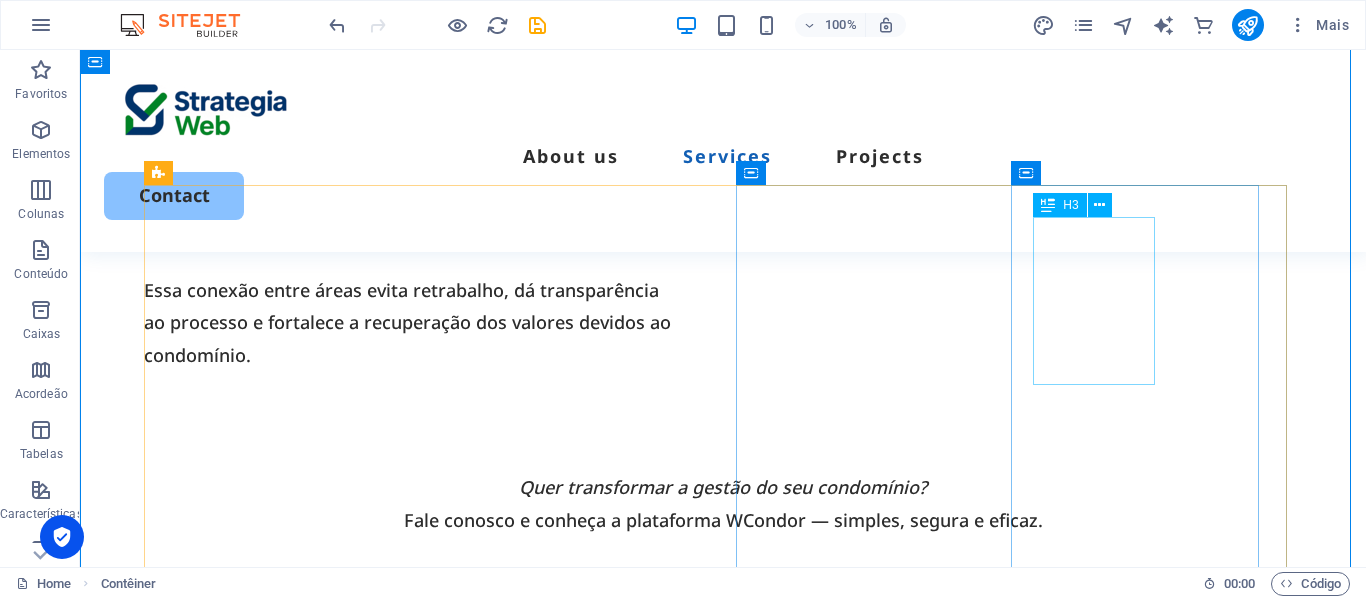 click on "Suporte Completo para Síndicos e Conselhos" at bounding box center [434, 1810] 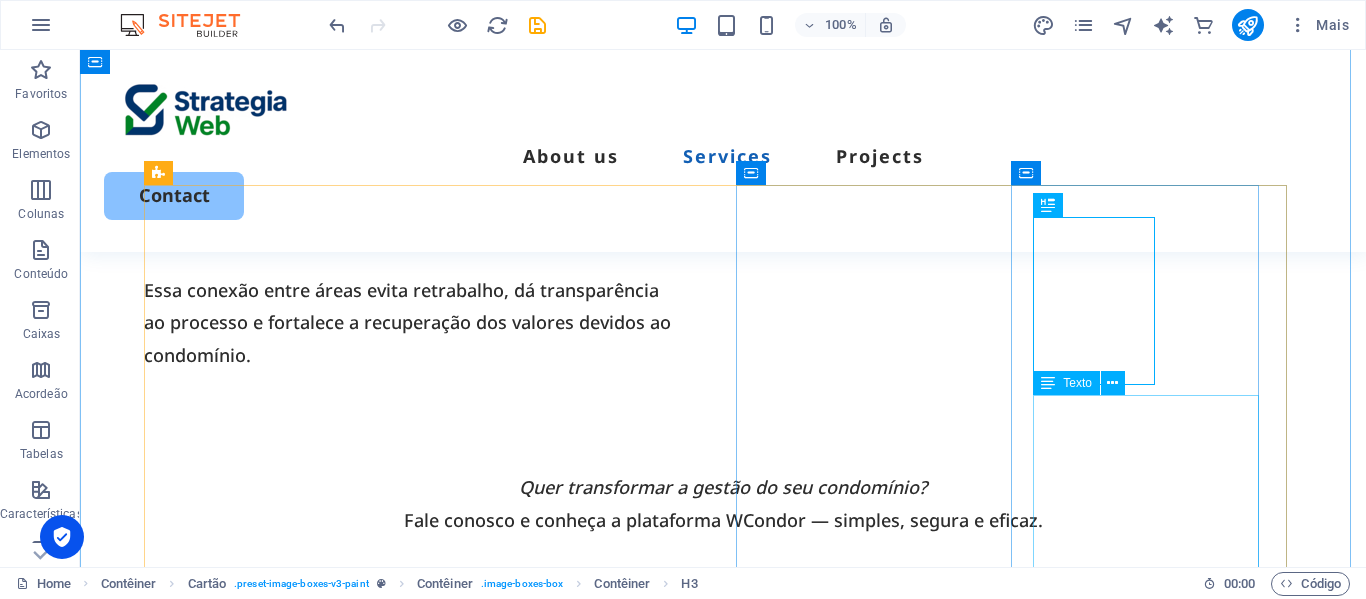 click on "🔎  Interprete com segurança a legislação 📑  Conte com pareceres técnicos e jurídicos claros 🗓️  Prepare reuniões com materiais prontos e estratégicos 📂  Organize documentos, contratos e decisões com facilidade 🧠  Resolva dúvidas e conflitos com apoio profissional ✅  Agilidade, orientação especializada e tranquilidade na sua gestão condominial." at bounding box center (434, 2013) 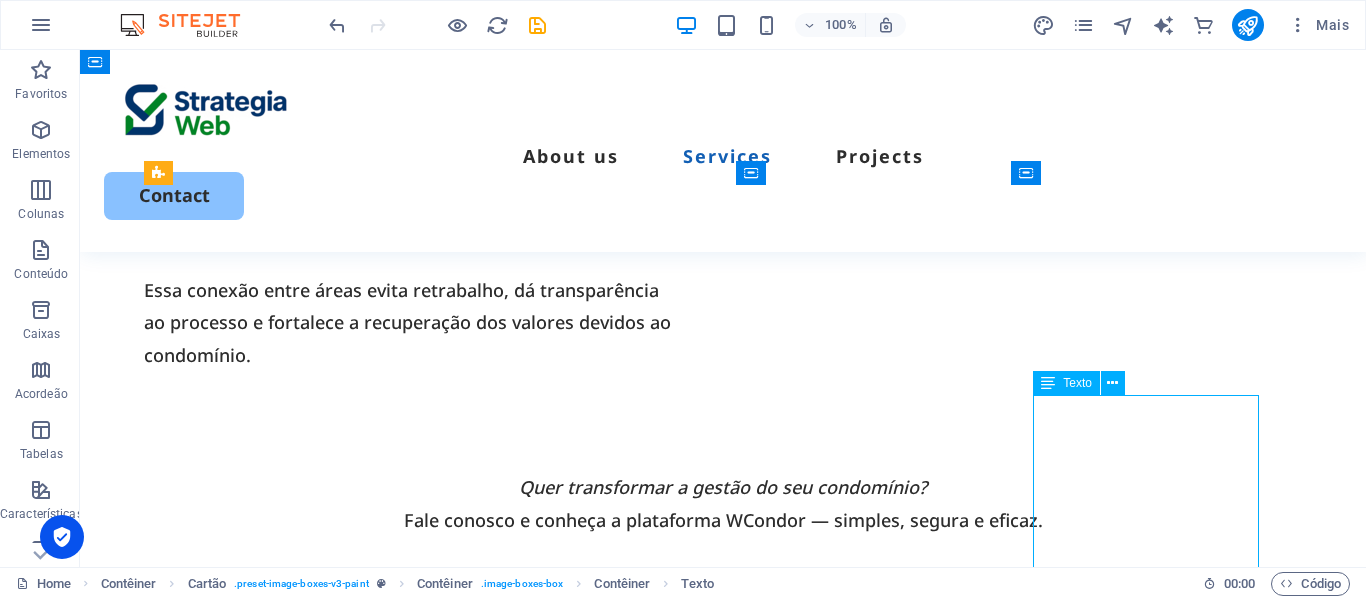 click on "🔎  Interprete com segurança a legislação 📑  Conte com pareceres técnicos e jurídicos claros 🗓️  Prepare reuniões com materiais prontos e estratégicos 📂  Organize documentos, contratos e decisões com facilidade 🧠  Resolva dúvidas e conflitos com apoio profissional ✅  Agilidade, orientação especializada e tranquilidade na sua gestão condominial." at bounding box center (434, 2013) 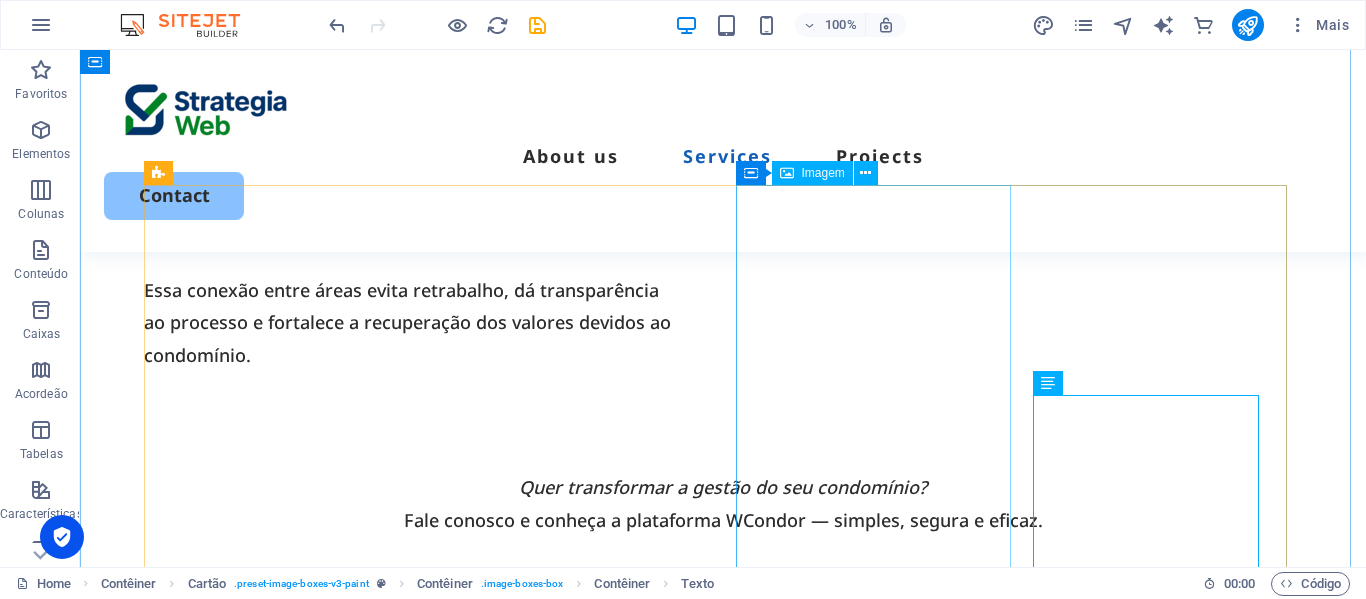 click at bounding box center (423, 1558) 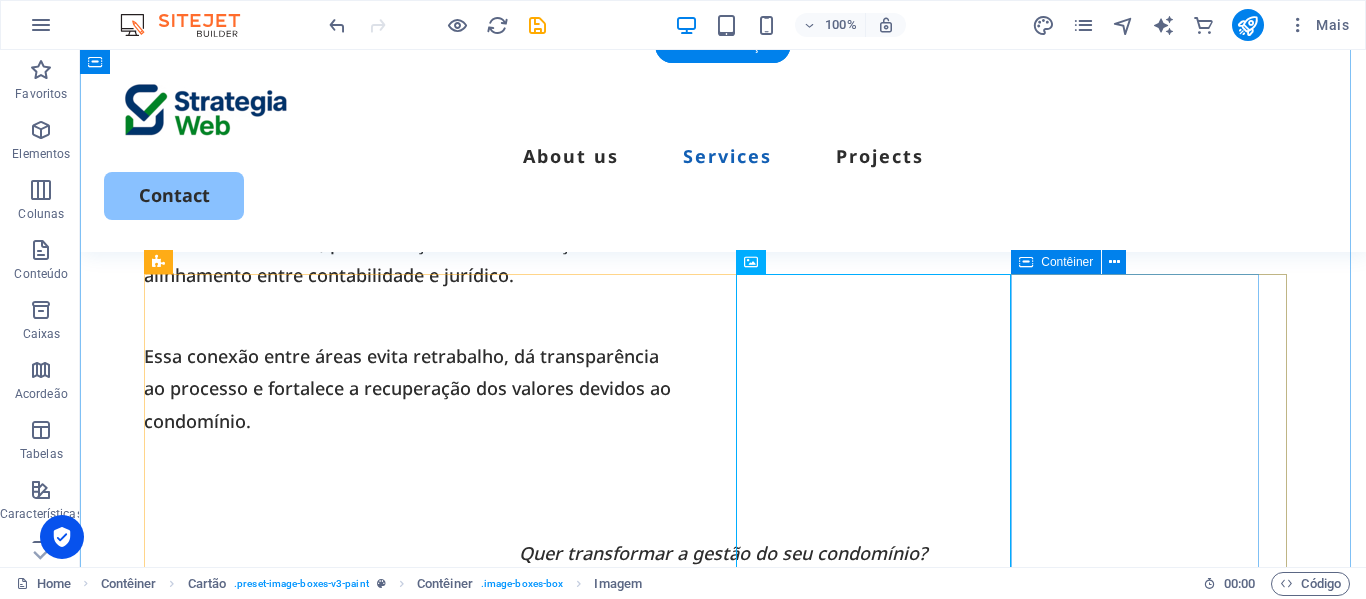 scroll, scrollTop: 1931, scrollLeft: 0, axis: vertical 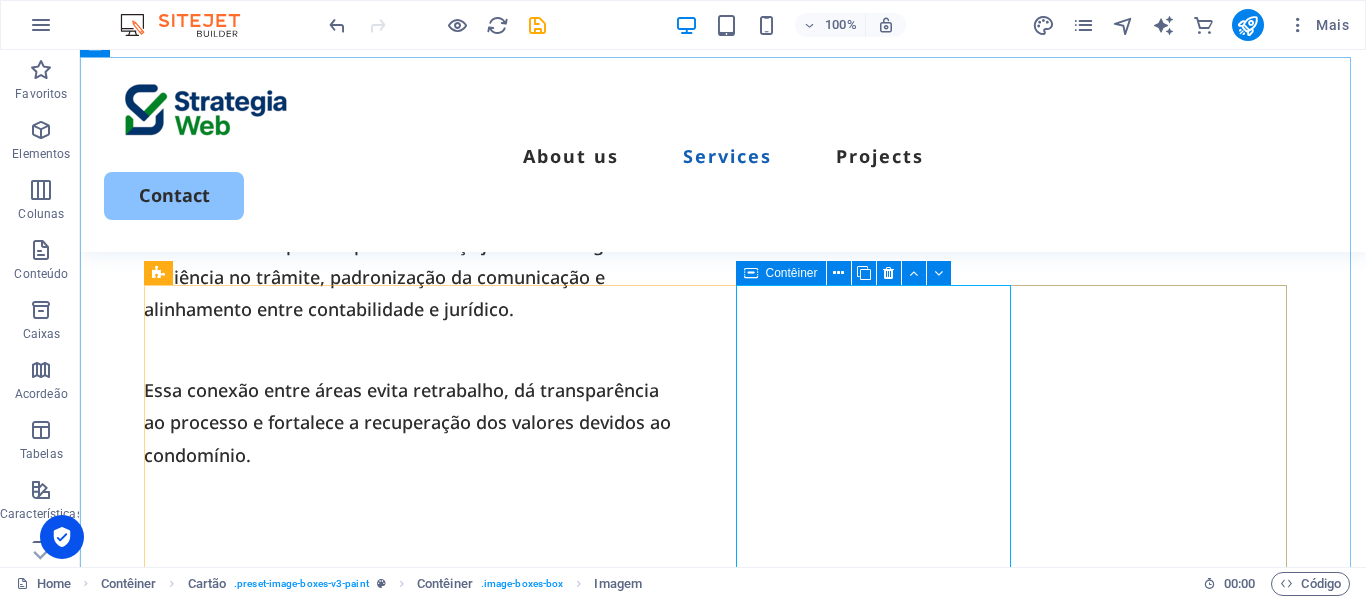 click on "Contêiner" at bounding box center [792, 273] 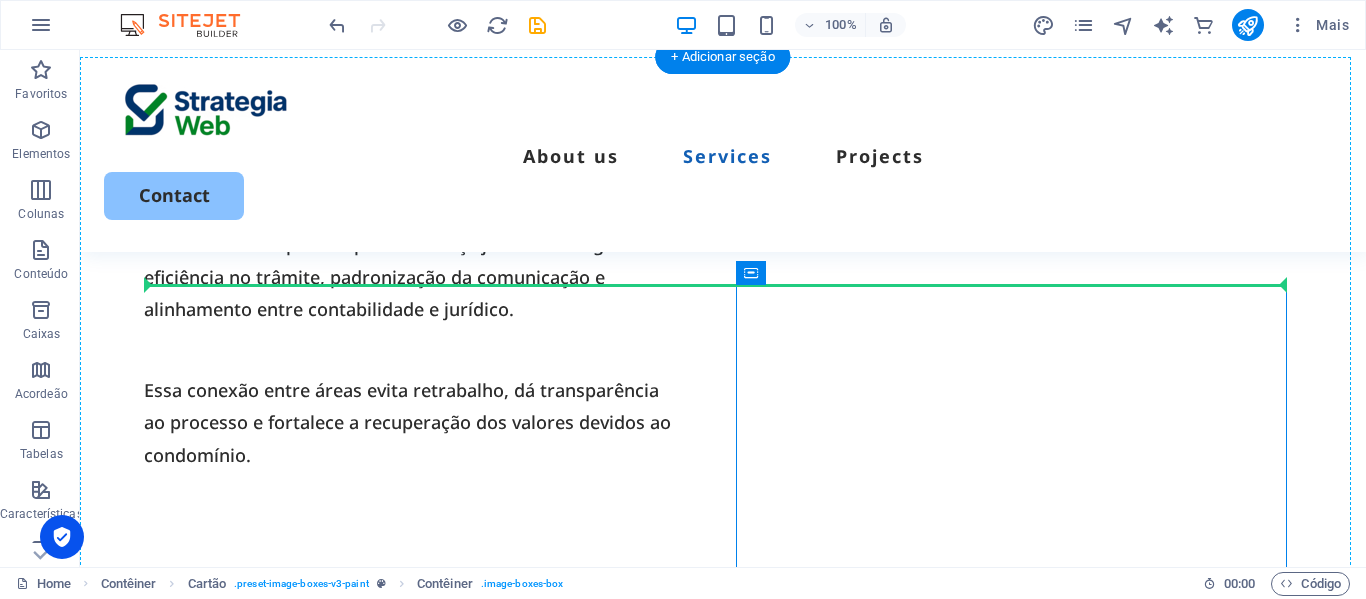 drag, startPoint x: 885, startPoint y: 320, endPoint x: 810, endPoint y: 266, distance: 92.417534 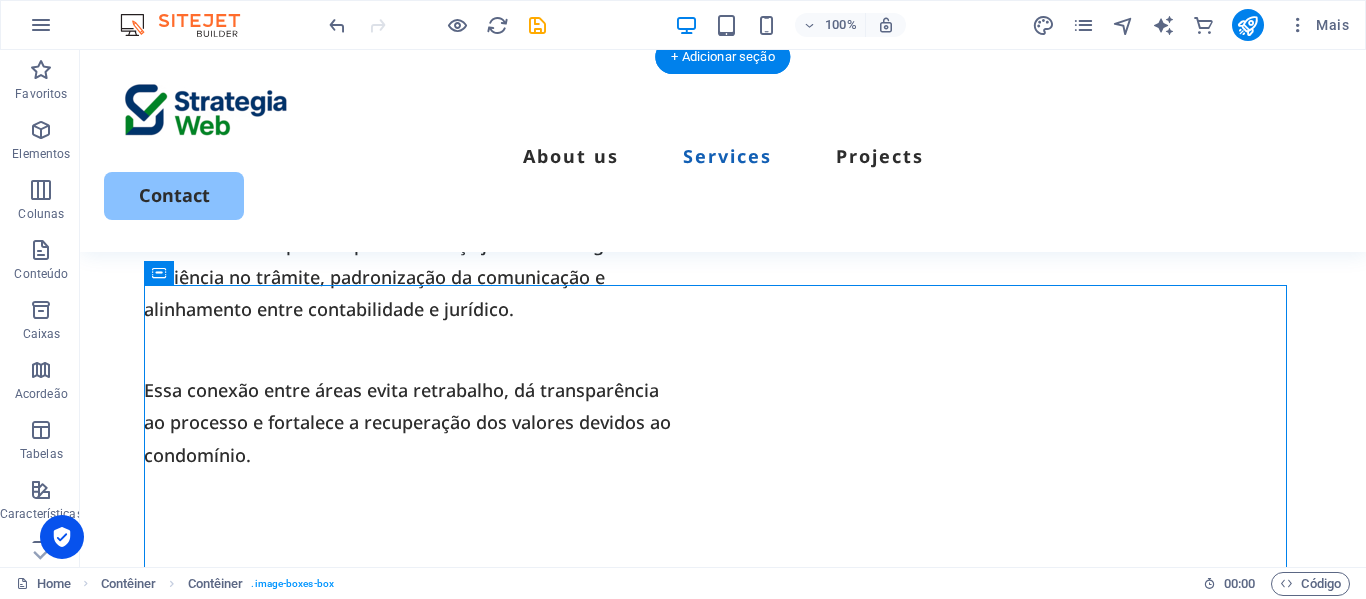 click at bounding box center [723, 840] 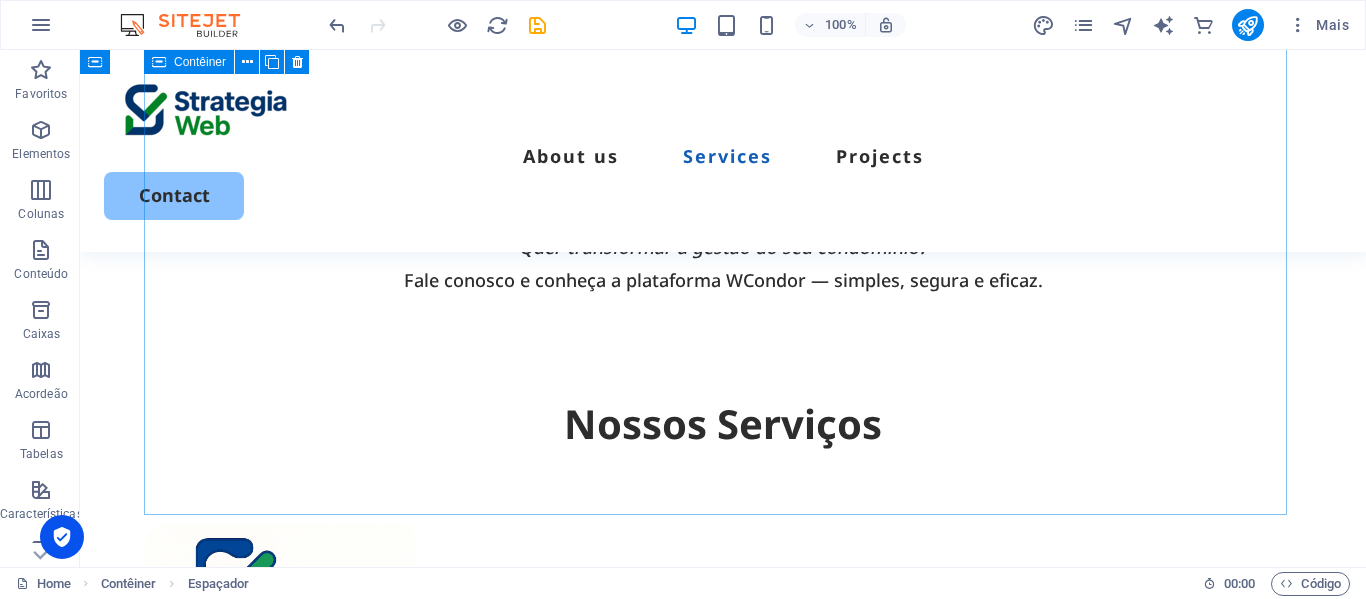 scroll, scrollTop: 2331, scrollLeft: 0, axis: vertical 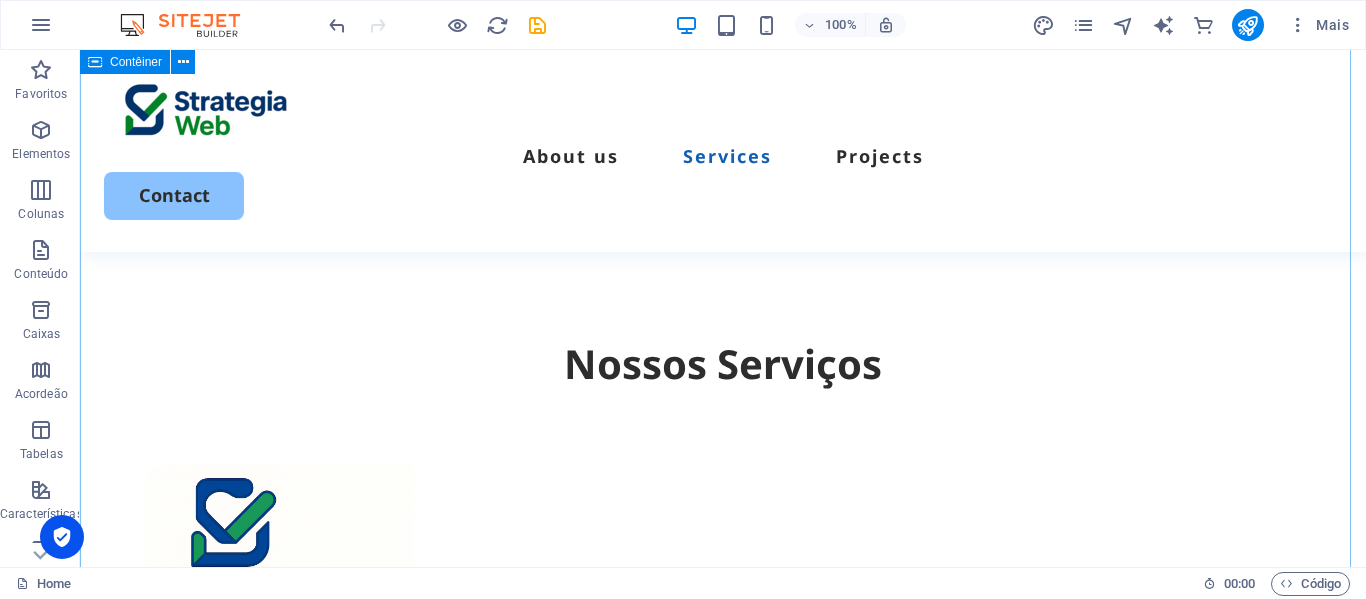 click on "Nossos Serviços Suporte Completo para Síndicos e Conselhos 🔎  Interprete com segurança a legislação 📑  Conte com pareceres técnicos e jurídicos claros 🗓️  Prepare reuniões com materiais prontos e estratégicos 📂  Organize documentos, contratos e decisões com facilidade 🧠  Resolva dúvidas e conflitos com apoio profissional ✅  Agilidade, orientação especializada e tranquilidade na sua gestão condominial. Book Now Interior painting ✅ Emissão de boletos com plataforma online ✅ Gestão financeira com relatórios e gráficos ✅ Prestação de contas transparente e organizada ✅ Atendimento personalizado aos condôminos ✅ Suporte completo ao síndico Book Now Cabinet painting Lorem ipsum dolor sit amet, consectetur elit. Book Now Commercial painting Lorem ipsum dolor sit amet, consectetur elit. Book Now" at bounding box center (723, 1578) 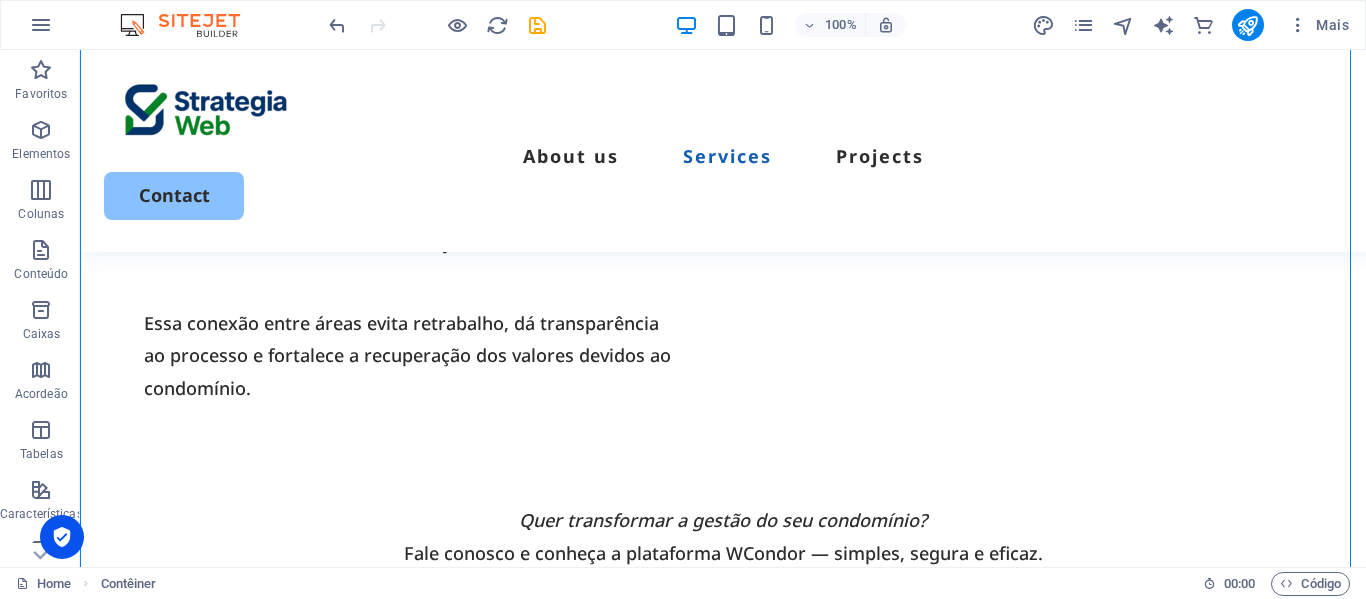 scroll, scrollTop: 2031, scrollLeft: 0, axis: vertical 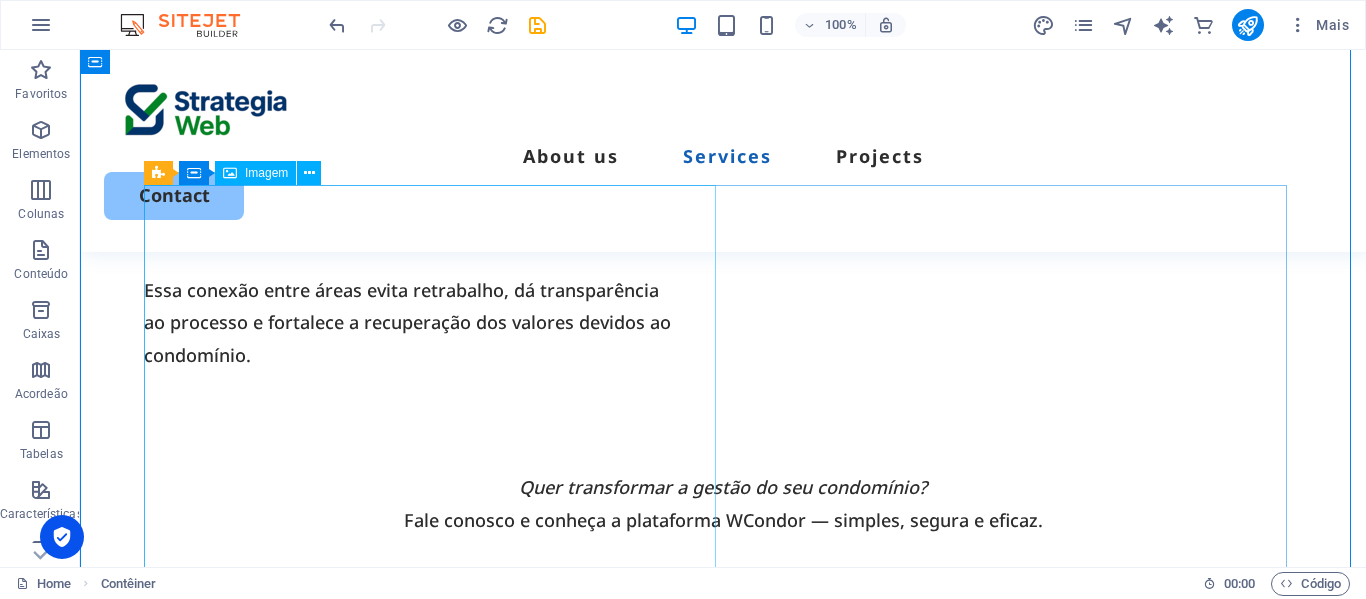click at bounding box center [723, 966] 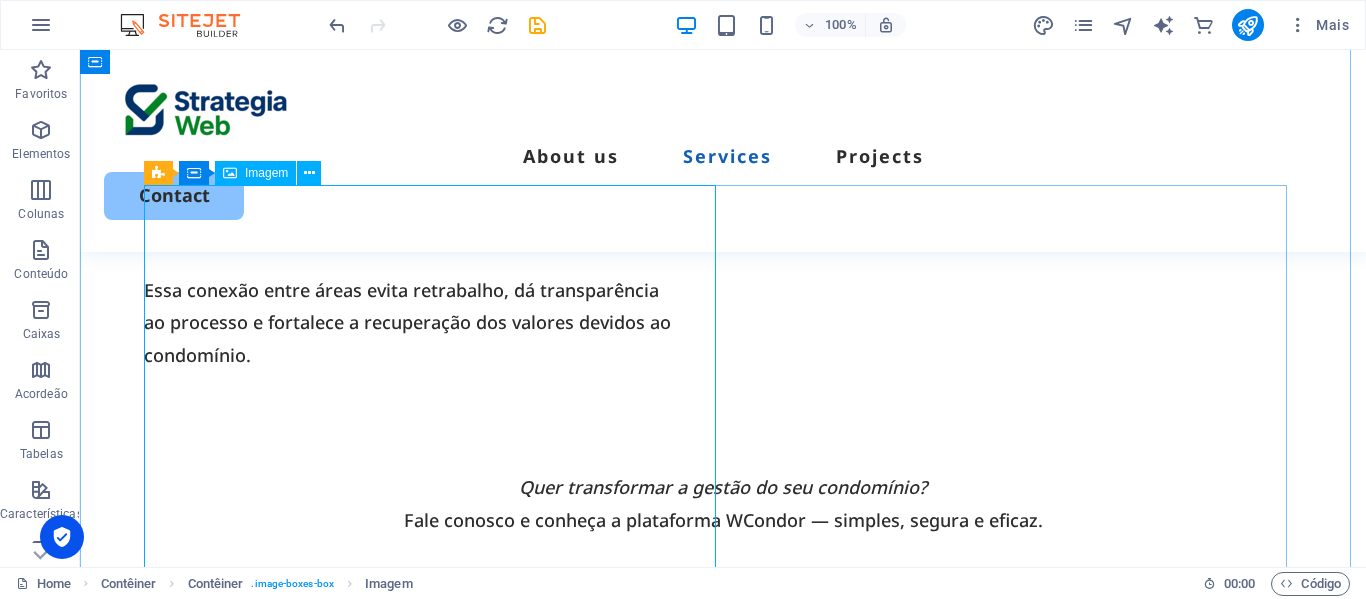 click at bounding box center (723, 966) 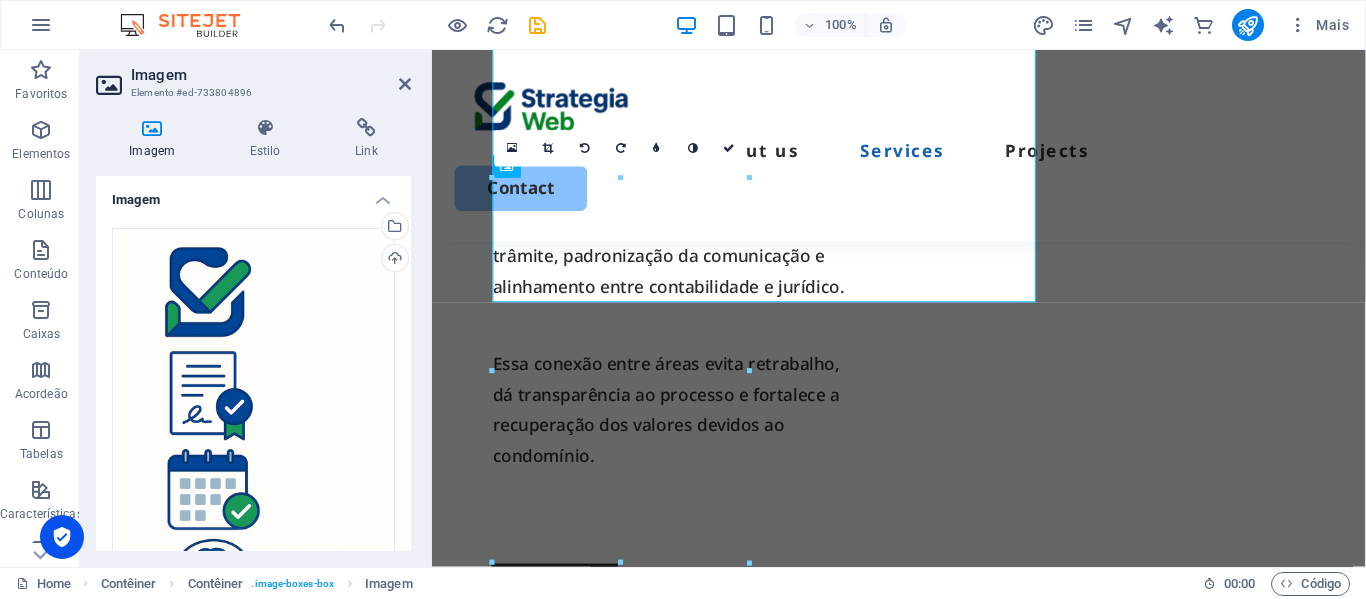 scroll, scrollTop: 2305, scrollLeft: 0, axis: vertical 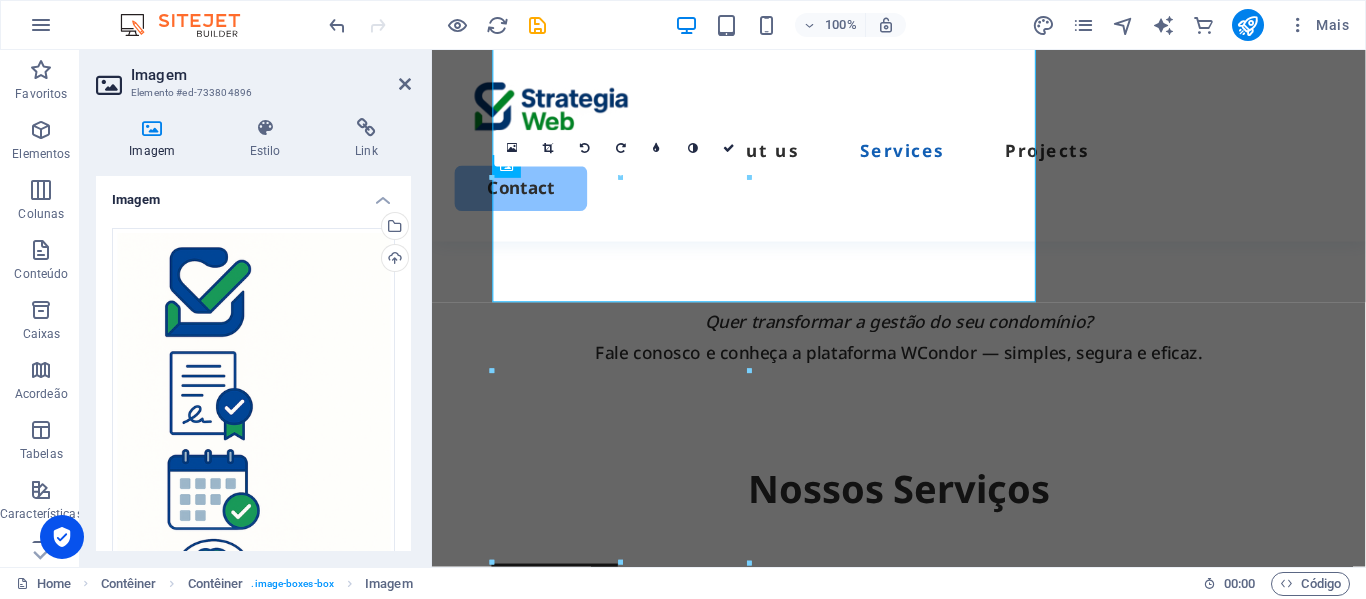 click on "Imagem Estilo Link Imagem Arraste os arquivos aqui, clique para escolher os arquivos ou selecione os arquivos em [GEOGRAPHIC_DATA] ou em nossa galeria de fotos e vídeos gratuitos Selecione arquivos do gerenciador de arquivos, galeria de fotos ou faça upload de arquivo(s) Upload Largura 270 Padrão automático px rem % em vh vw Ajustar a imagem Ajustar a imagem automaticamente a uma largura e altura fixas Altura Padrão automático px Alinhamento Carregamento lento Carregar imagens após o carregamento da página melhora a velocidade da página. Responsivo Carregar automaticamente imagens de retina e tamanhos otimizados para smartphones. Lightbox Use como título A imagem será envolvida em uma tag com título H1. Útil para dar ao texto alternativo o peso de um título H1, por ex. para o logotipo. Deixe desmarcado se estiver em dúvida. Otimizado As imagens são compactadas para melhorar a velocidade da página. Posição Direção Cliente Deslocamento X 50 px rem % vh vw Deslocamento y 50 px rem % vh vw Texto Code" at bounding box center [253, 334] 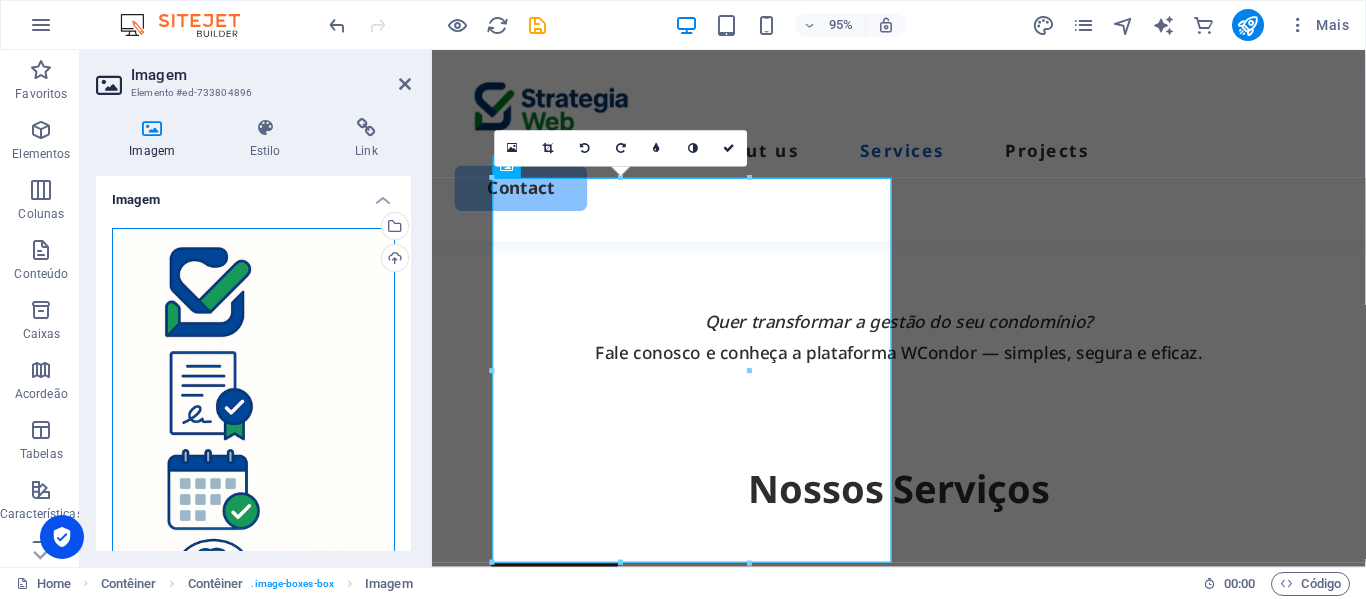 click on "Arraste os arquivos aqui, clique para escolher os arquivos ou selecione os arquivos em Arquivos ou em nossa galeria de fotos e vídeos gratuitos" at bounding box center [253, 438] 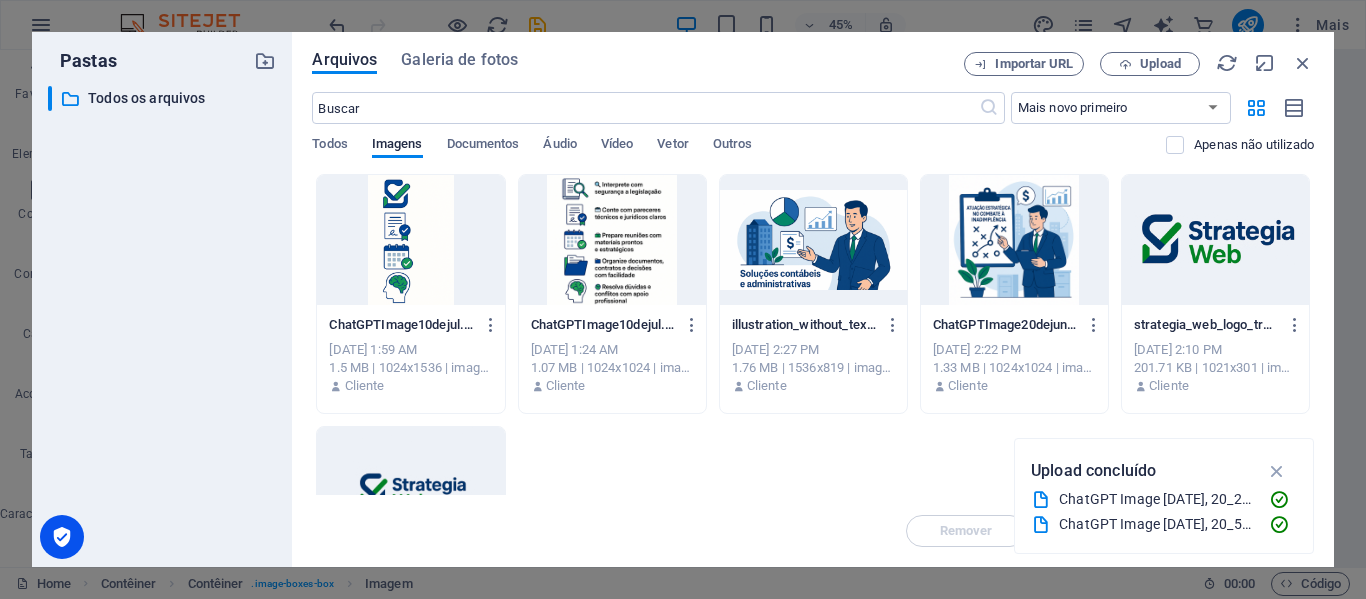 click at bounding box center [410, 240] 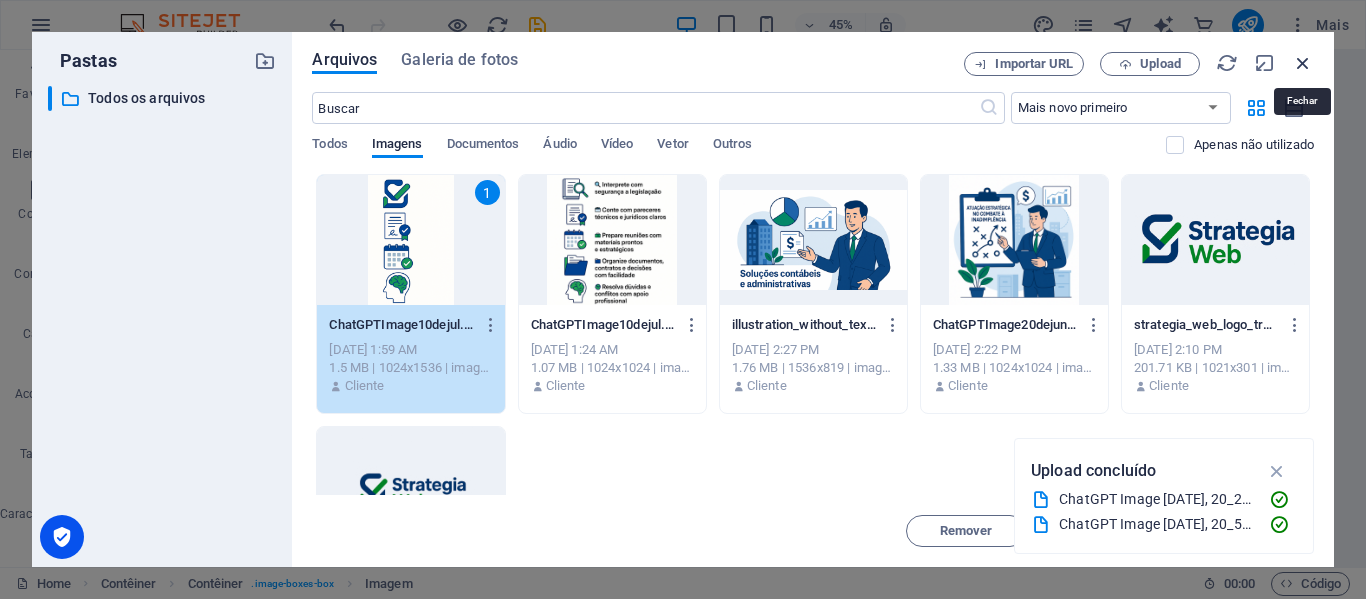 click at bounding box center (1303, 63) 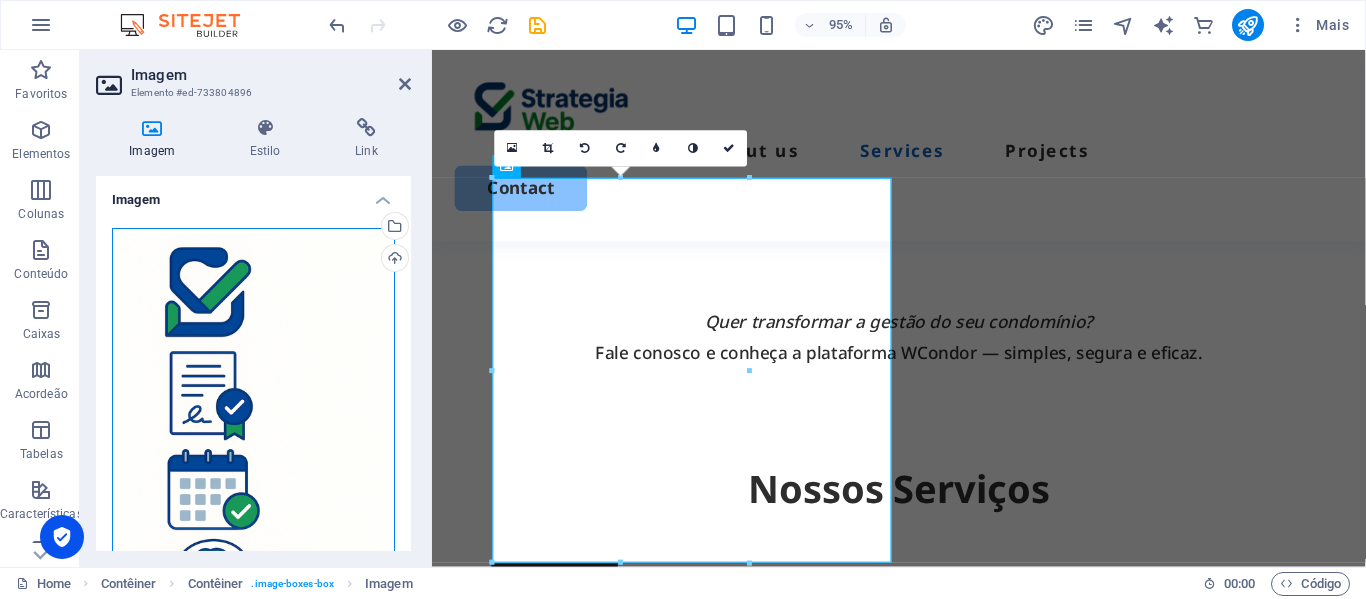 click on "Arraste os arquivos aqui, clique para escolher os arquivos ou selecione os arquivos em Arquivos ou em nossa galeria de fotos e vídeos gratuitos" at bounding box center (253, 438) 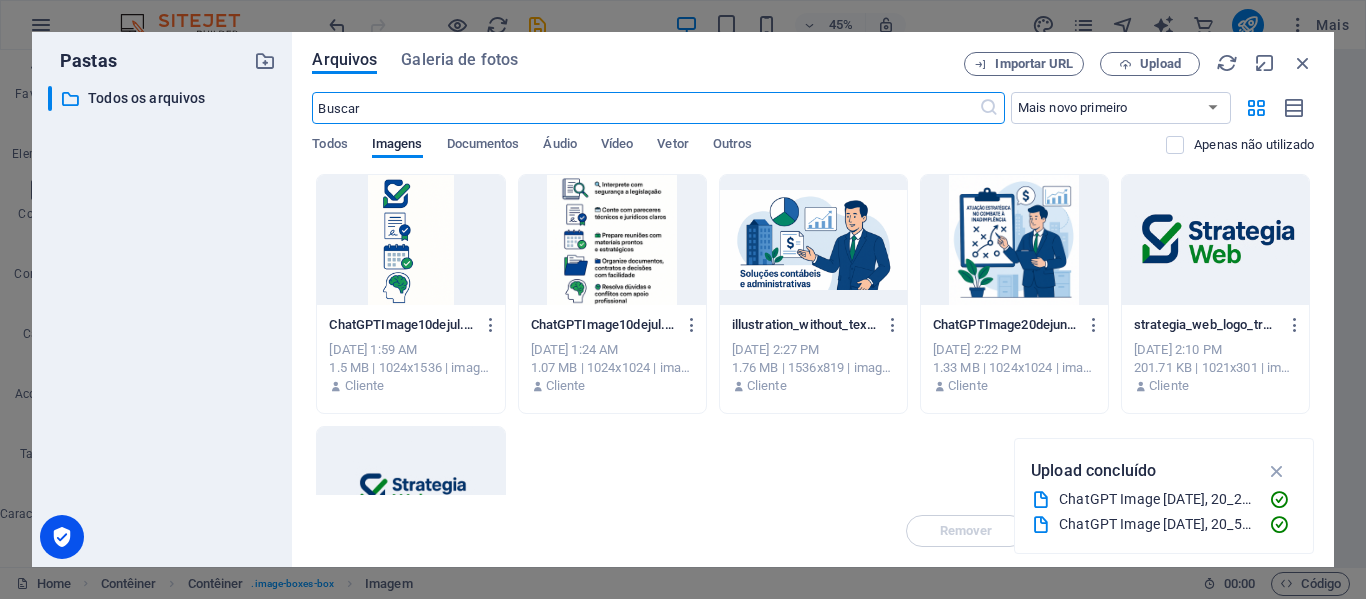 click at bounding box center (1014, 240) 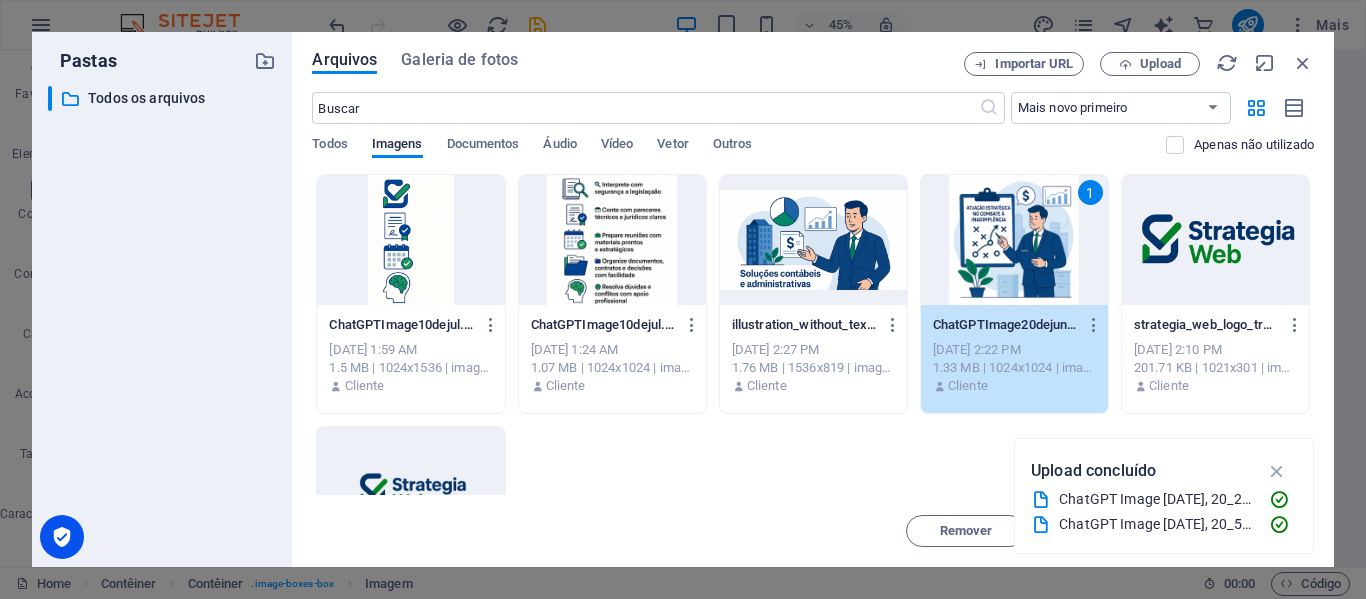 click at bounding box center [813, 240] 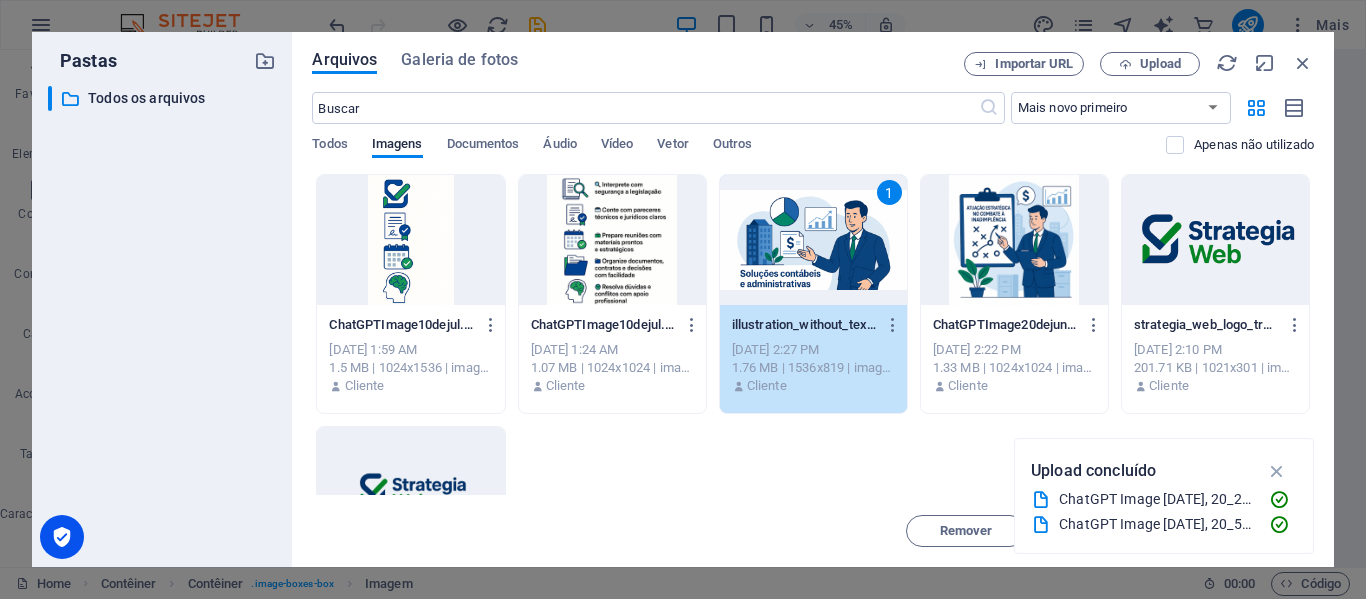 click at bounding box center [410, 240] 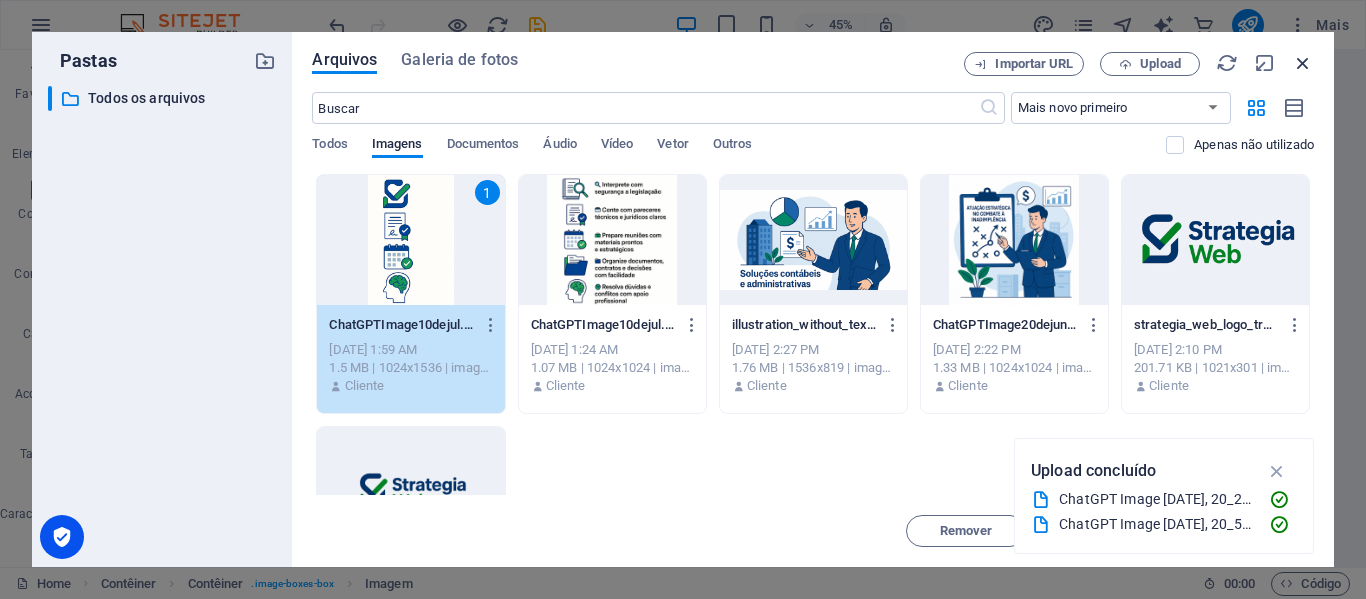 click at bounding box center [1303, 63] 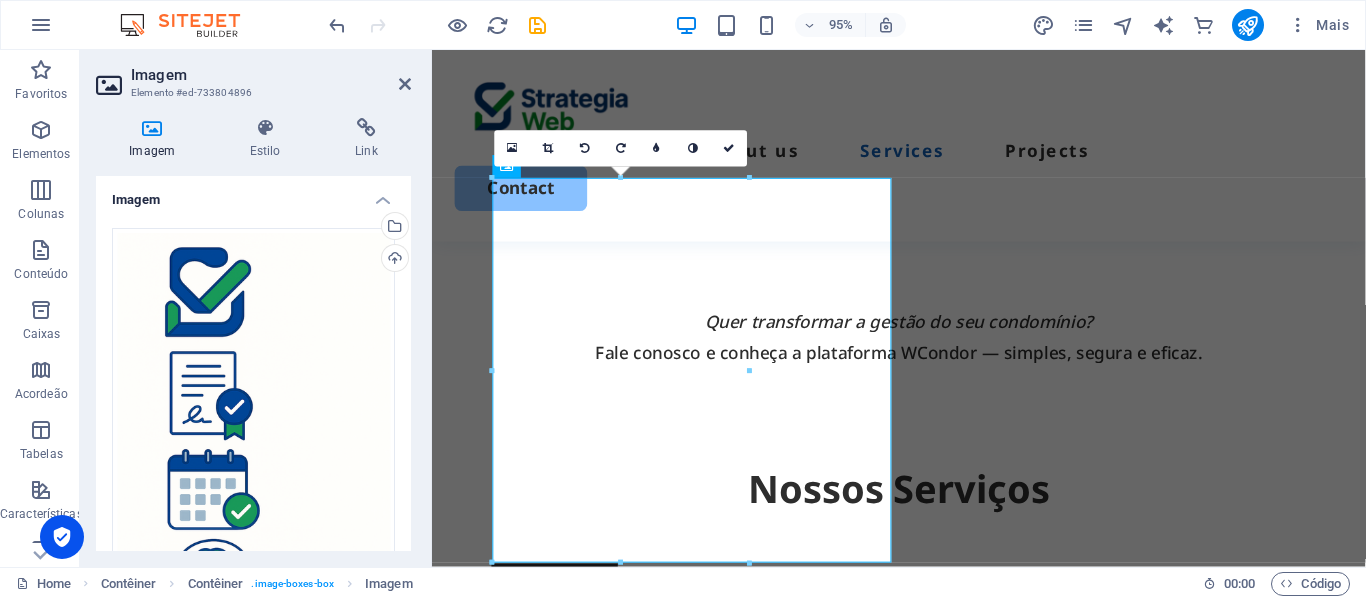 click at bounding box center [549, 148] 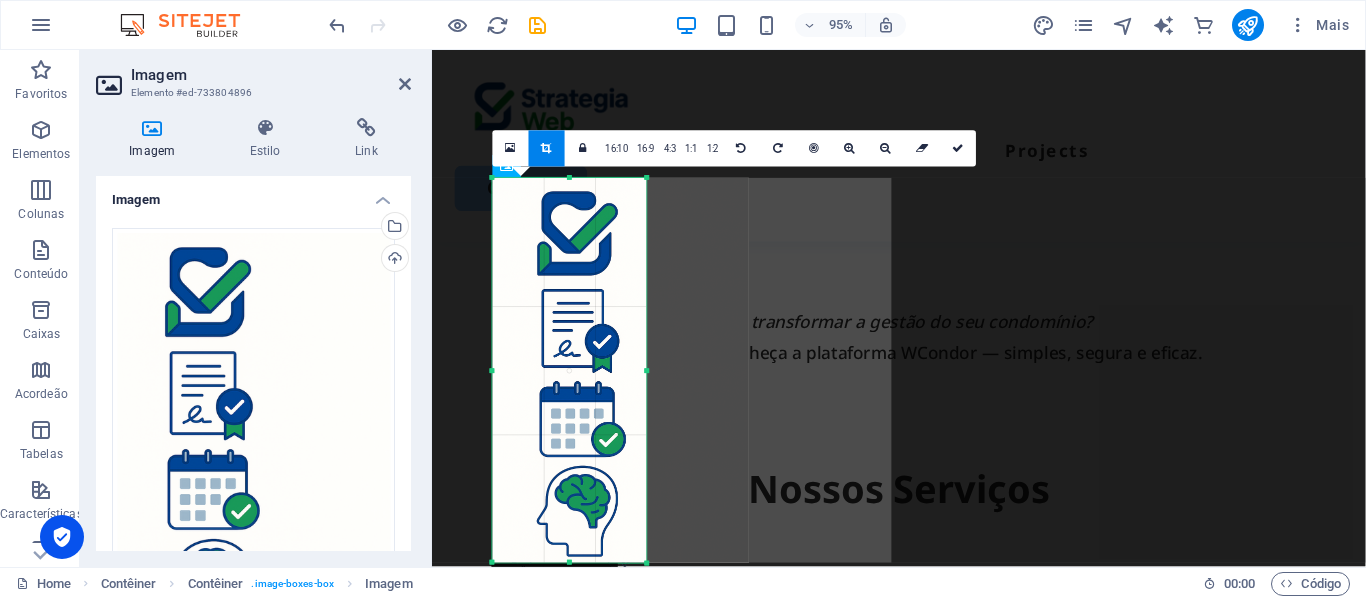 drag, startPoint x: 750, startPoint y: 371, endPoint x: 642, endPoint y: 370, distance: 108.00463 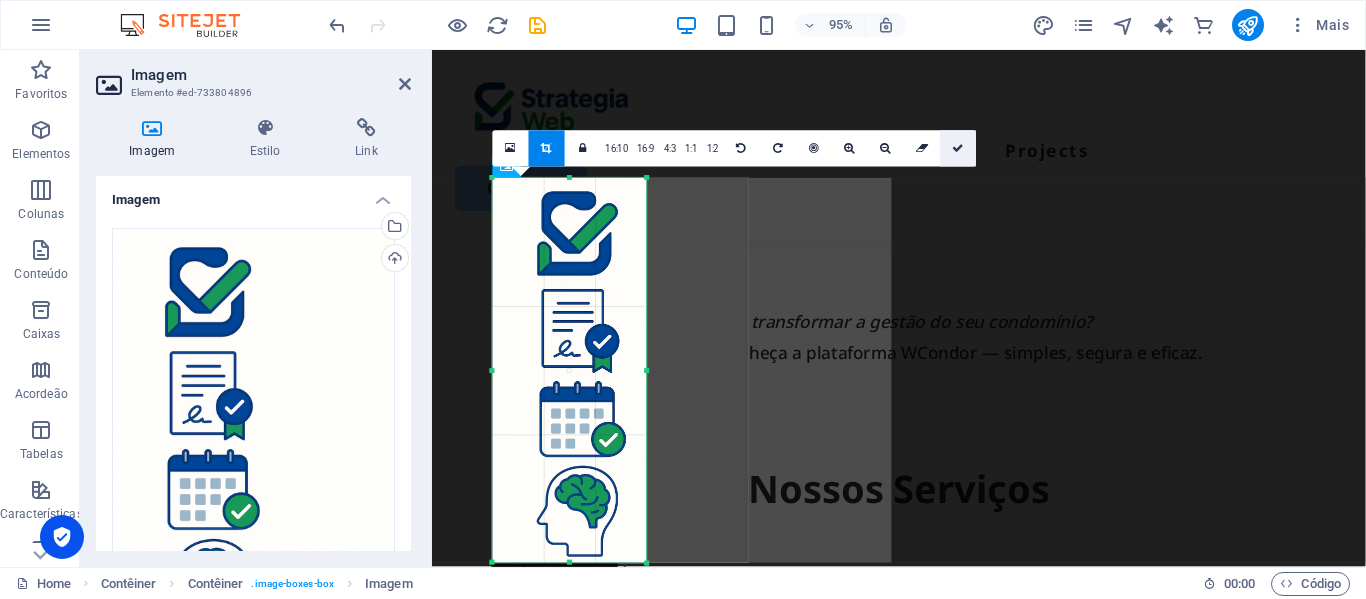 click at bounding box center (959, 148) 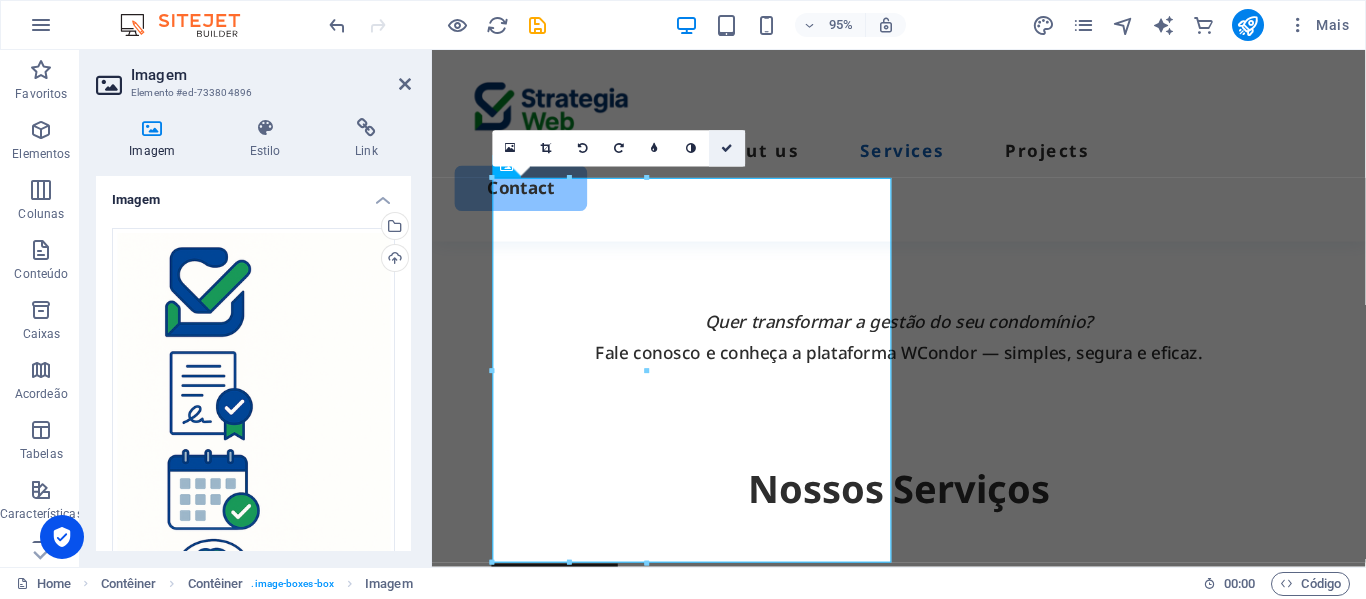 click at bounding box center (728, 148) 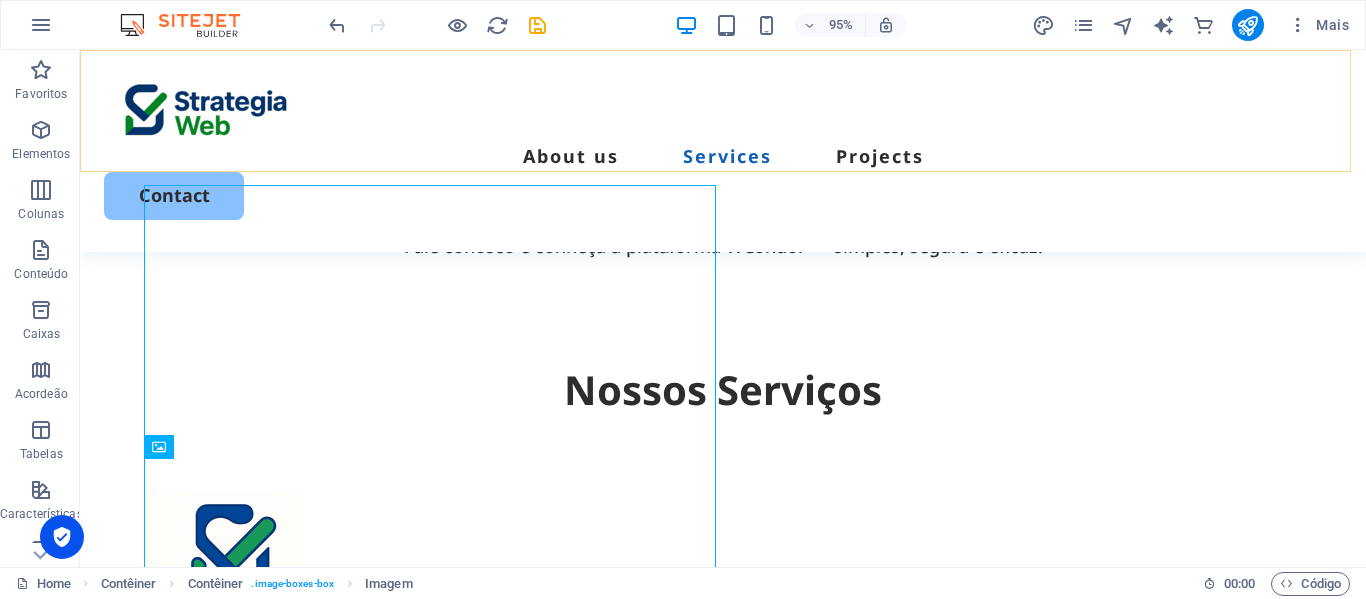 scroll, scrollTop: 2031, scrollLeft: 0, axis: vertical 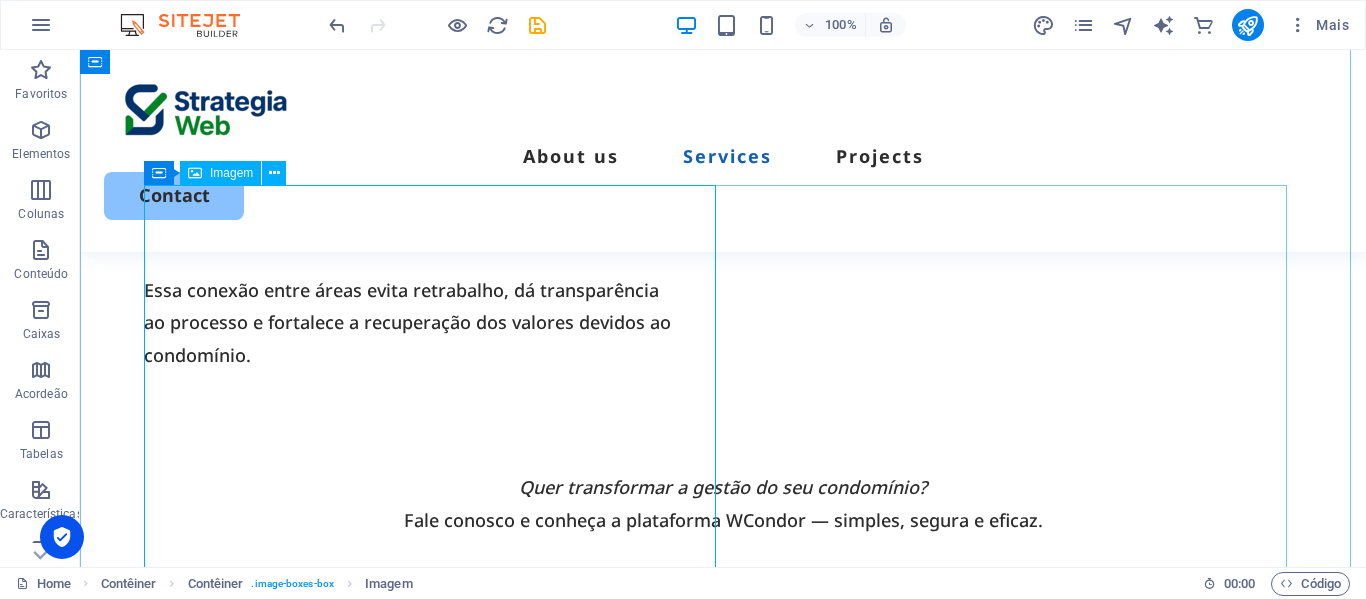 click at bounding box center [723, 966] 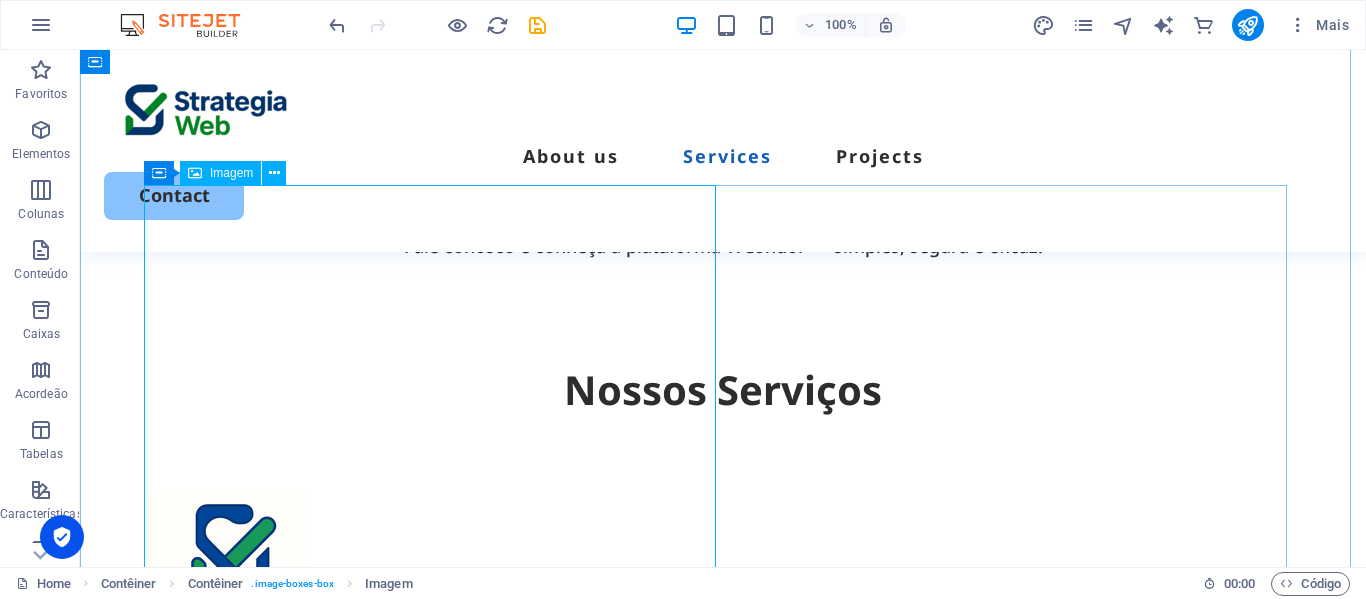 select on "px" 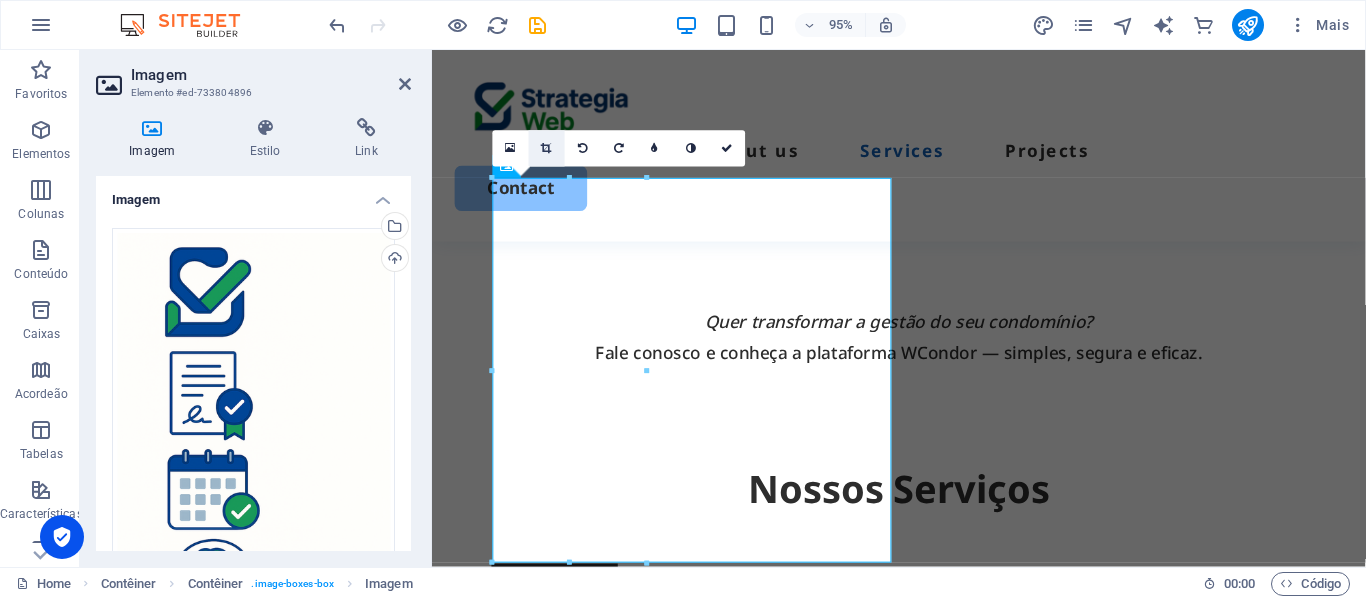 click at bounding box center (547, 148) 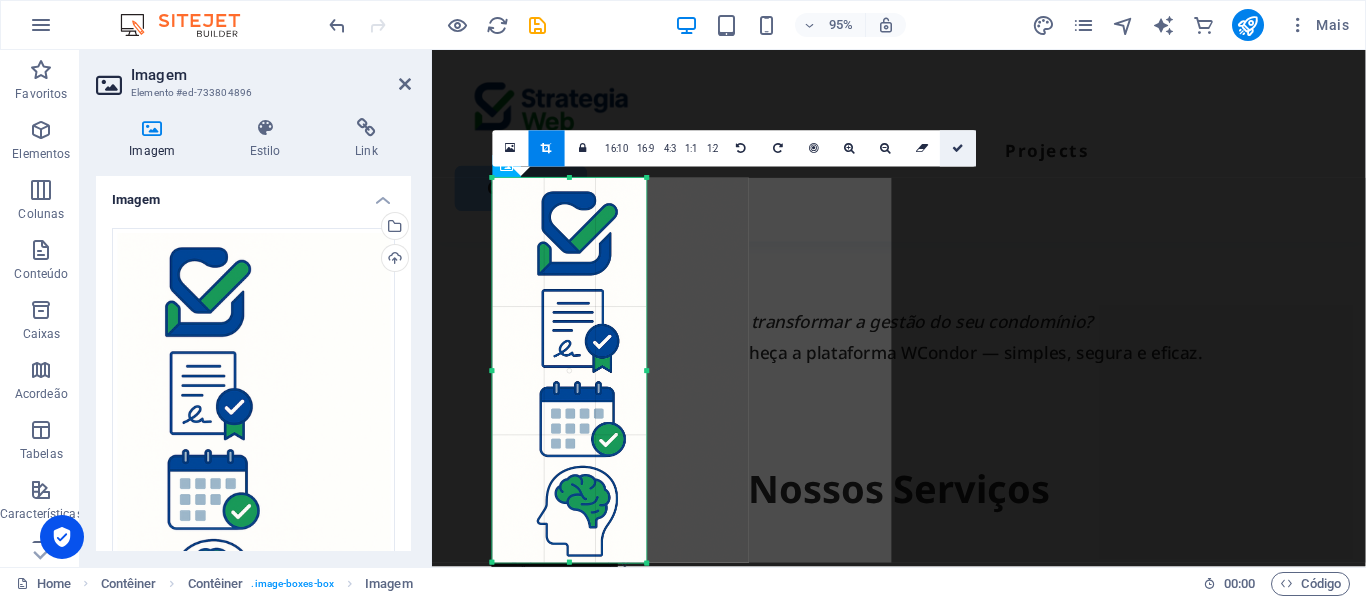 drag, startPoint x: 553, startPoint y: 137, endPoint x: 959, endPoint y: 155, distance: 406.3988 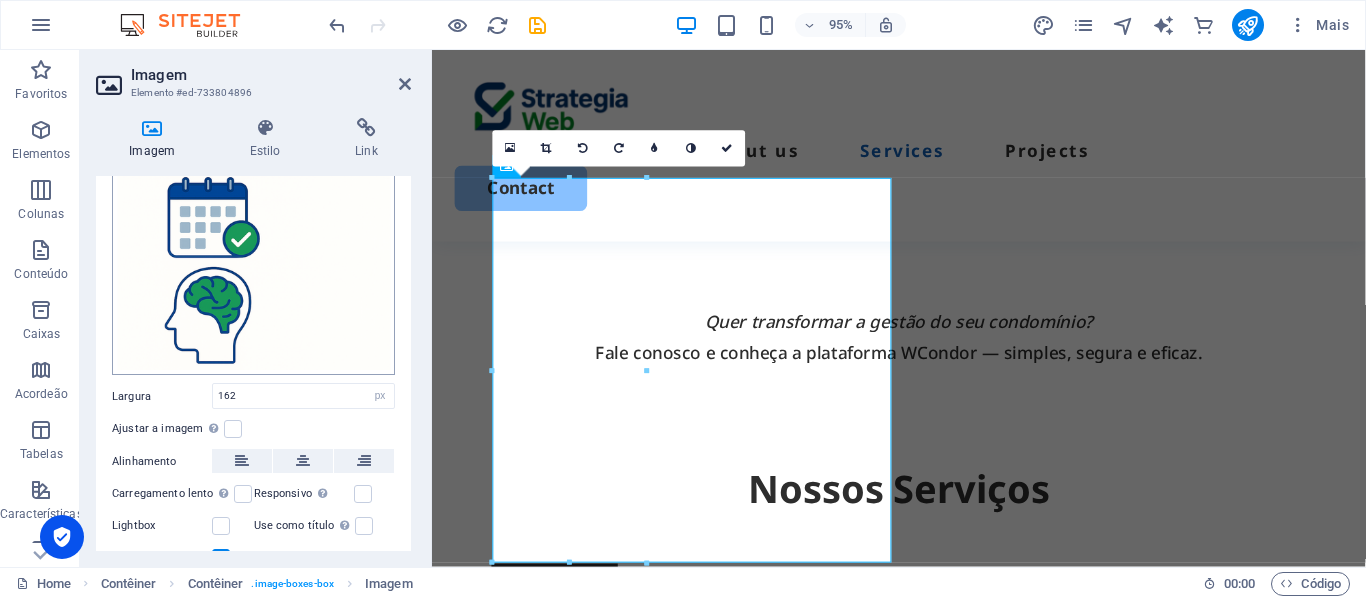 scroll, scrollTop: 353, scrollLeft: 0, axis: vertical 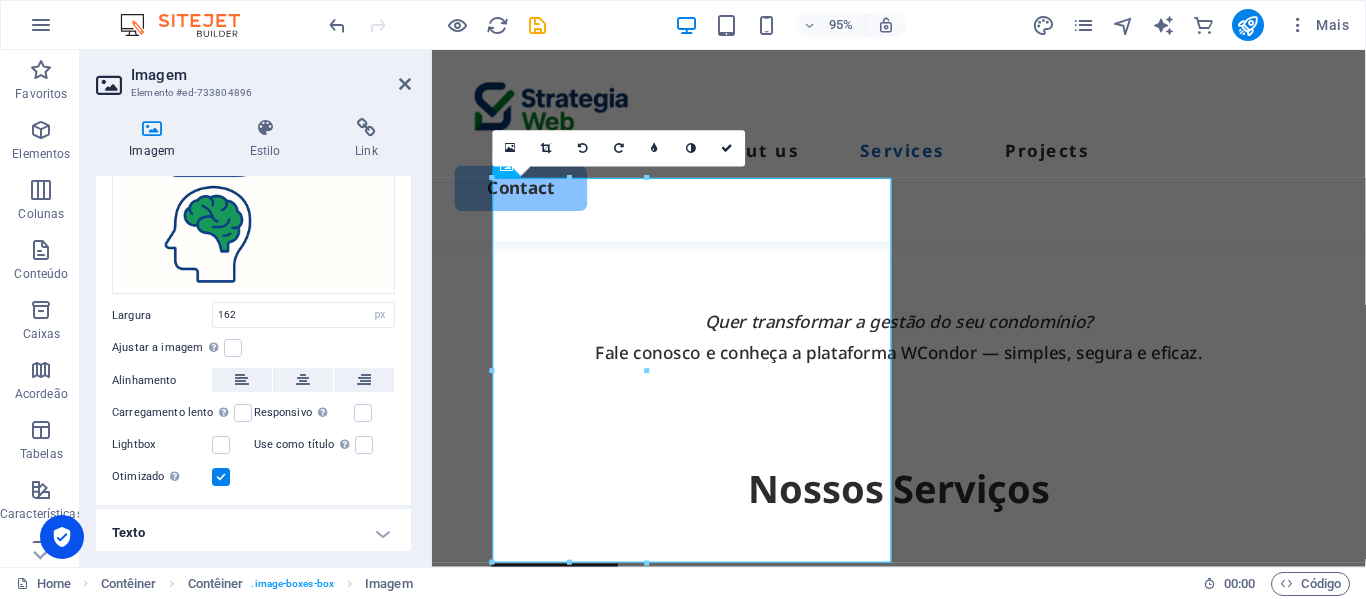 click at bounding box center [221, 477] 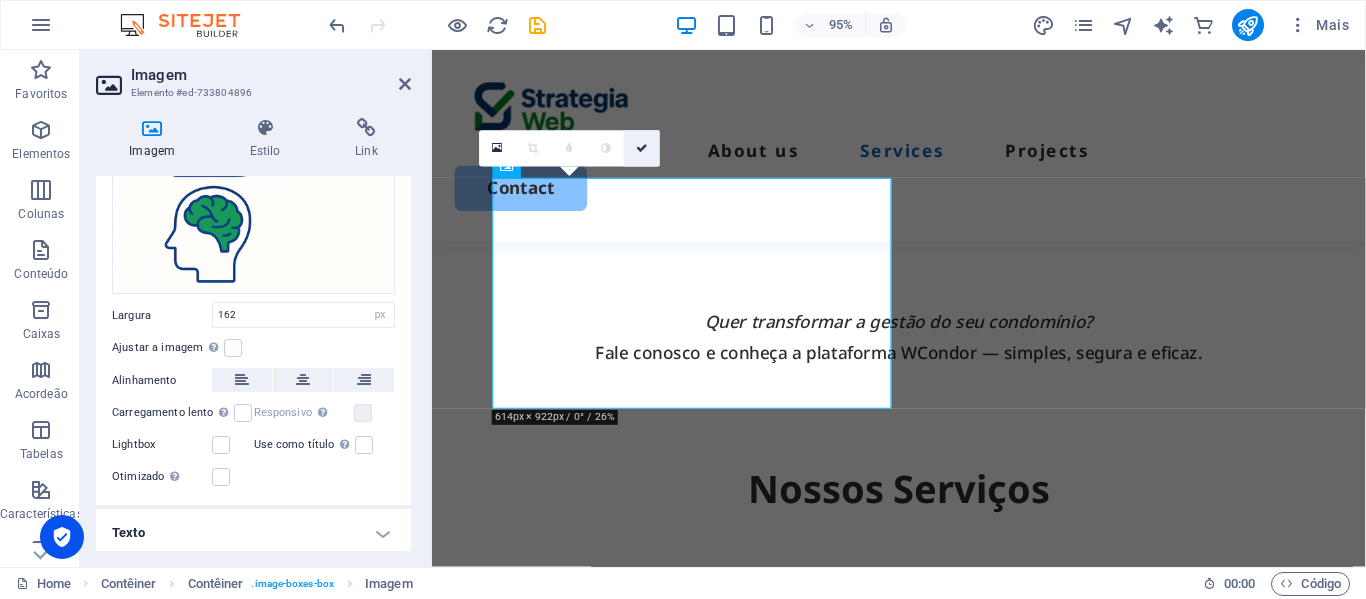 click at bounding box center [642, 148] 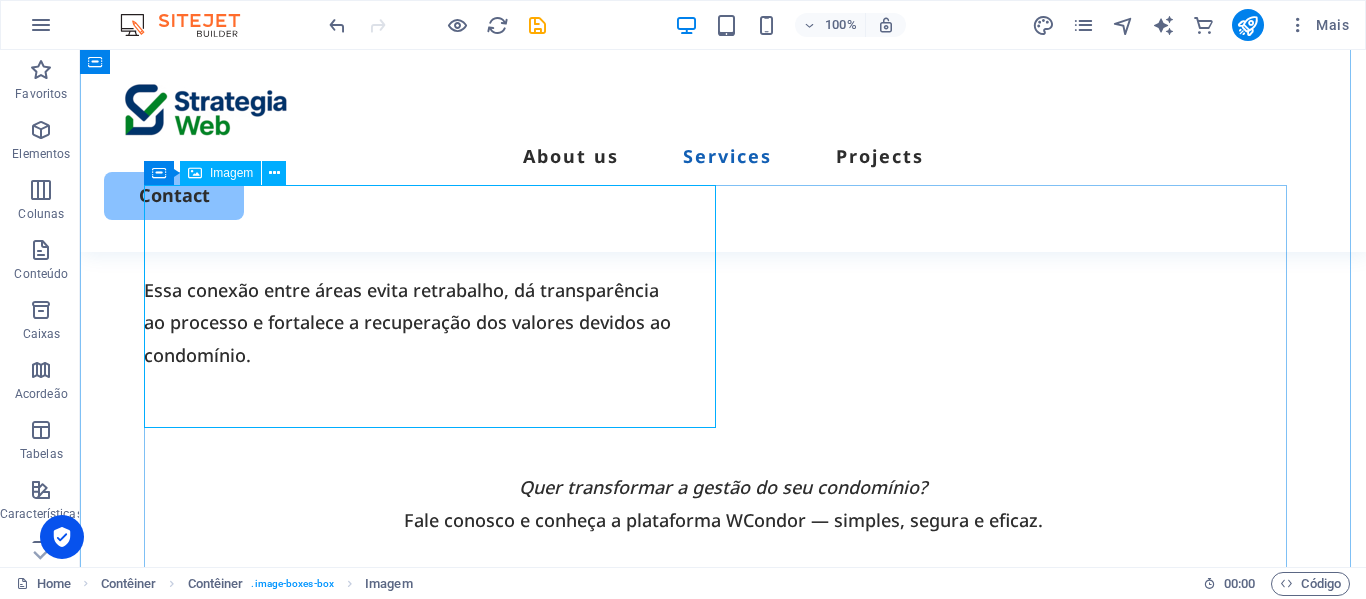 click at bounding box center (723, 885) 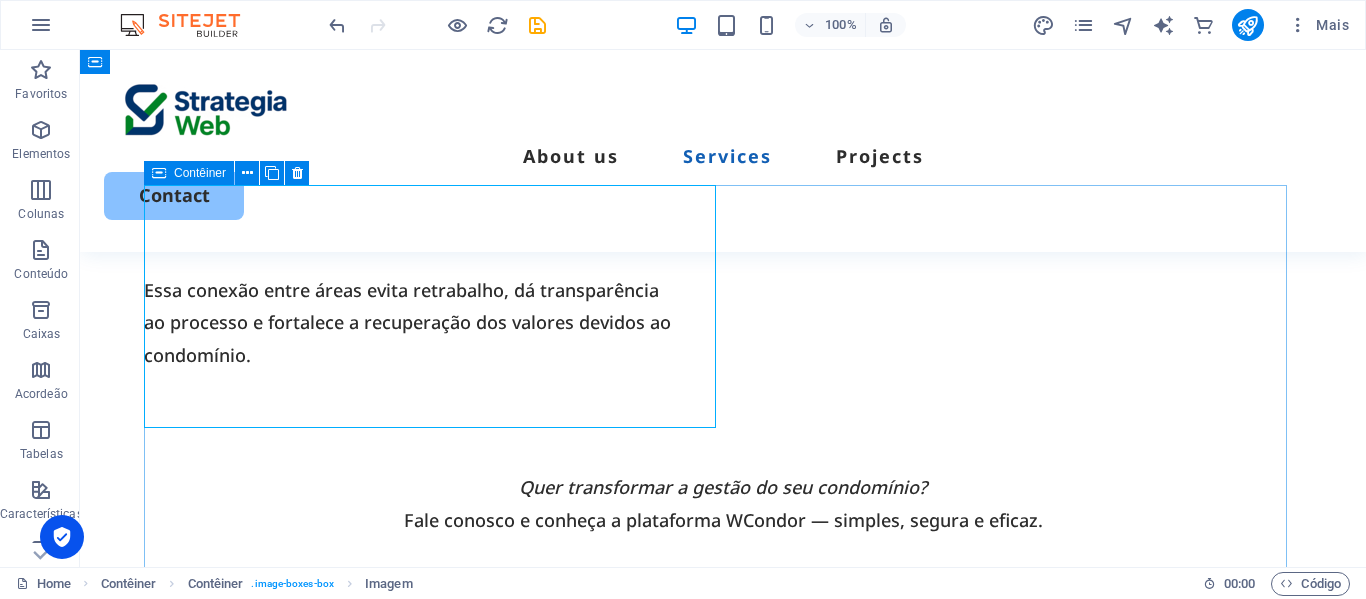 click on "Suporte Completo para Síndicos e Conselhos 🔎  Interprete com segurança a legislação 📑  Conte com pareceres técnicos e jurídicos claros 🗓️  Prepare reuniões com materiais prontos e estratégicos 📂  Organize documentos, contratos e decisões com facilidade 🧠  Resolva dúvidas e conflitos com apoio profissional ✅  Agilidade, orientação especializada e tranquilidade na sua gestão condominial. Book Now" at bounding box center [723, 1112] 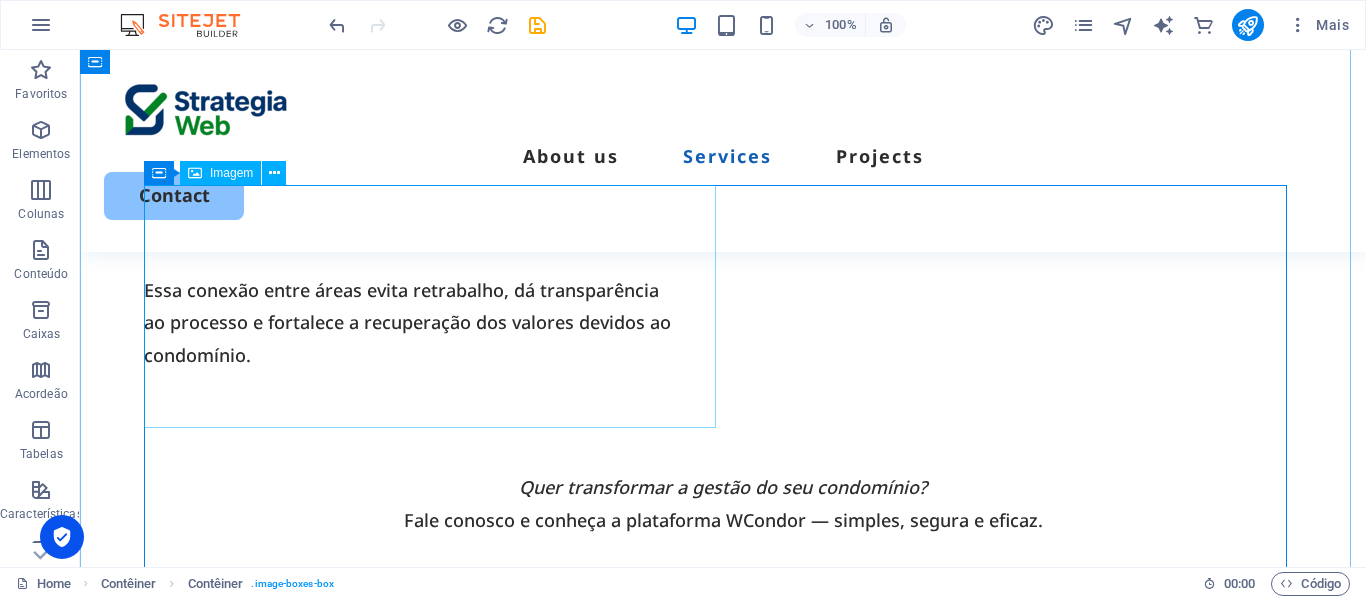 click at bounding box center [723, 885] 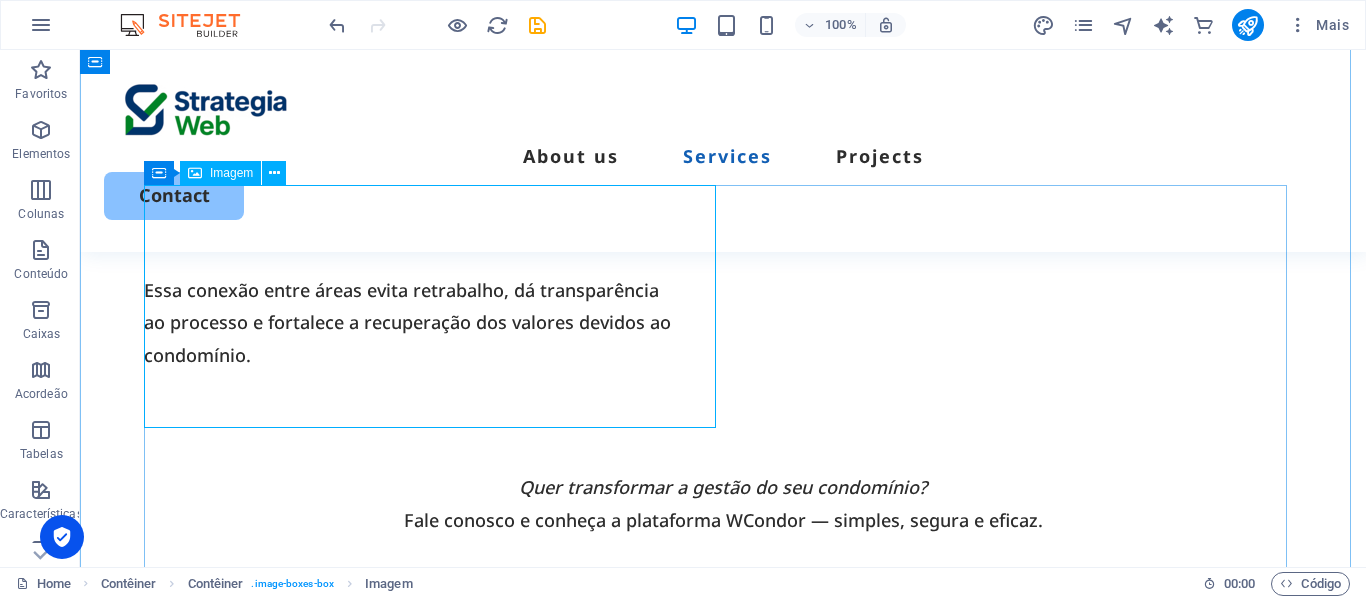click at bounding box center (723, 885) 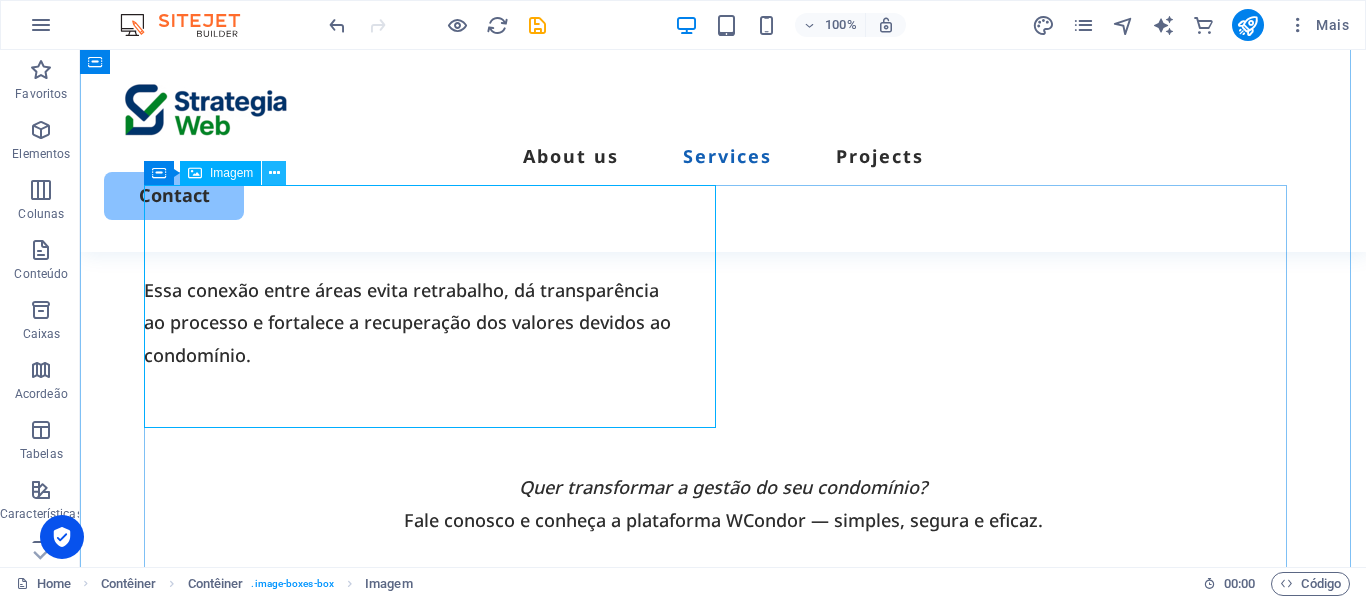 click at bounding box center (274, 173) 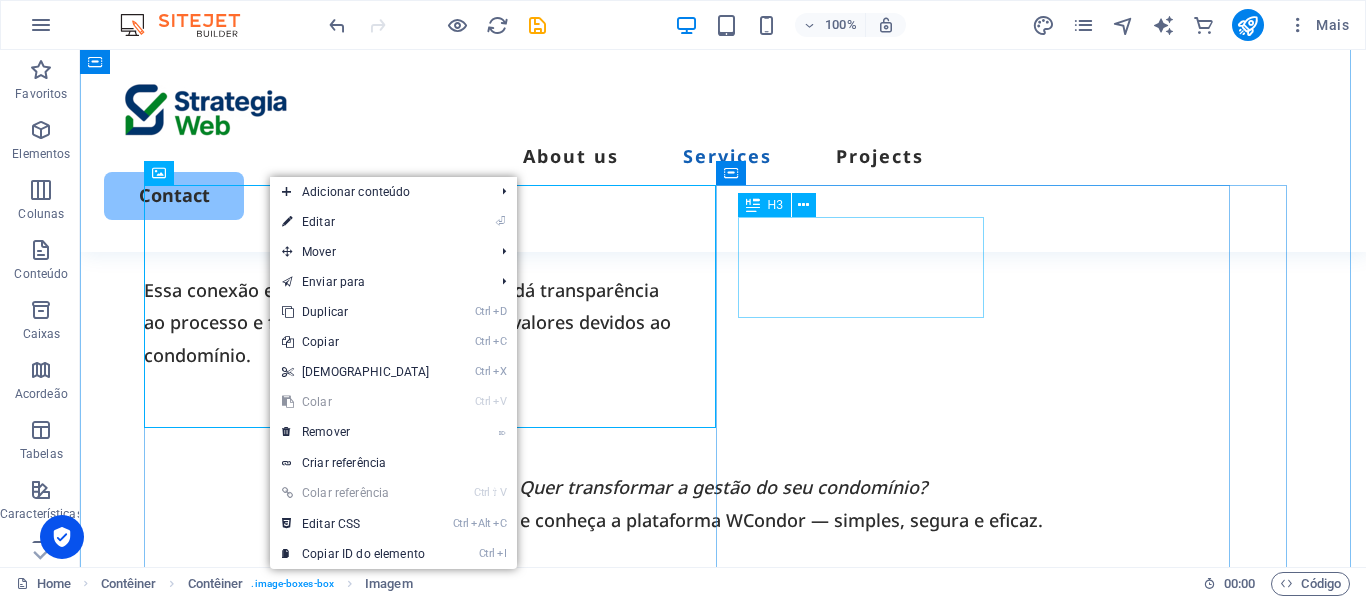 click on "Suporte Completo para Síndicos e Conselhos" at bounding box center [734, 1056] 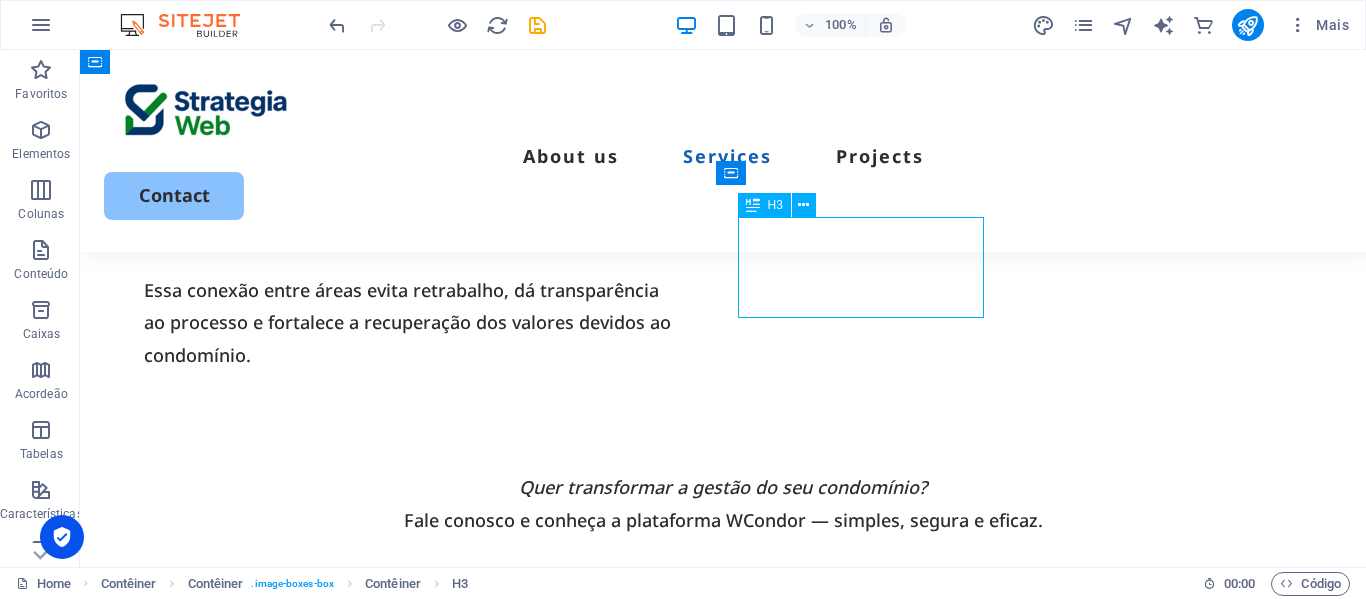 click on "Suporte Completo para Síndicos e Conselhos" at bounding box center (734, 1056) 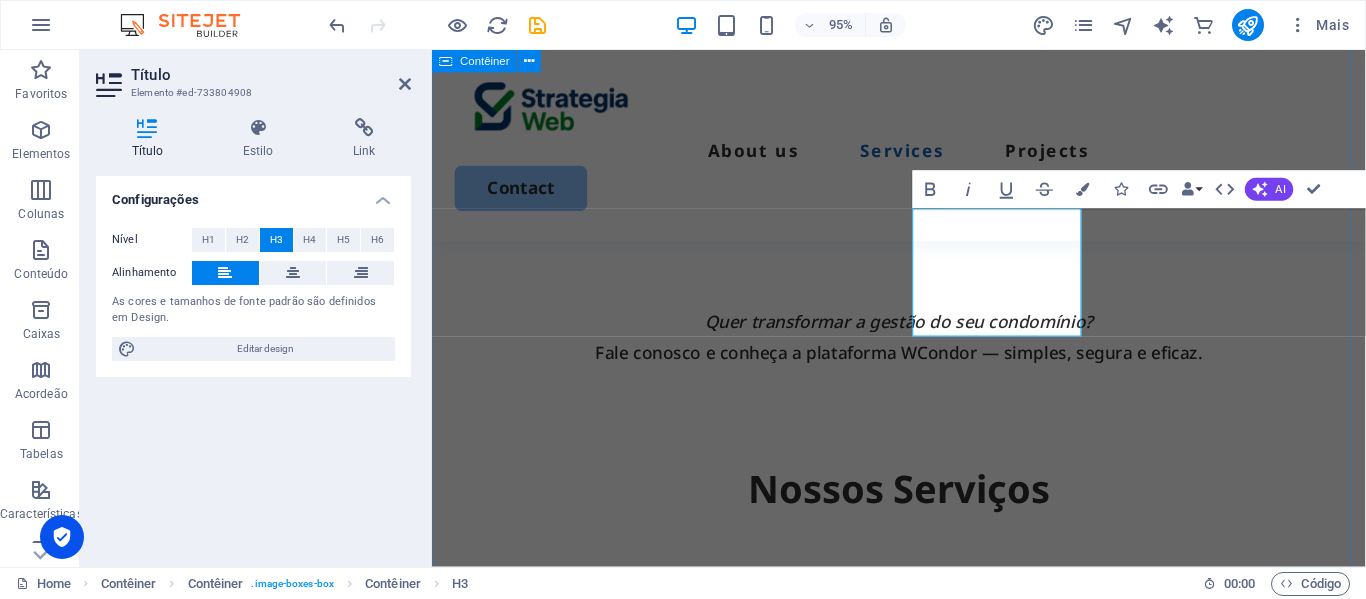 click on "Nossos Serviços Suporte Completo para Síndicos e Conselhos 🔎  Interprete com segurança a legislação 📑  Conte com pareceres técnicos e jurídicos claros 🗓️  Prepare reuniões com materiais prontos e estratégicos 📂  Organize documentos, contratos e decisões com facilidade 🧠  Resolva dúvidas e conflitos com apoio profissional ✅  Agilidade, orientação especializada e tranquilidade na sua gestão condominial. Book Now Interior painting ✅ Emissão de boletos com plataforma online ✅ Gestão financeira com relatórios e gráficos ✅ Prestação de contas transparente e organizada ✅ Atendimento personalizado aos condôminos ✅ Suporte completo ao síndico Book Now Cabinet painting Lorem ipsum dolor sit amet, consectetur elit. Book Now Commercial painting Lorem ipsum dolor sit amet, consectetur elit. Book Now" at bounding box center (923, 1742) 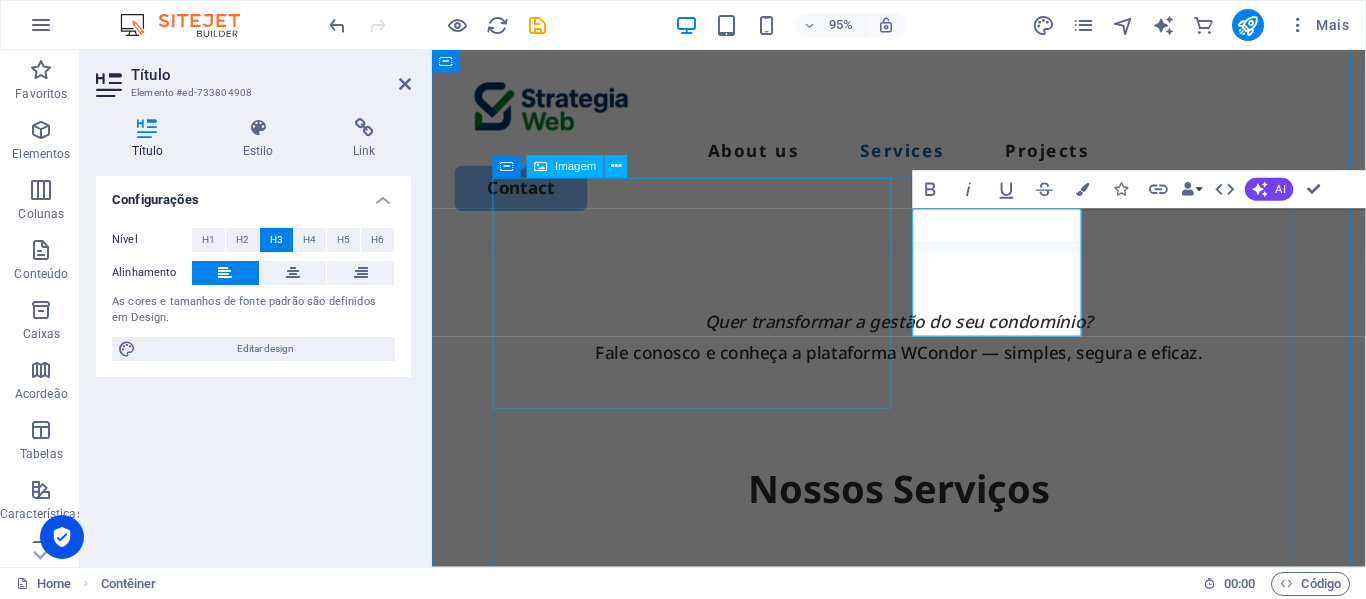 scroll, scrollTop: 2031, scrollLeft: 0, axis: vertical 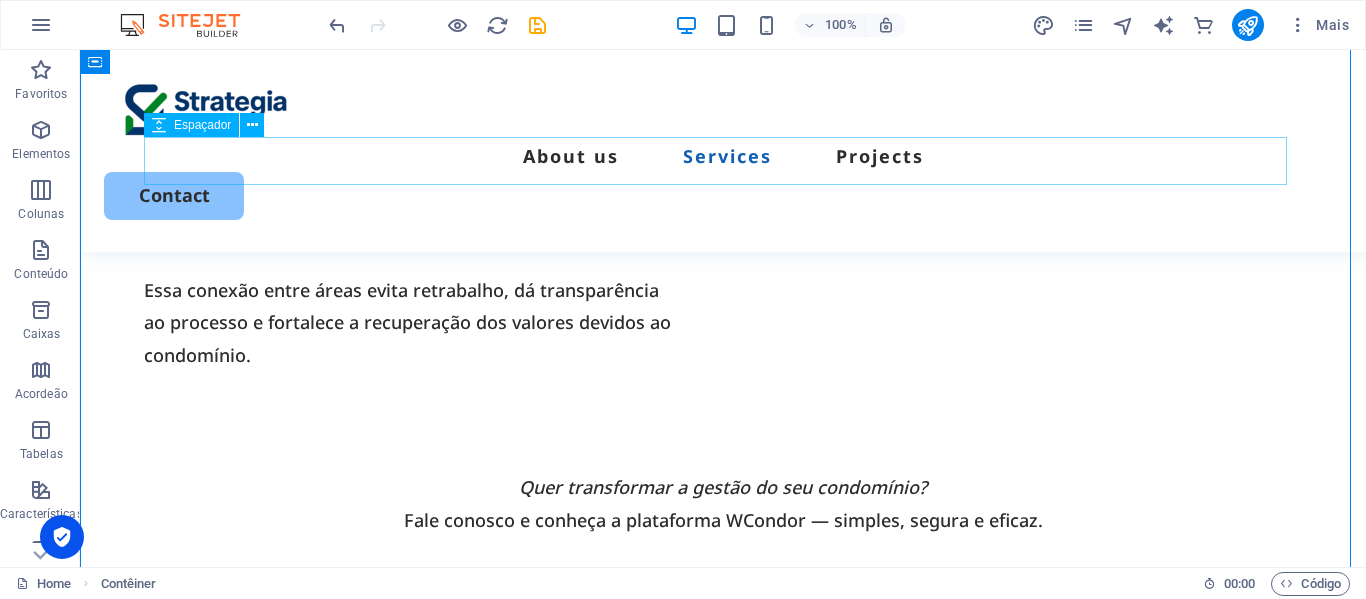 click at bounding box center (723, 740) 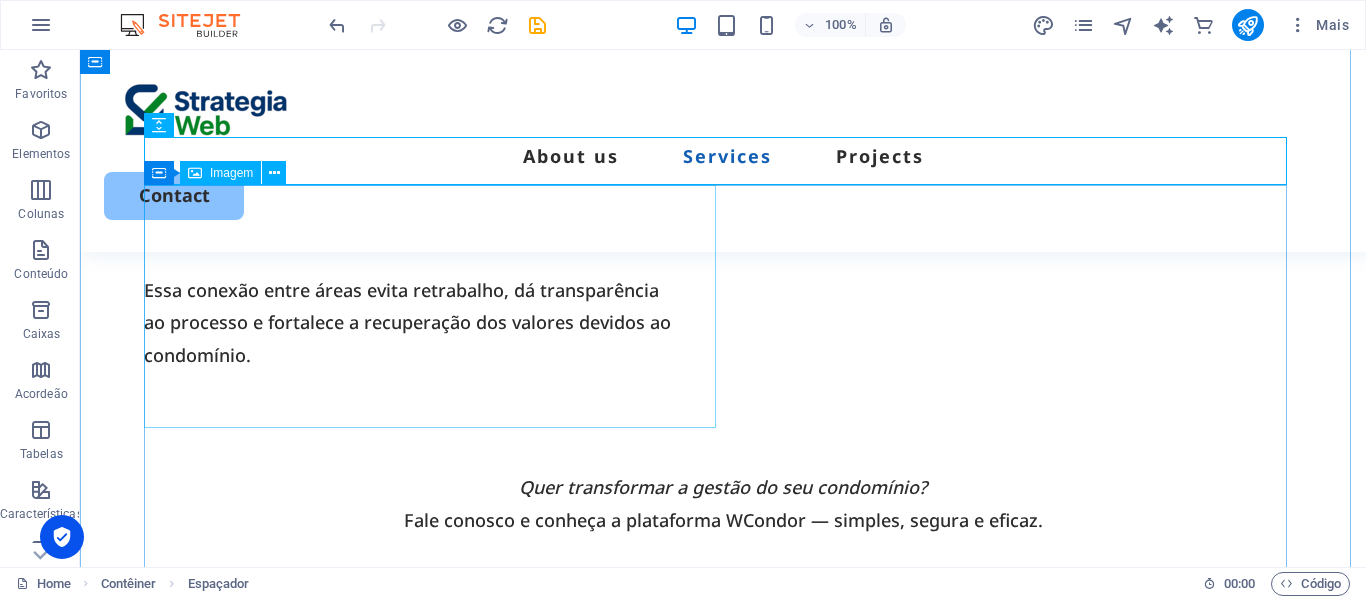 click at bounding box center [723, 885] 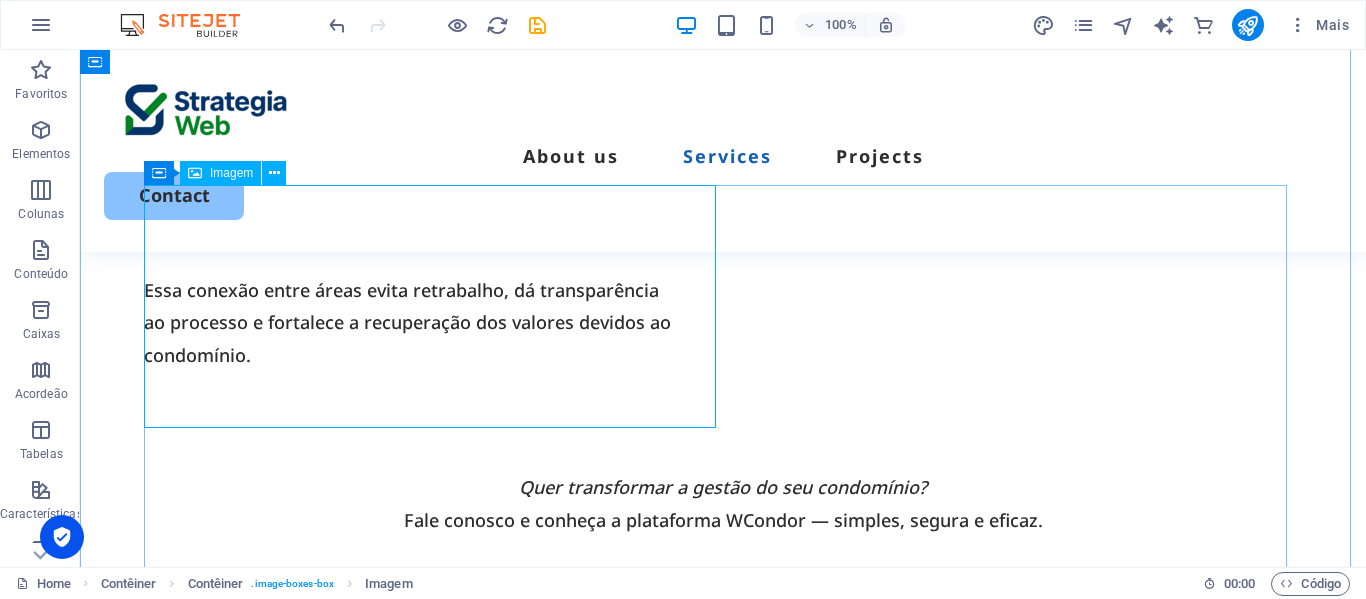 click on "Imagem" at bounding box center (231, 173) 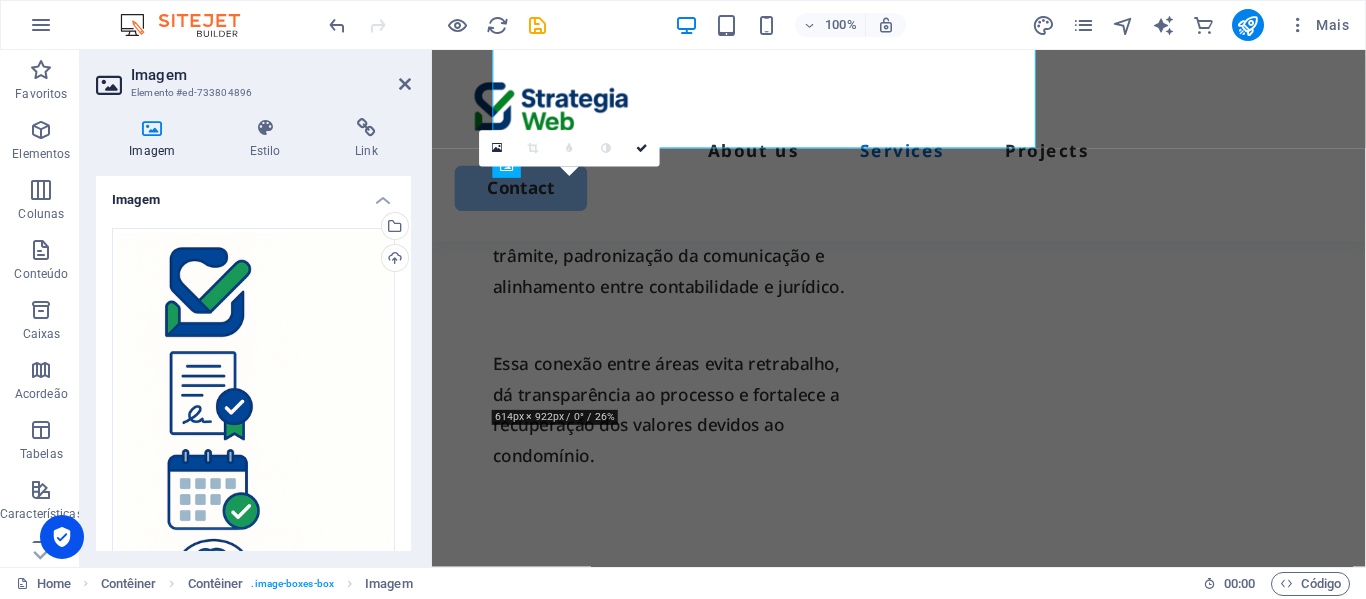 scroll, scrollTop: 2305, scrollLeft: 0, axis: vertical 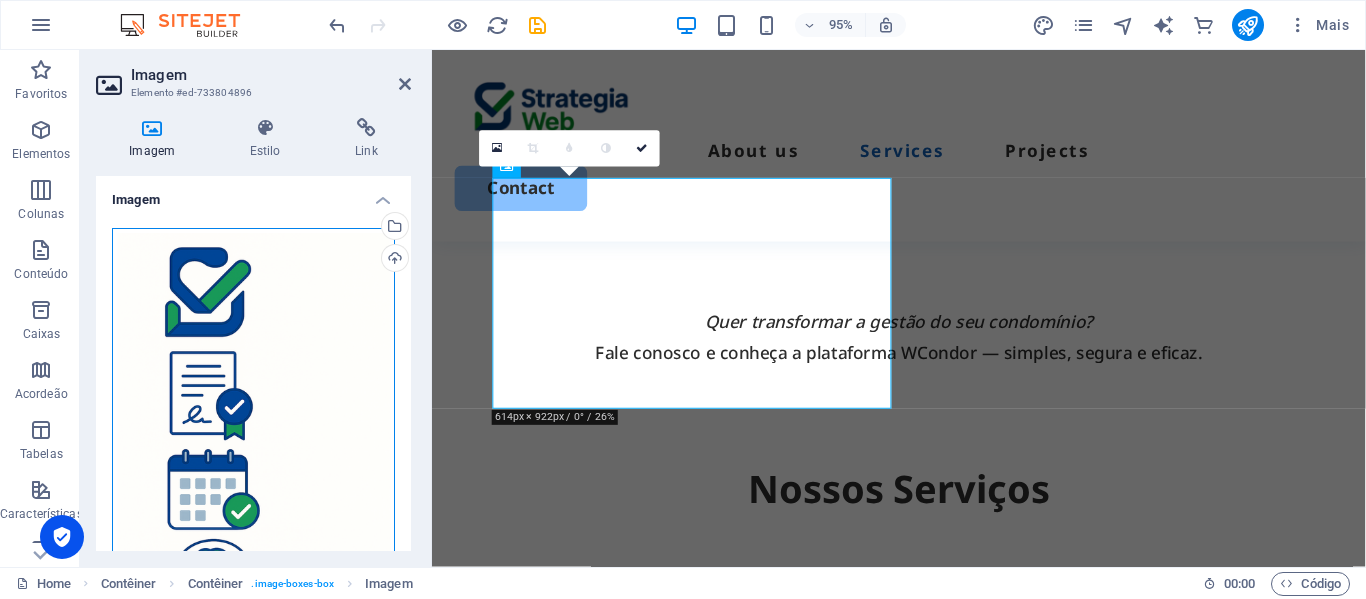 click on "Arraste os arquivos aqui, clique para escolher os arquivos ou selecione os arquivos em Arquivos ou em nossa galeria de fotos e vídeos gratuitos" at bounding box center [253, 438] 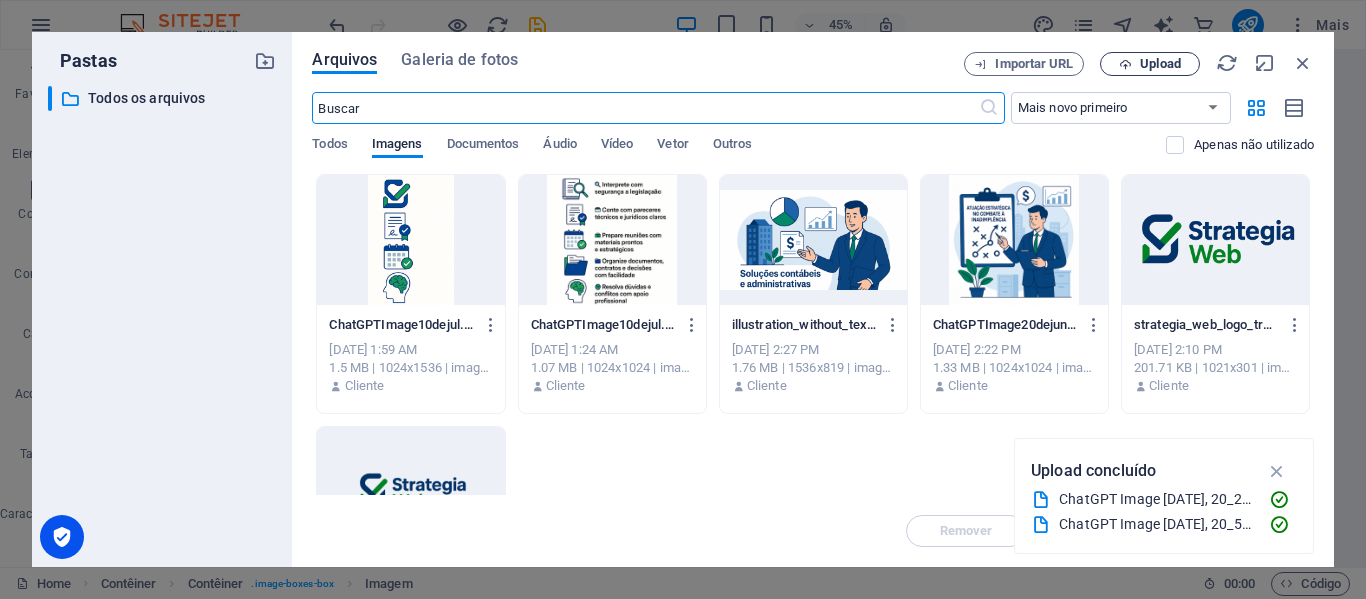 click at bounding box center (1125, 64) 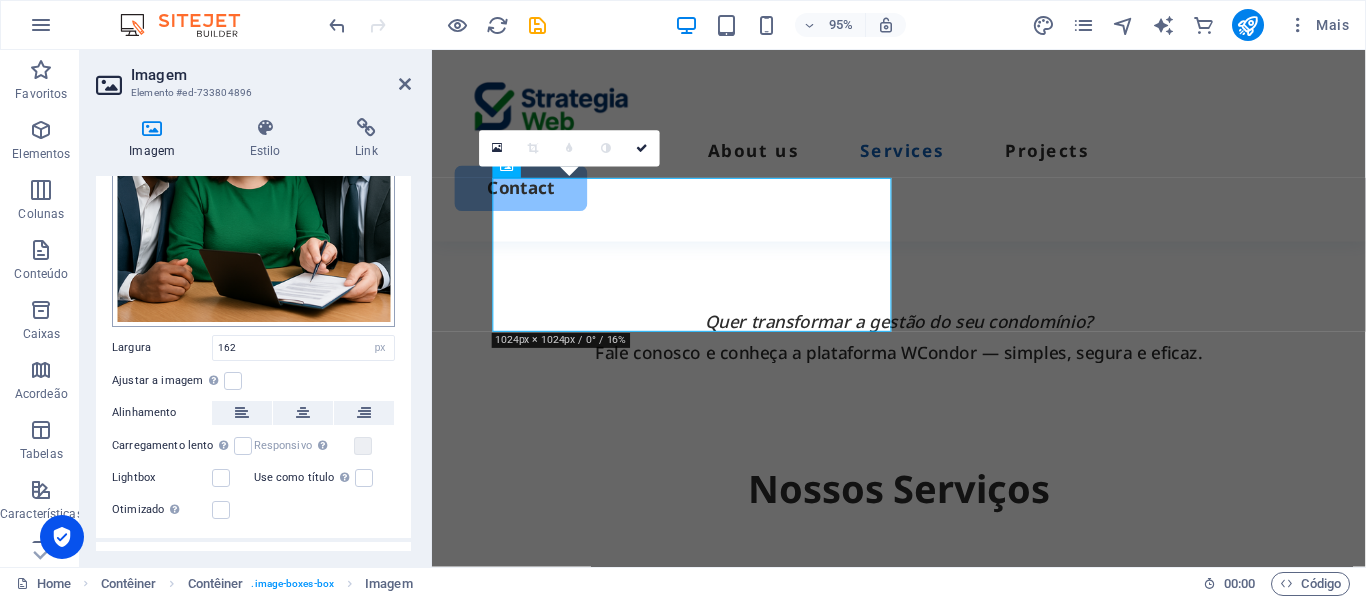 scroll, scrollTop: 200, scrollLeft: 0, axis: vertical 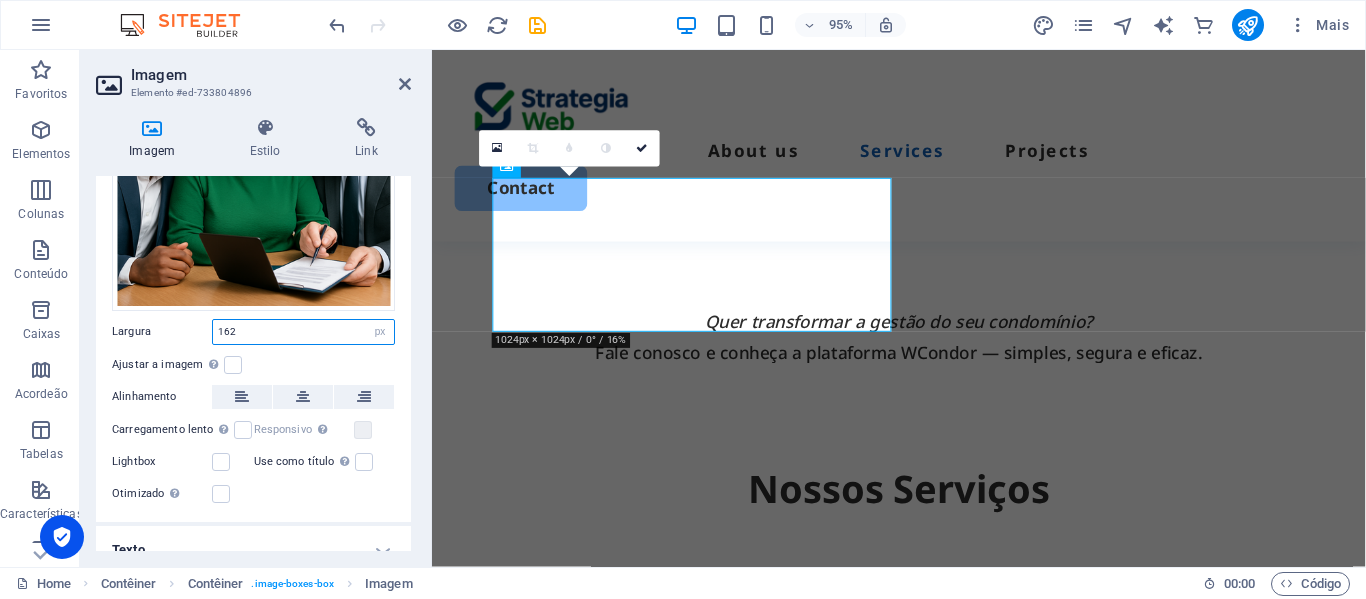 click on "162" at bounding box center [303, 332] 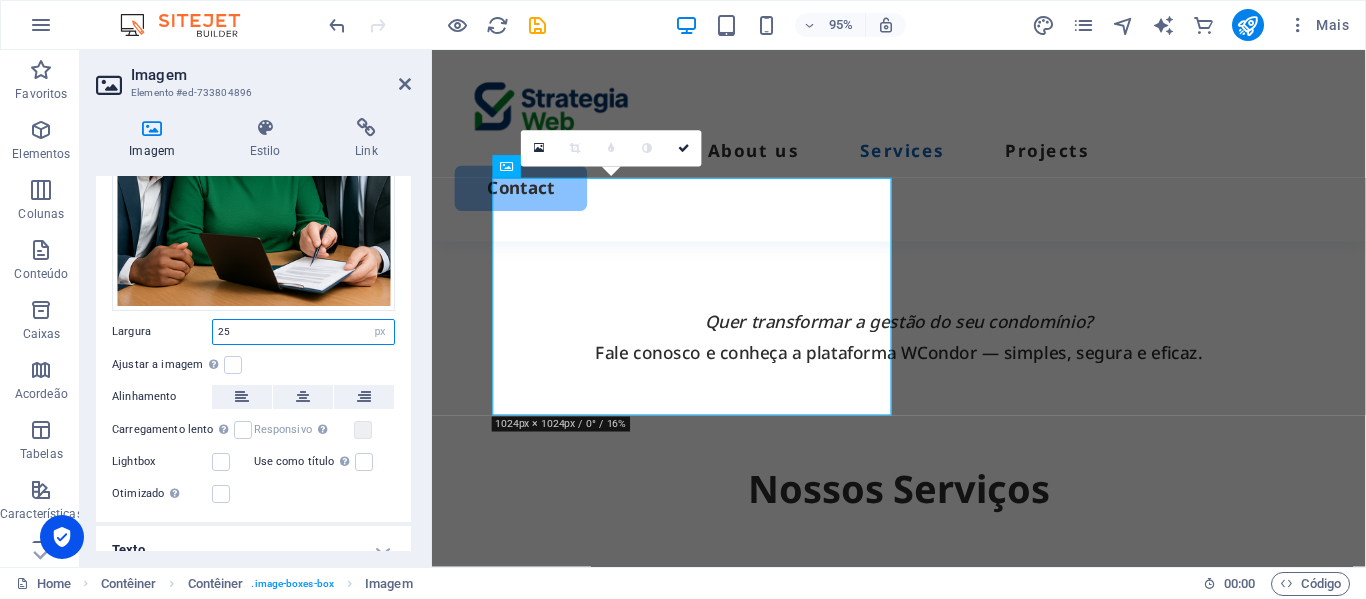 type on "2" 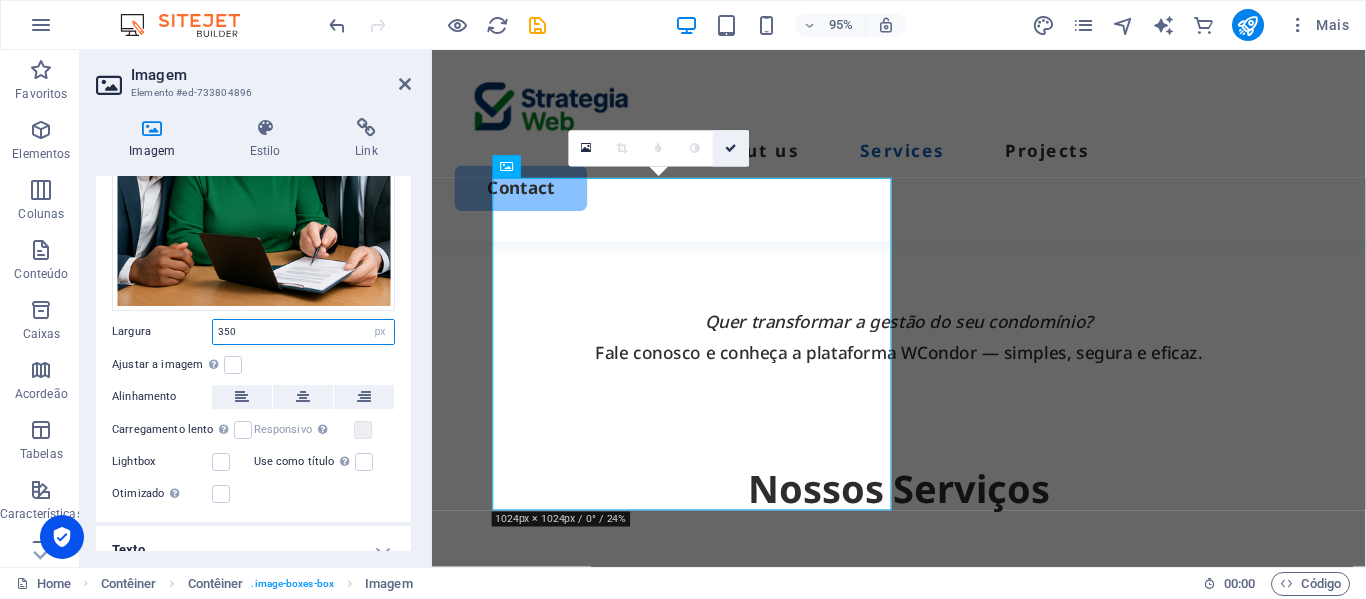 type on "350" 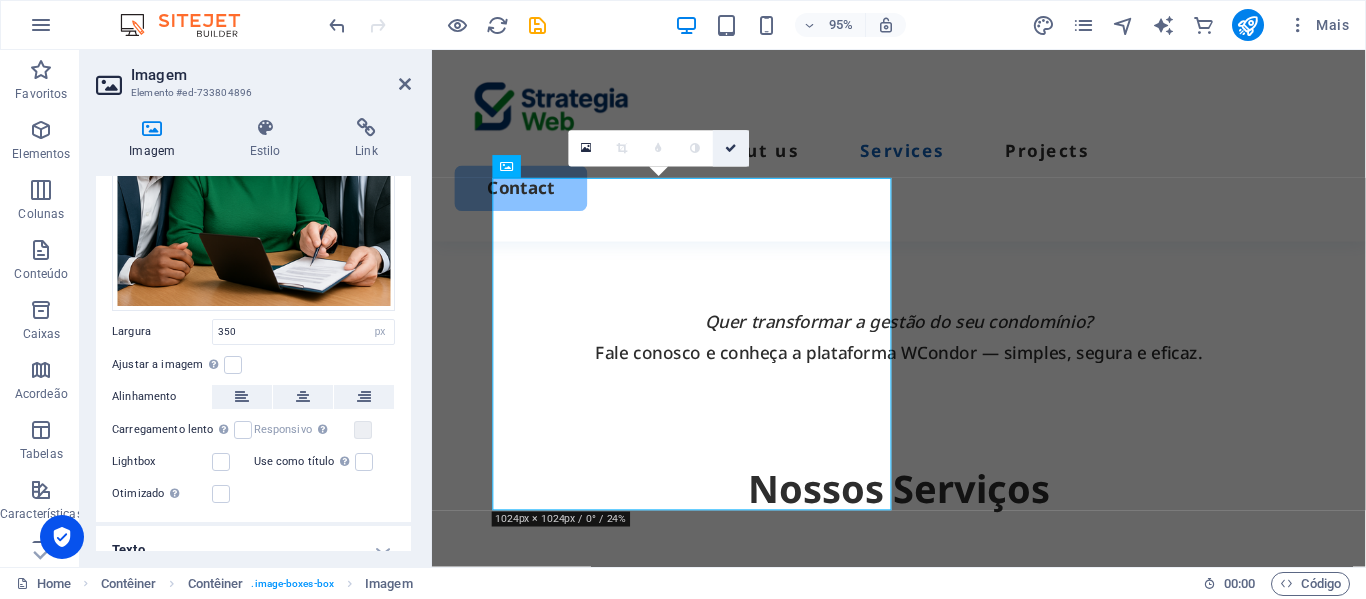click at bounding box center (731, 148) 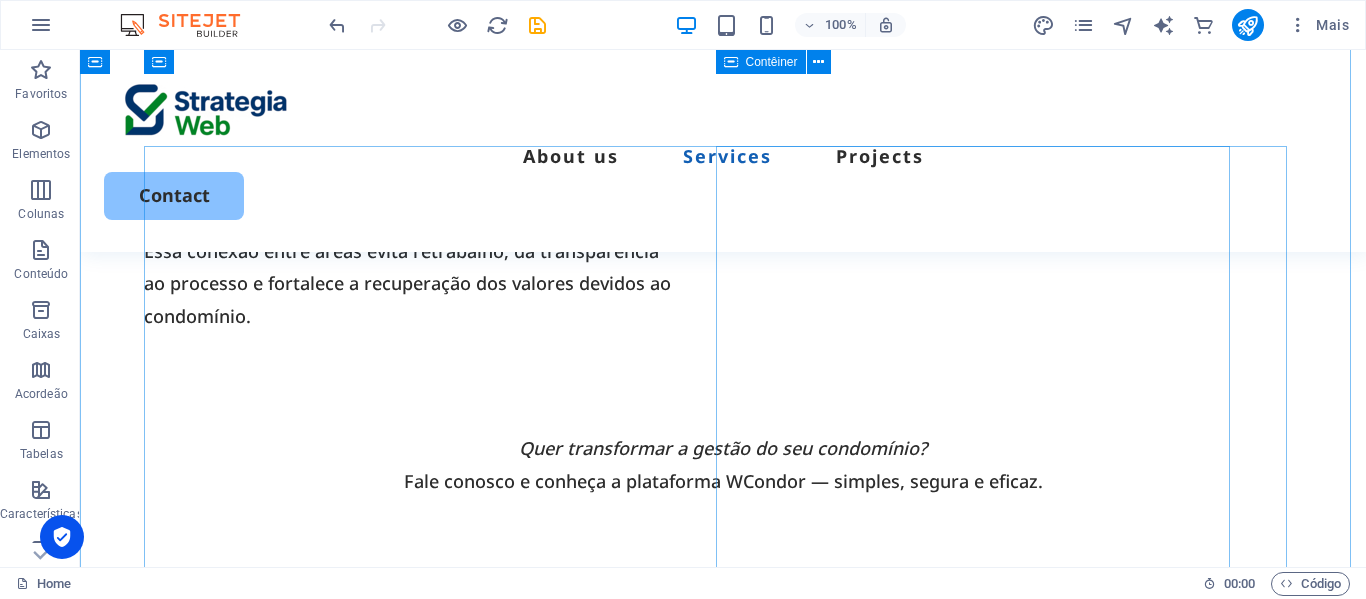 scroll, scrollTop: 2031, scrollLeft: 0, axis: vertical 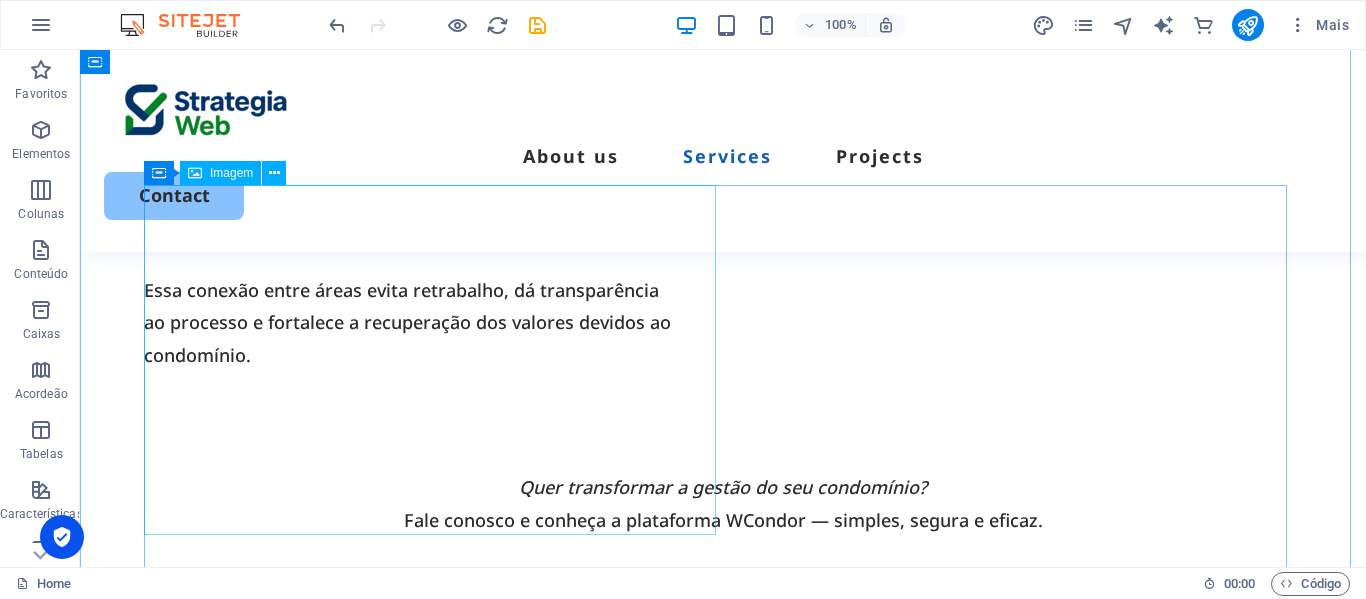 click at bounding box center (723, 939) 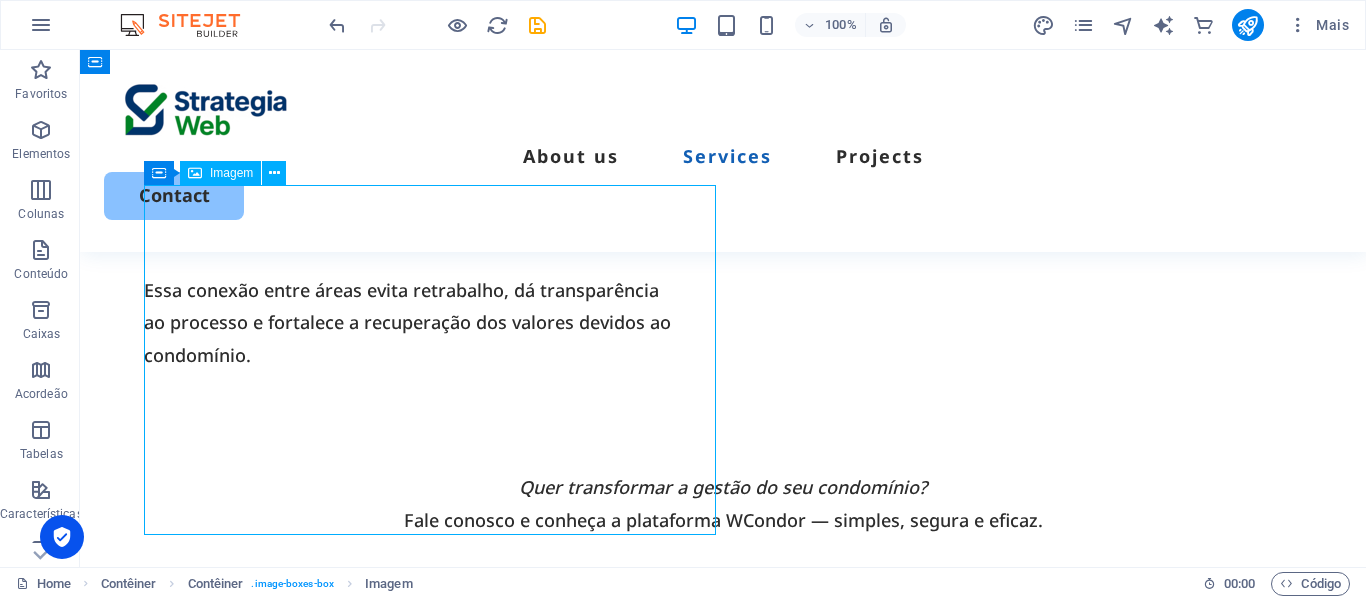 click at bounding box center [723, 939] 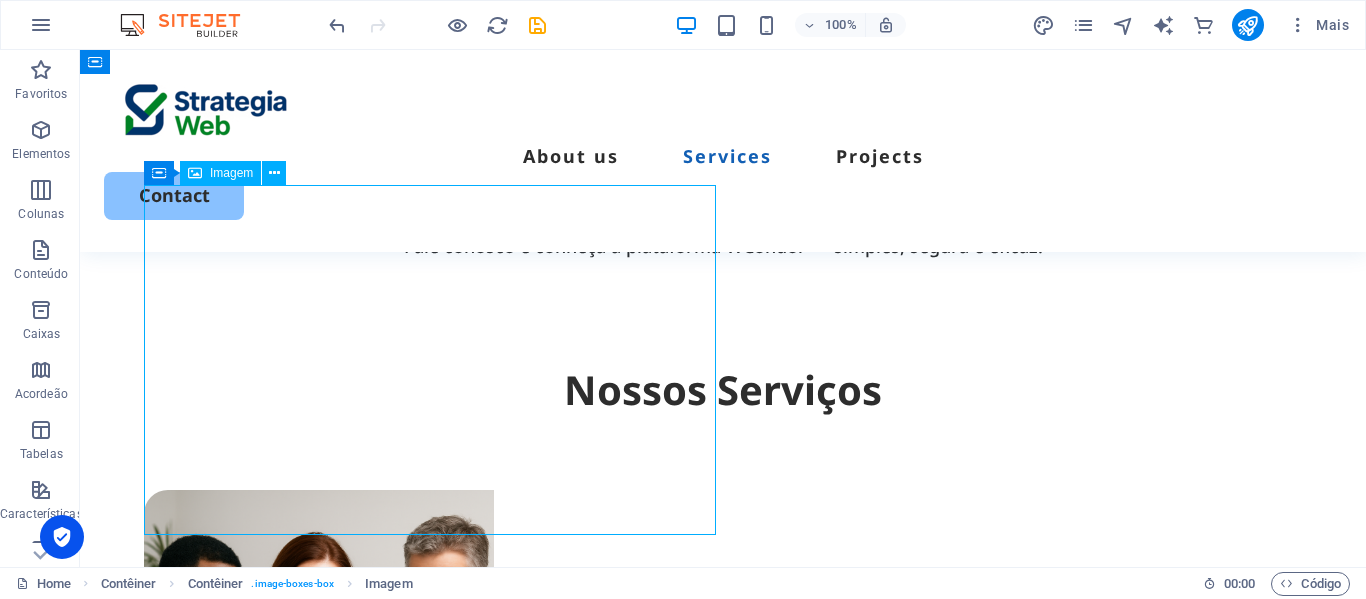 select on "px" 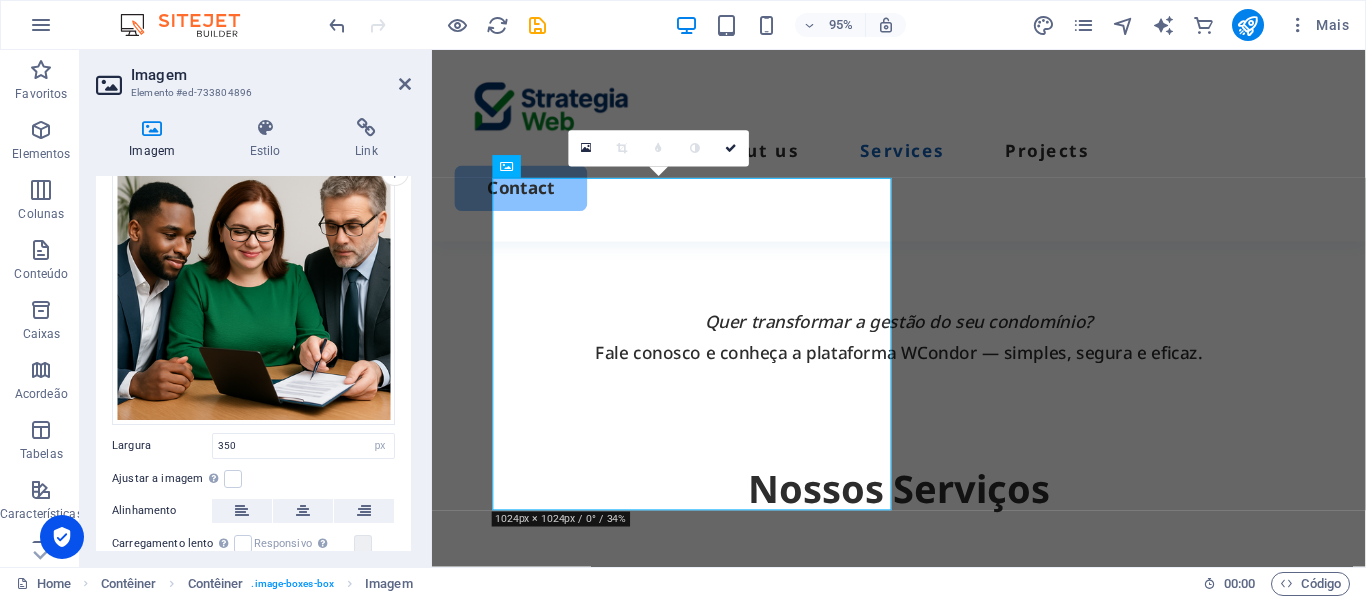 scroll, scrollTop: 100, scrollLeft: 0, axis: vertical 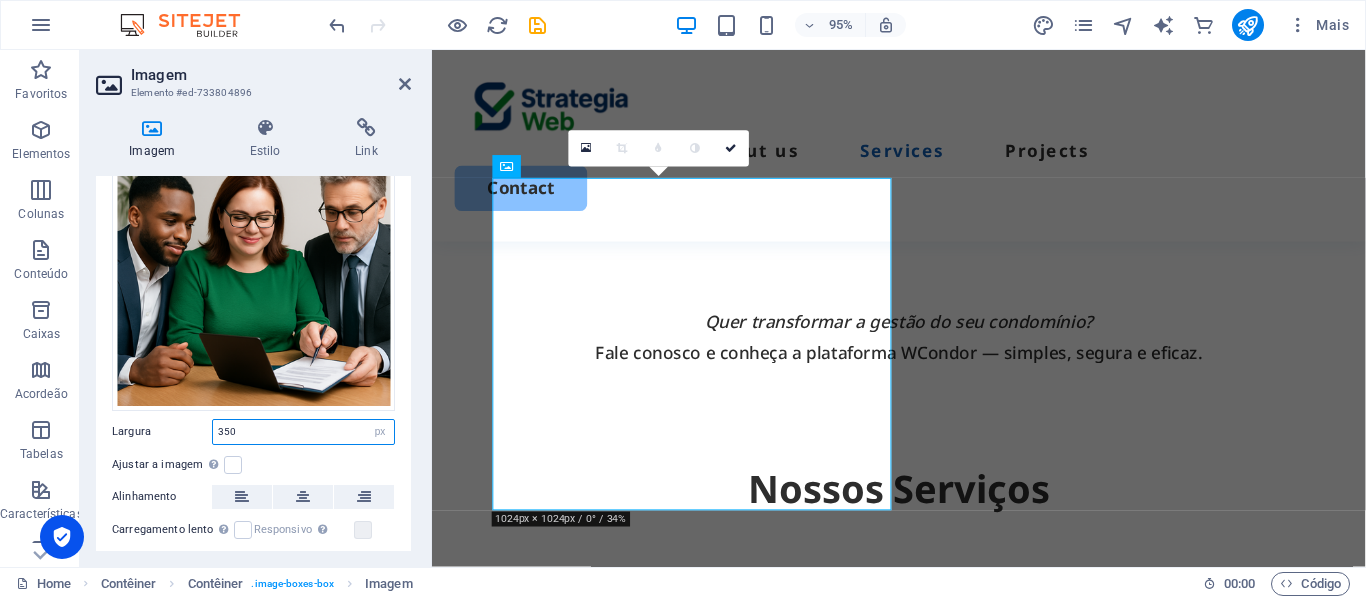 drag, startPoint x: 262, startPoint y: 429, endPoint x: 157, endPoint y: 429, distance: 105 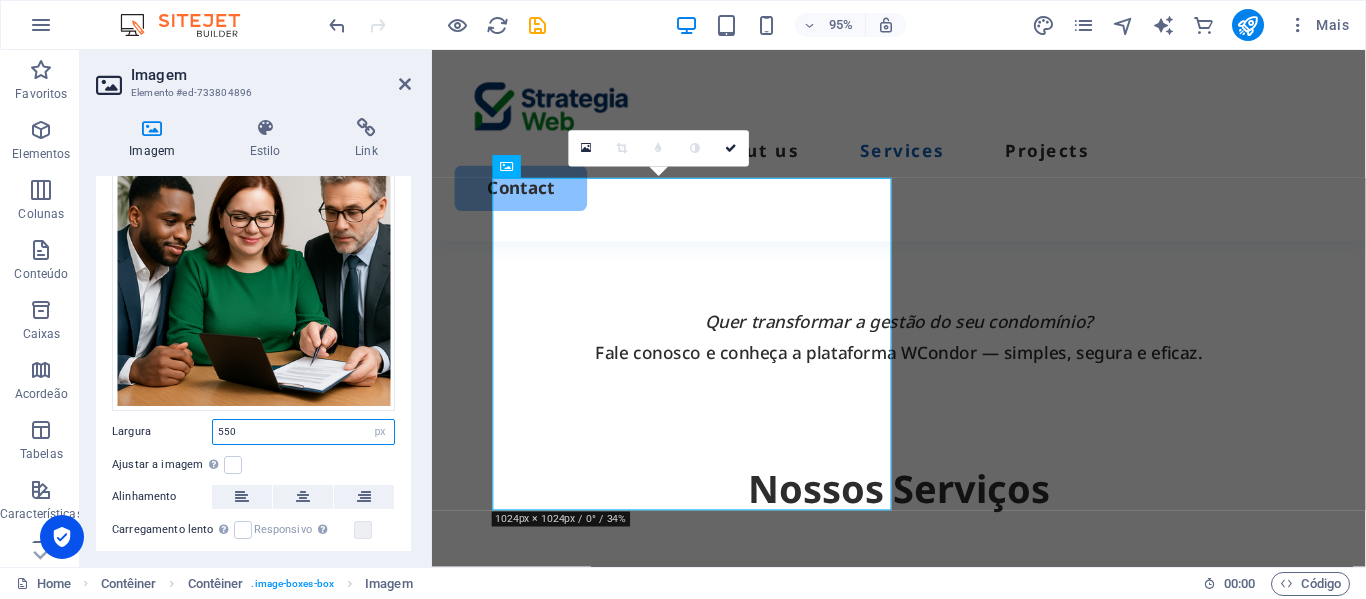 type on "550" 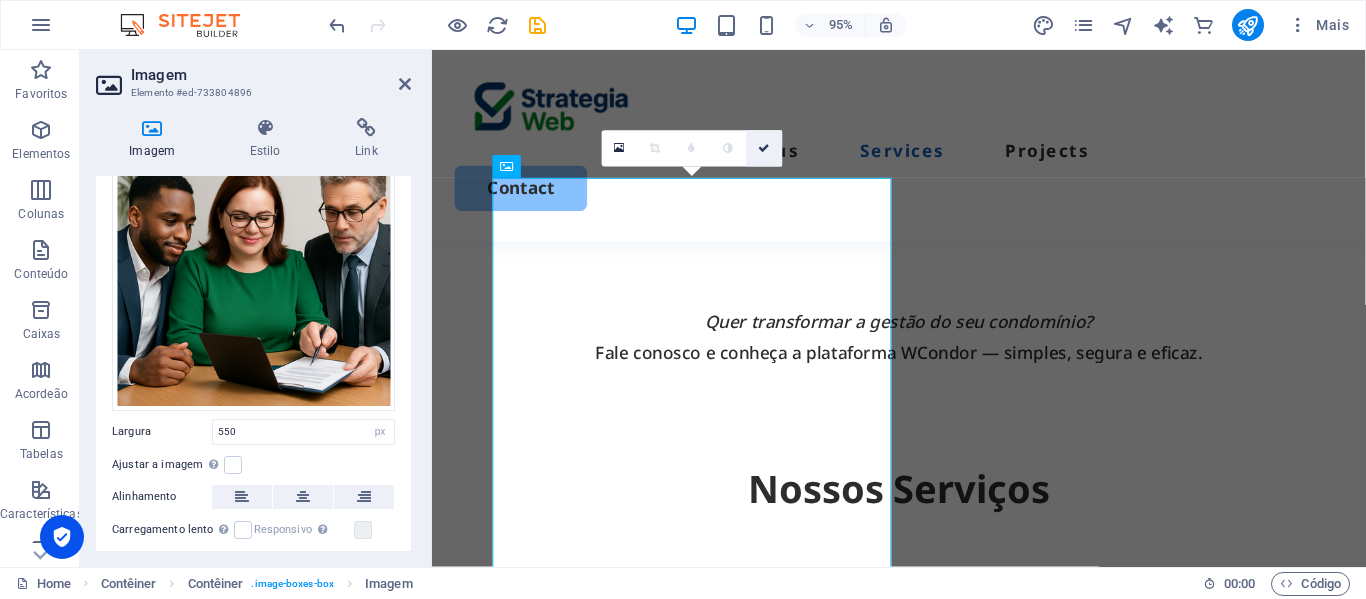 click at bounding box center [765, 148] 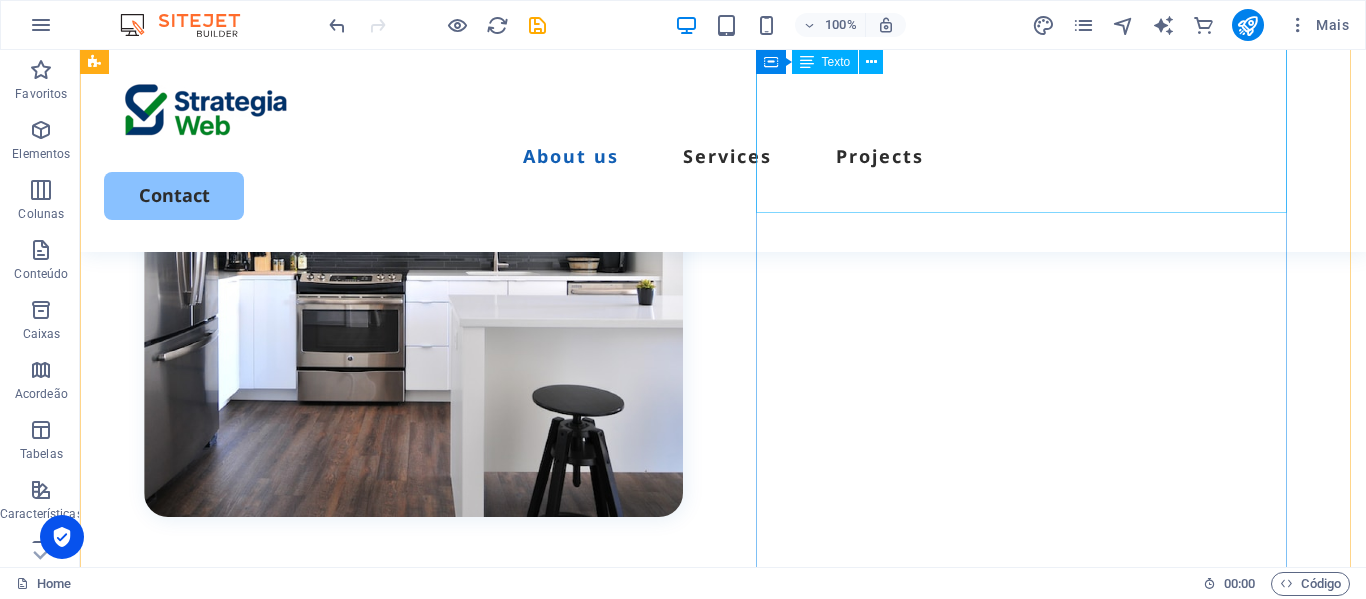 scroll, scrollTop: 1031, scrollLeft: 0, axis: vertical 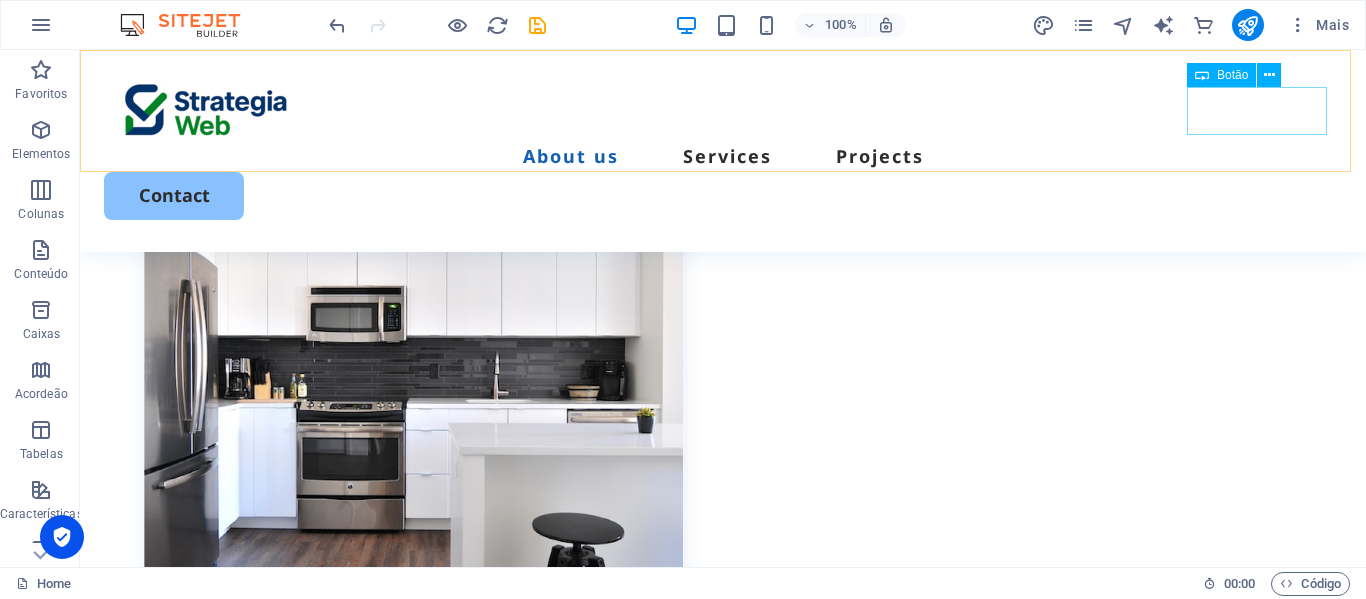 click on "Contact" at bounding box center [723, 195] 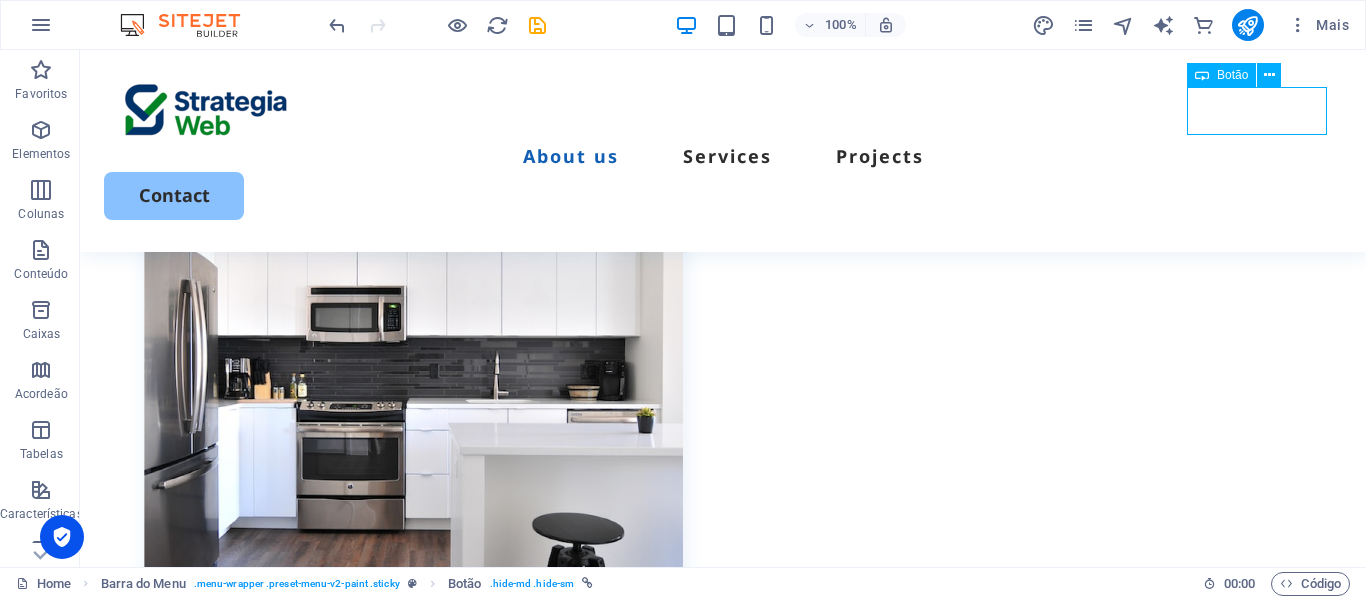click on "Contact" at bounding box center [723, 195] 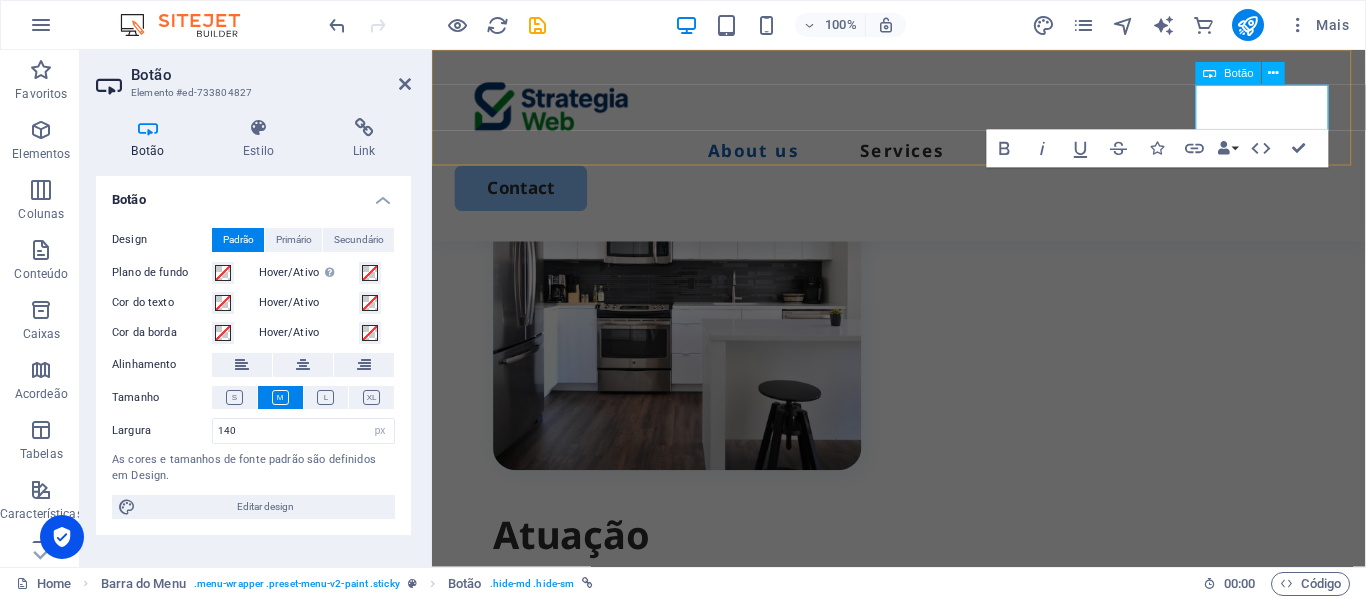 scroll, scrollTop: 1243, scrollLeft: 0, axis: vertical 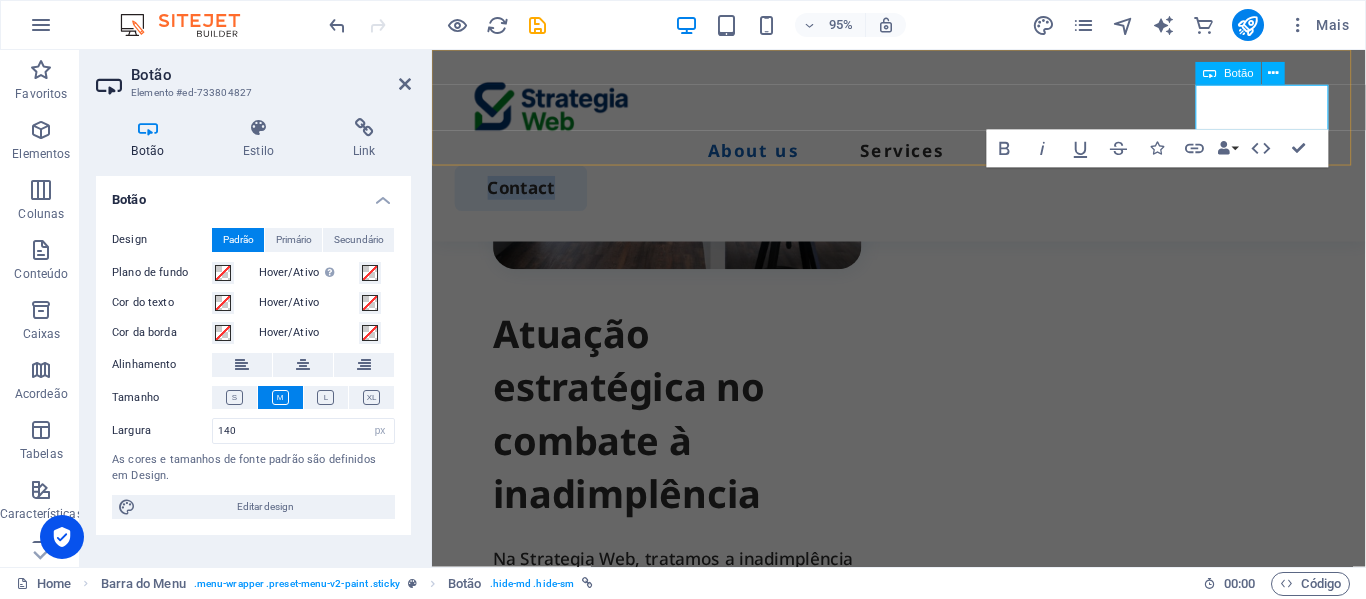 type 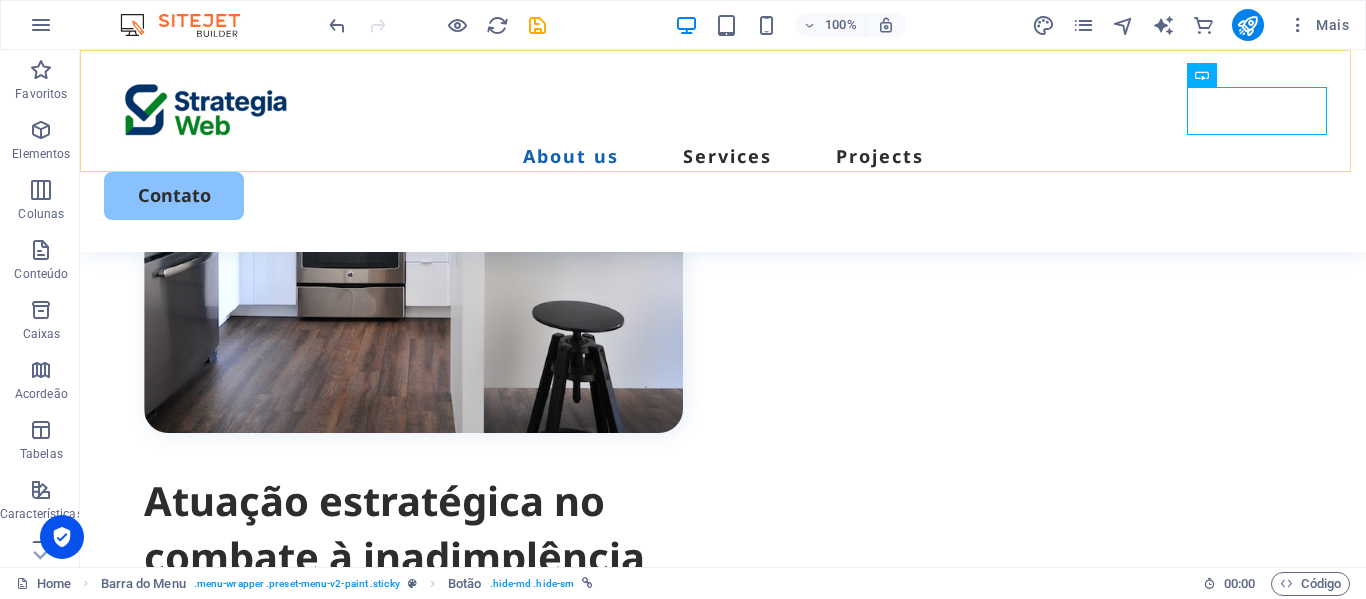scroll, scrollTop: 1031, scrollLeft: 0, axis: vertical 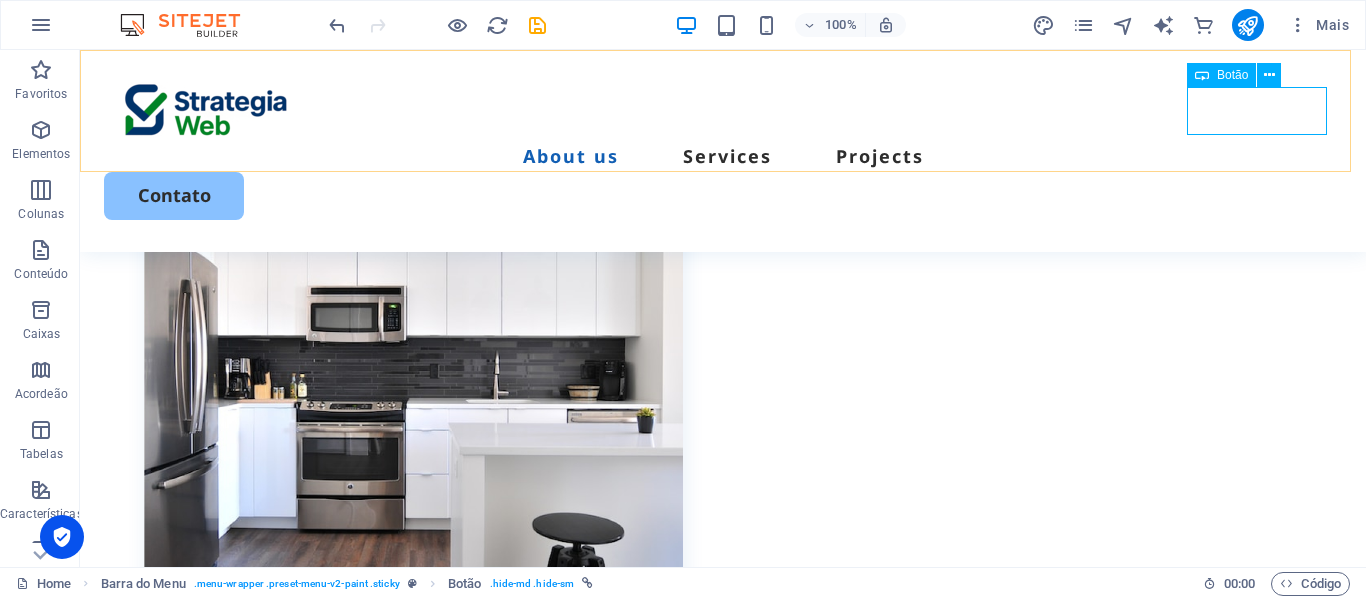 click on "Contato" at bounding box center [723, 195] 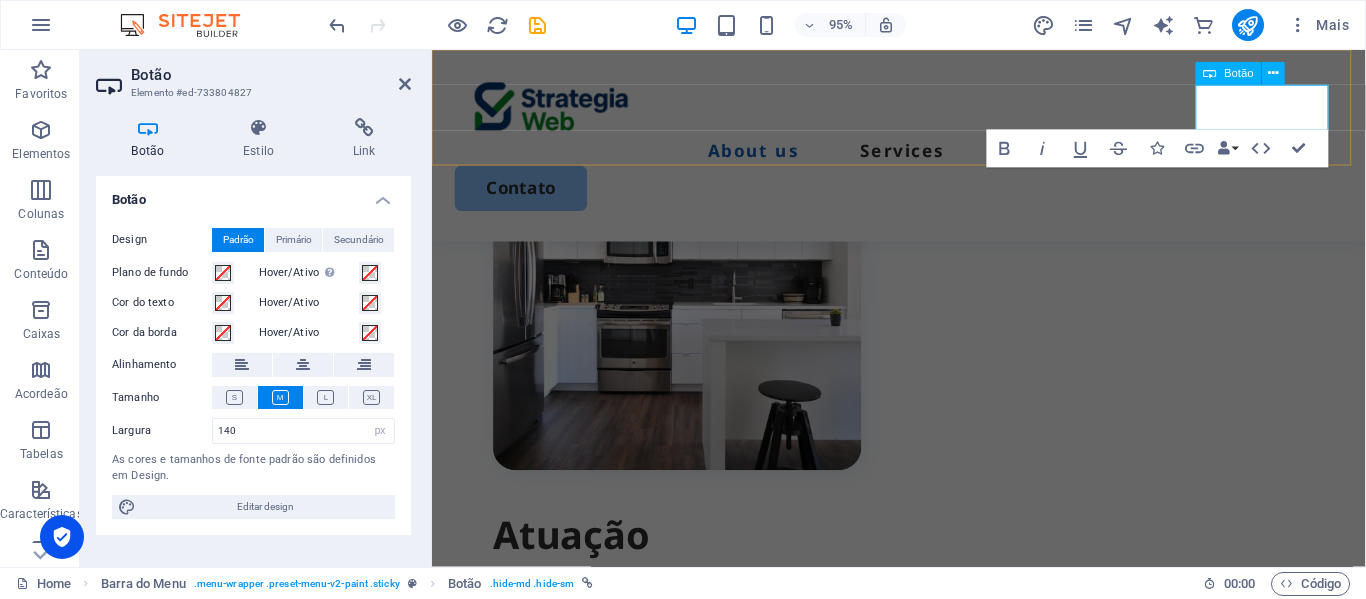 scroll, scrollTop: 1243, scrollLeft: 0, axis: vertical 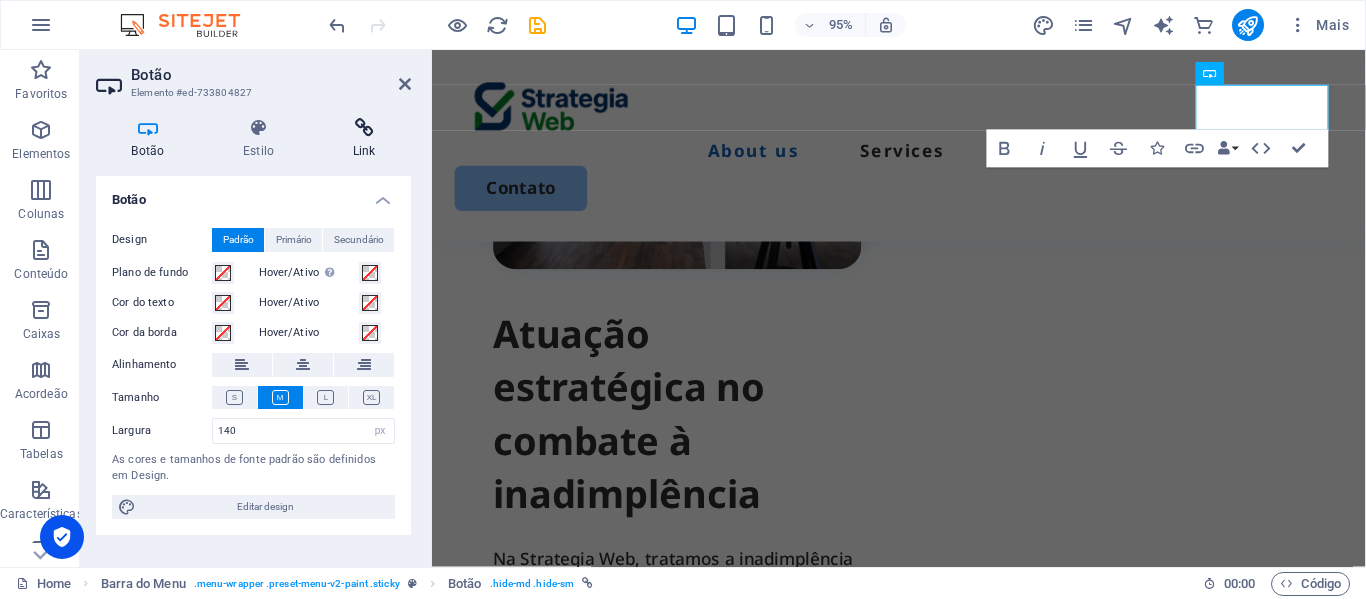 click on "Link" at bounding box center (364, 139) 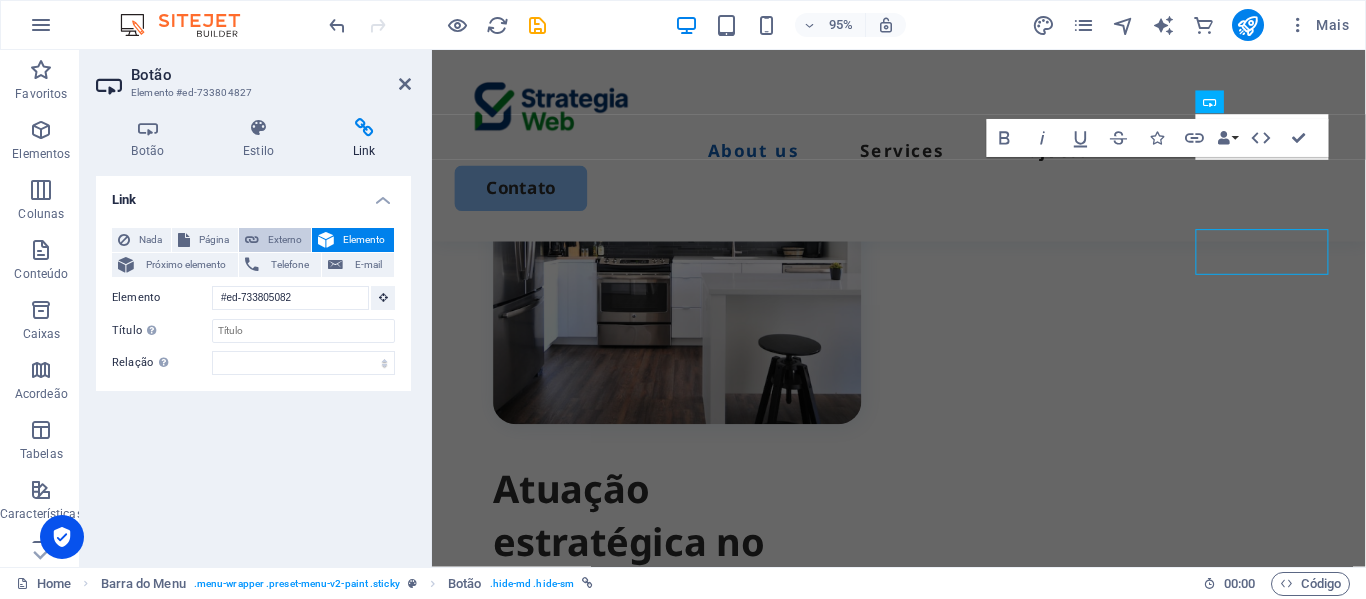 scroll, scrollTop: 999, scrollLeft: 0, axis: vertical 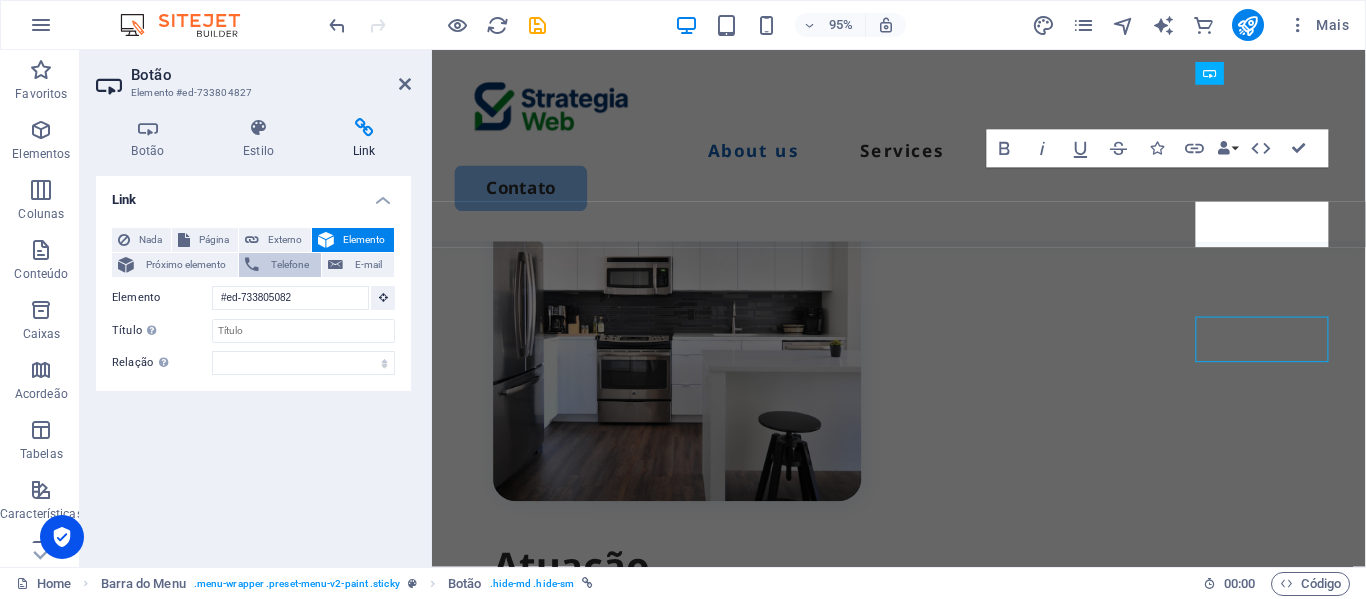 click on "Telefone" at bounding box center (290, 265) 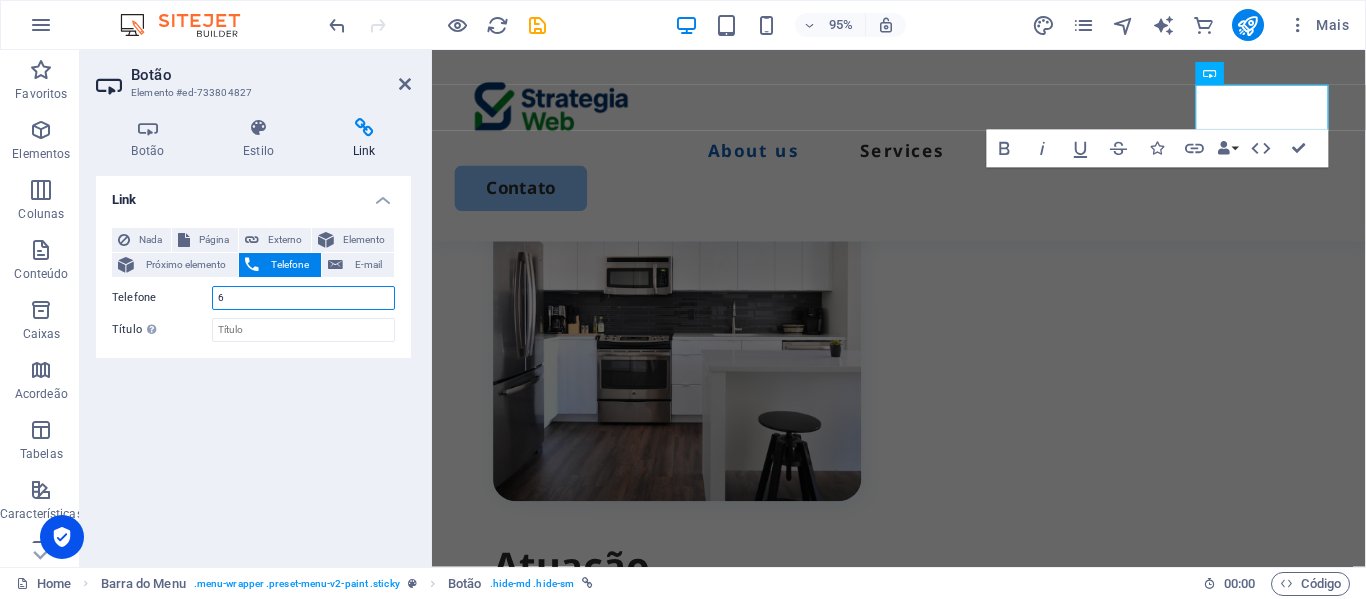 type on "61981889323" 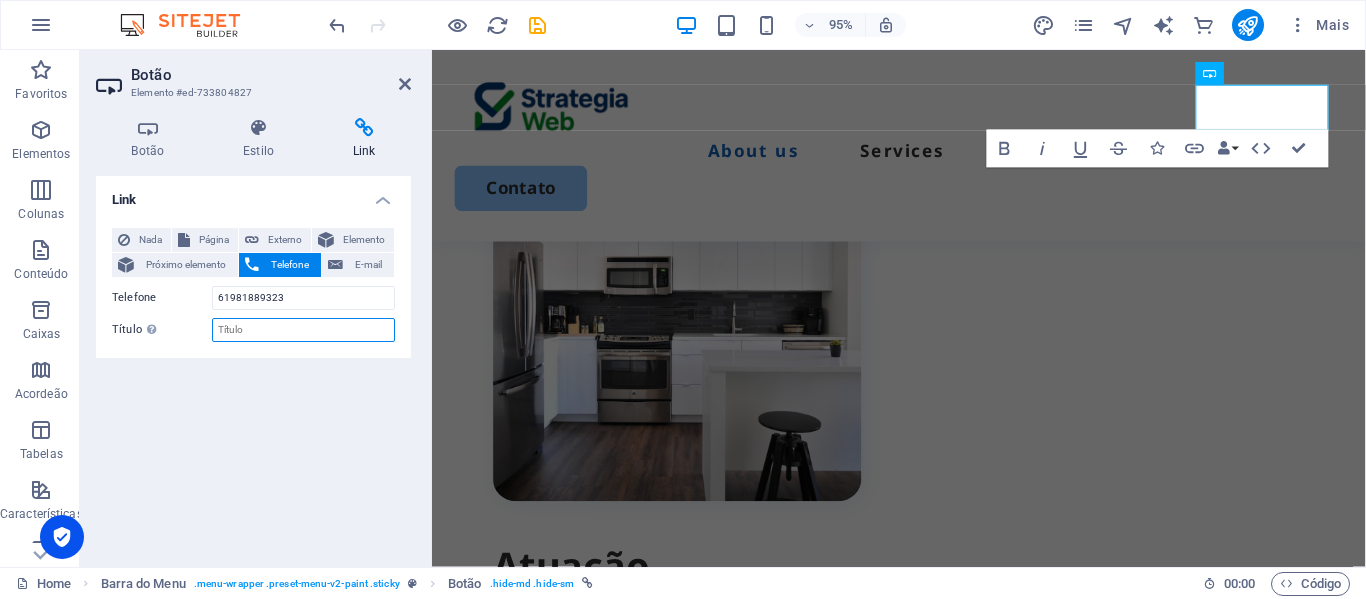 click on "Título A descrição adicional do link não deve ser igual ao texto do link. O título é geralmente mostrado como um texto de dica de ferramenta quando o mouse se move sobre o elemento. Deixe em branco se tiver dúvidas." at bounding box center (303, 330) 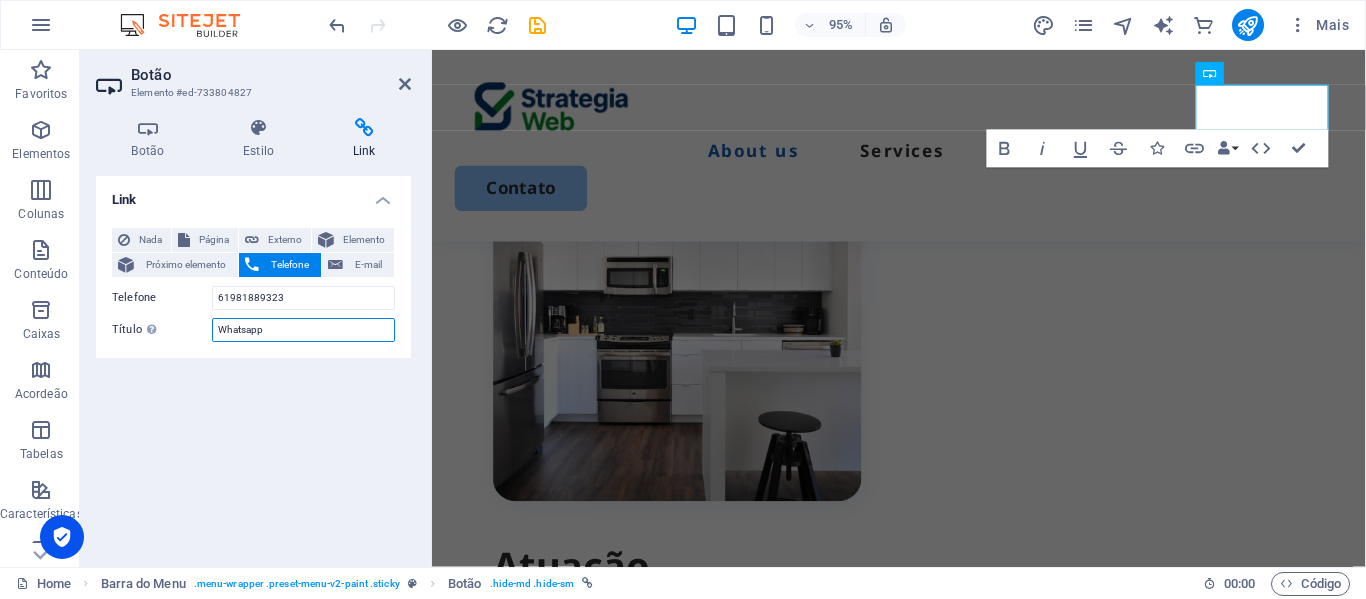 type on "Whatsapp" 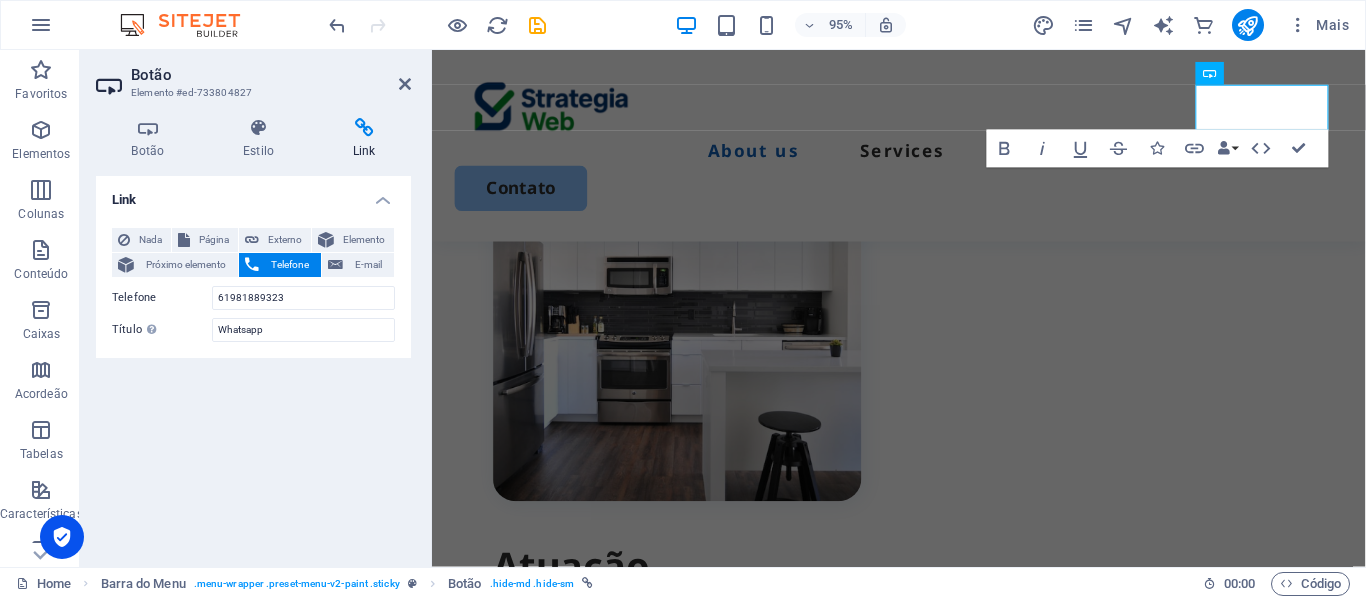 click on "Nada Página Externo Elemento Próximo elemento Telefone E-mail Página Home Legal Notice Privacy Subpage Elemento #ed-733805082
URL Telefone [PHONE_NUMBER] E-mail Link desejado Nova guia Mesma guia Sobreposição Título A descrição adicional do link não deve ser igual ao texto do link. O título é geralmente mostrado como um texto de dica de ferramenta quando o mouse se move sobre o elemento. Deixe em branco se tiver dúvidas. Whatsapp Relação Define o  relacionamento deste link com o destino do link . Por exemplo, o valor "nofollow" instrui os mecanismos de pesquisa a não seguir o link. Pode ser deixado vazio. alternado autor guia de favoritos externo ajuda licença avançar nofollow noreferrer noopener prev busca marcar" at bounding box center [253, 285] 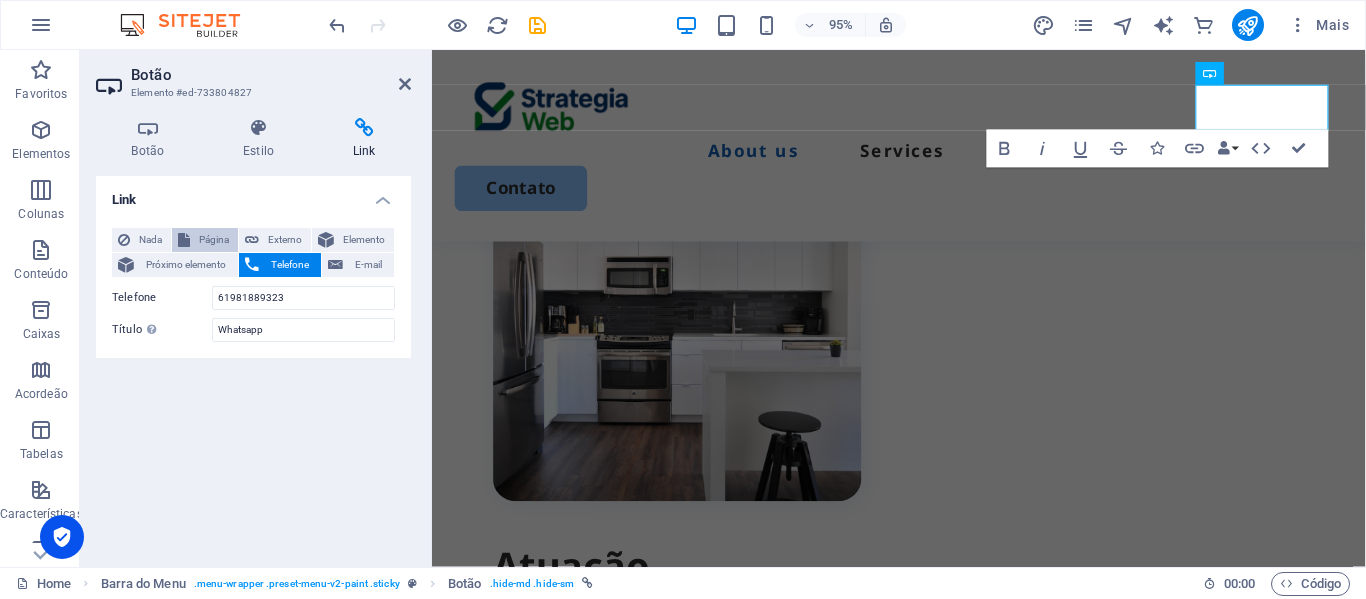 click on "Página" at bounding box center [214, 240] 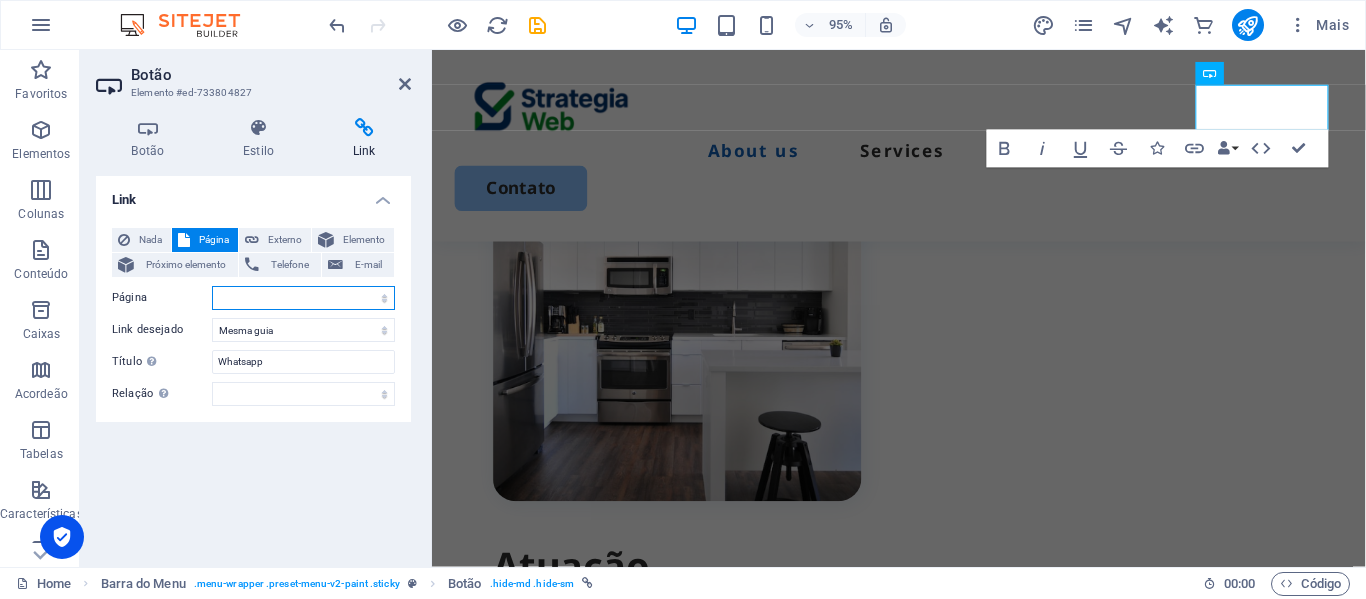 click on "Home Legal Notice Privacy Subpage" at bounding box center [303, 298] 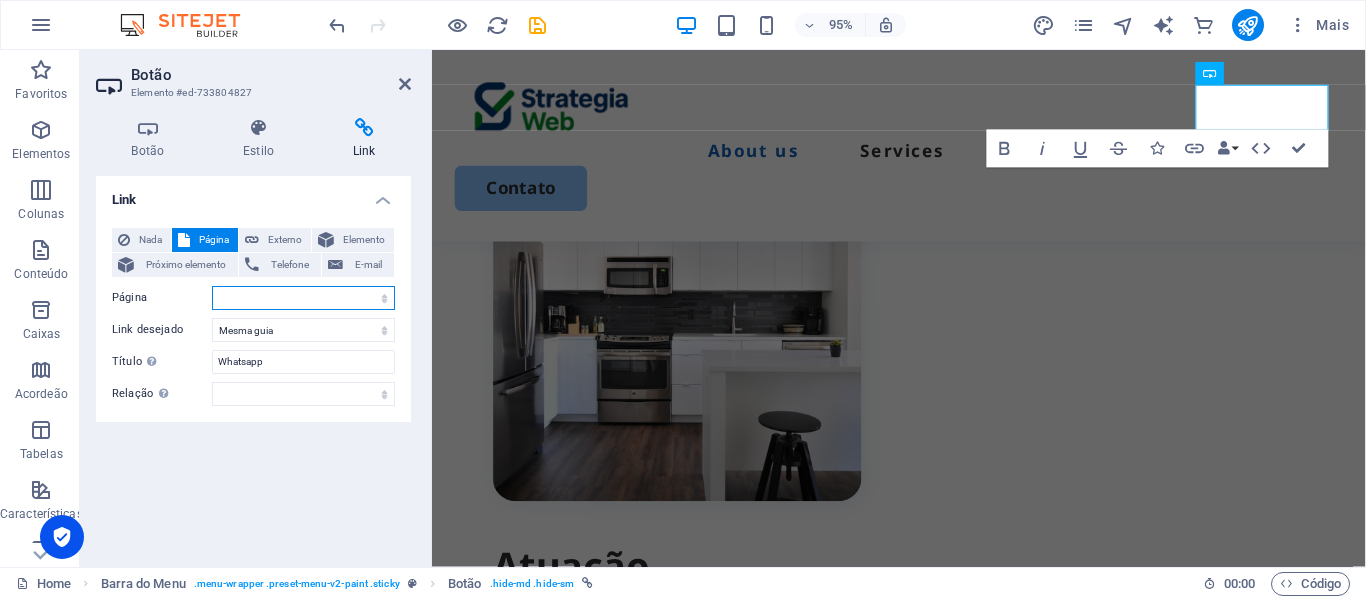 select on "0" 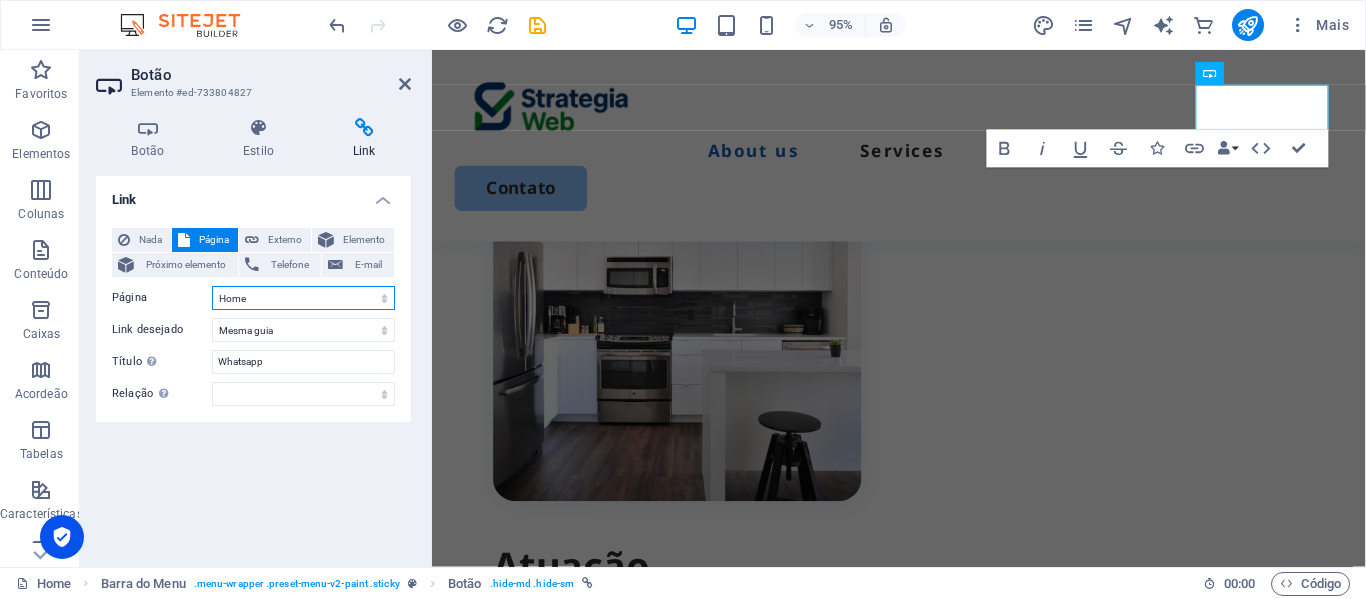 click on "Home Legal Notice Privacy Subpage" at bounding box center [303, 298] 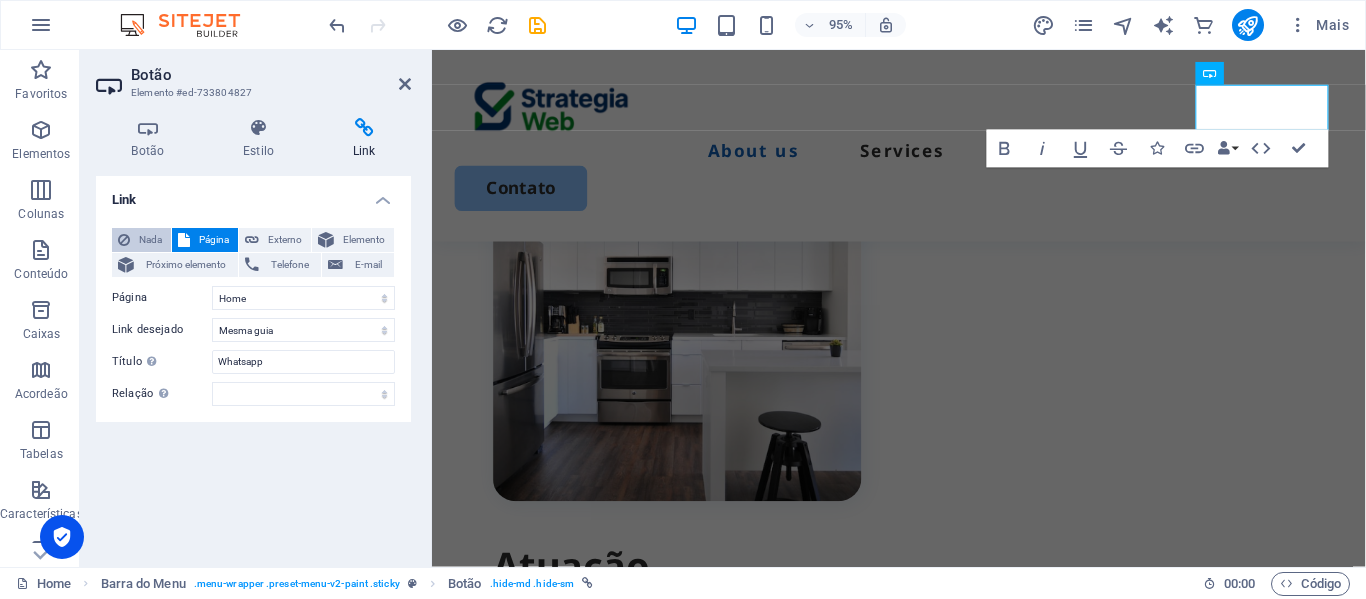 click on "Nada" at bounding box center [150, 240] 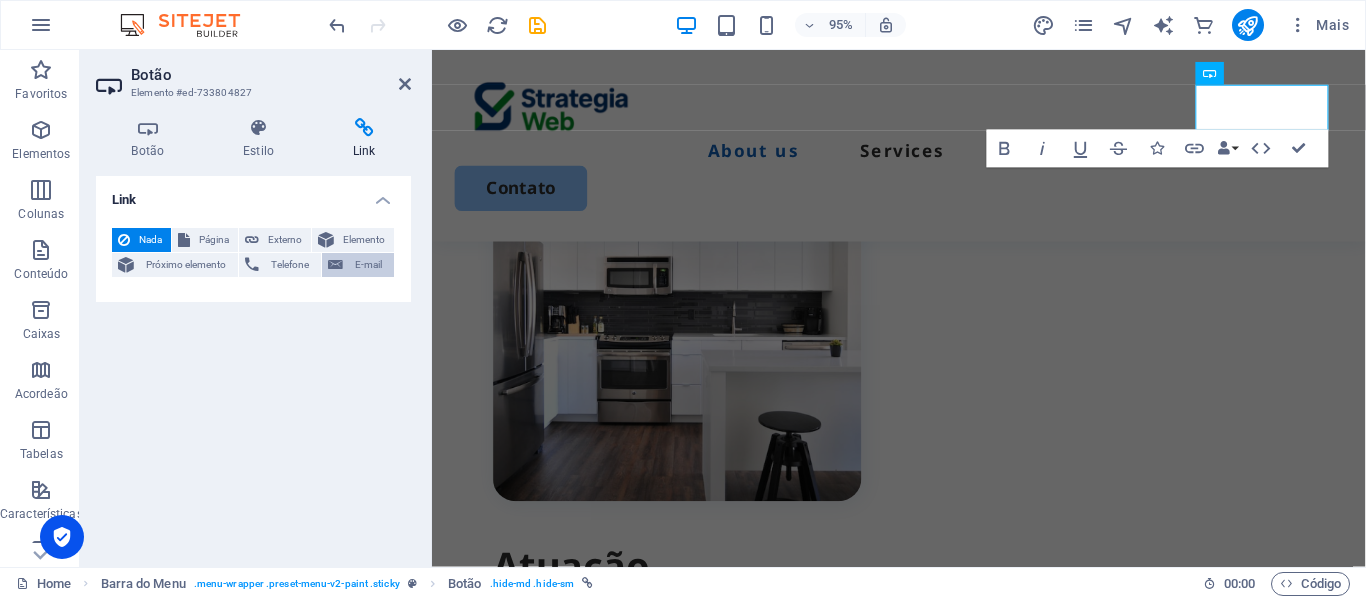 click on "E-mail" at bounding box center [358, 265] 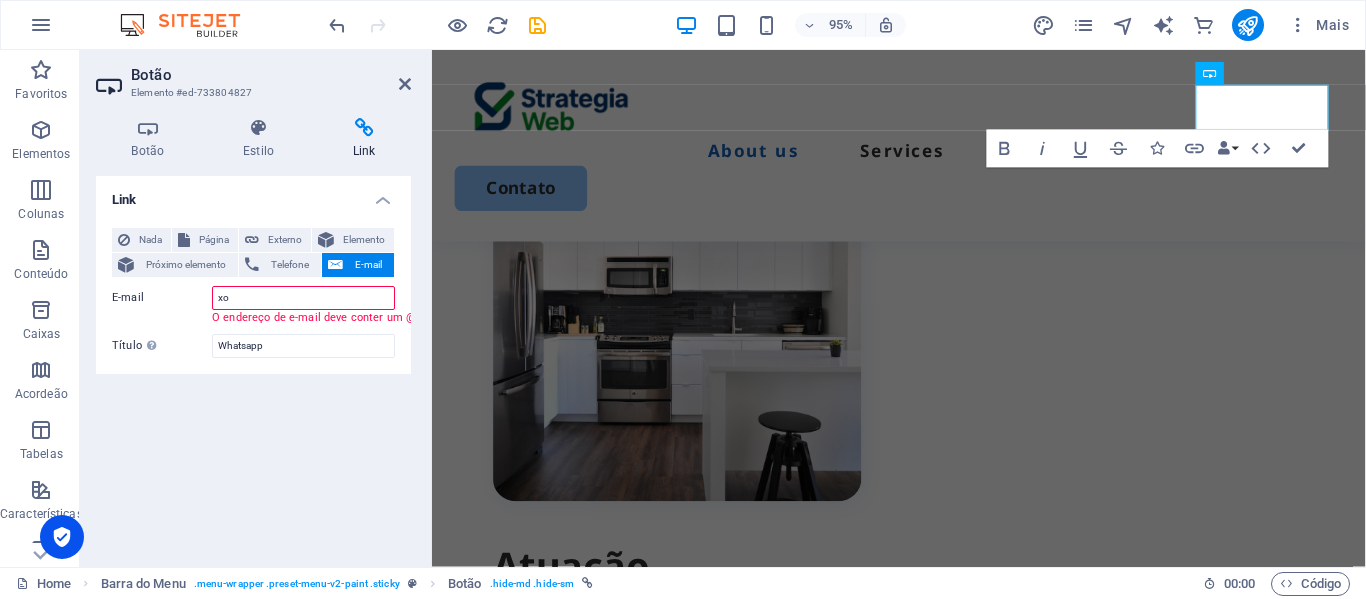 type on "x" 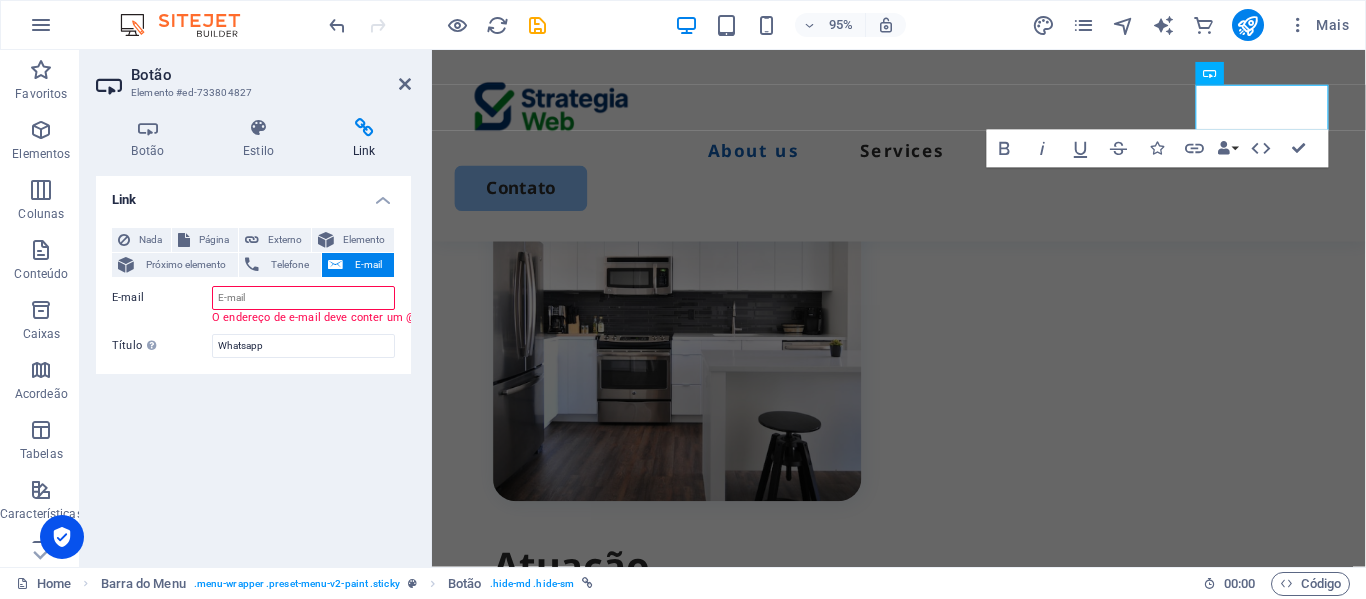 type on "x" 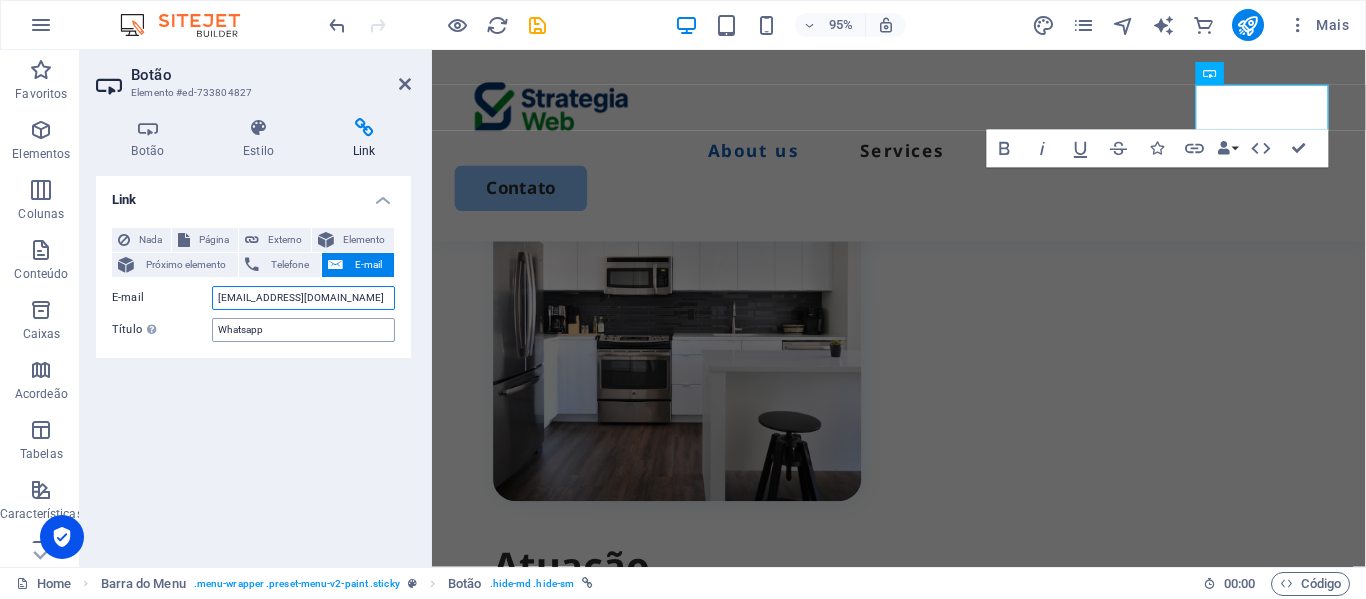 type on "[EMAIL_ADDRESS][DOMAIN_NAME]" 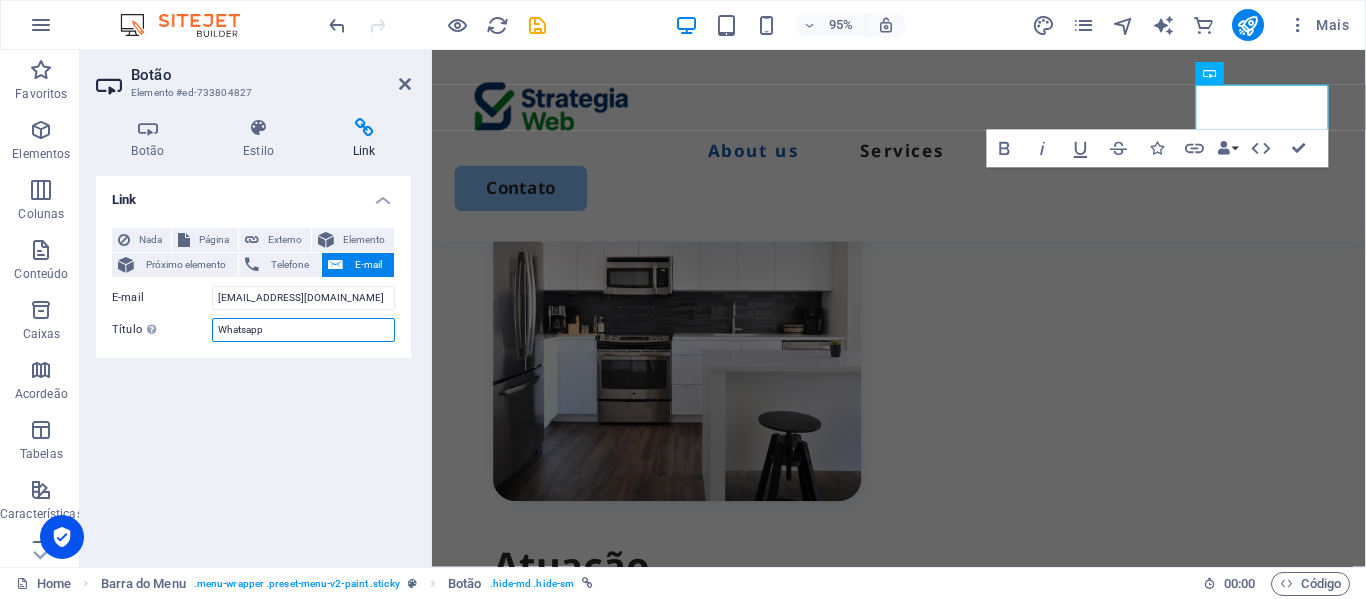 click on "Whatsapp" at bounding box center [303, 330] 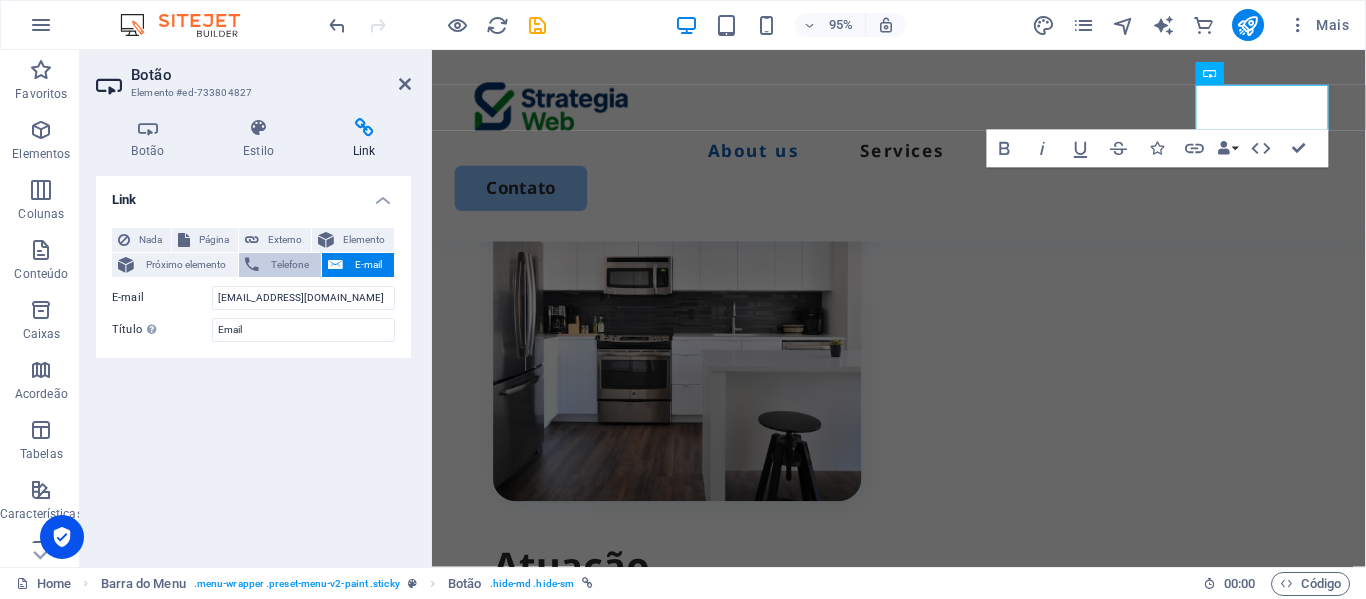click on "Telefone" at bounding box center (290, 265) 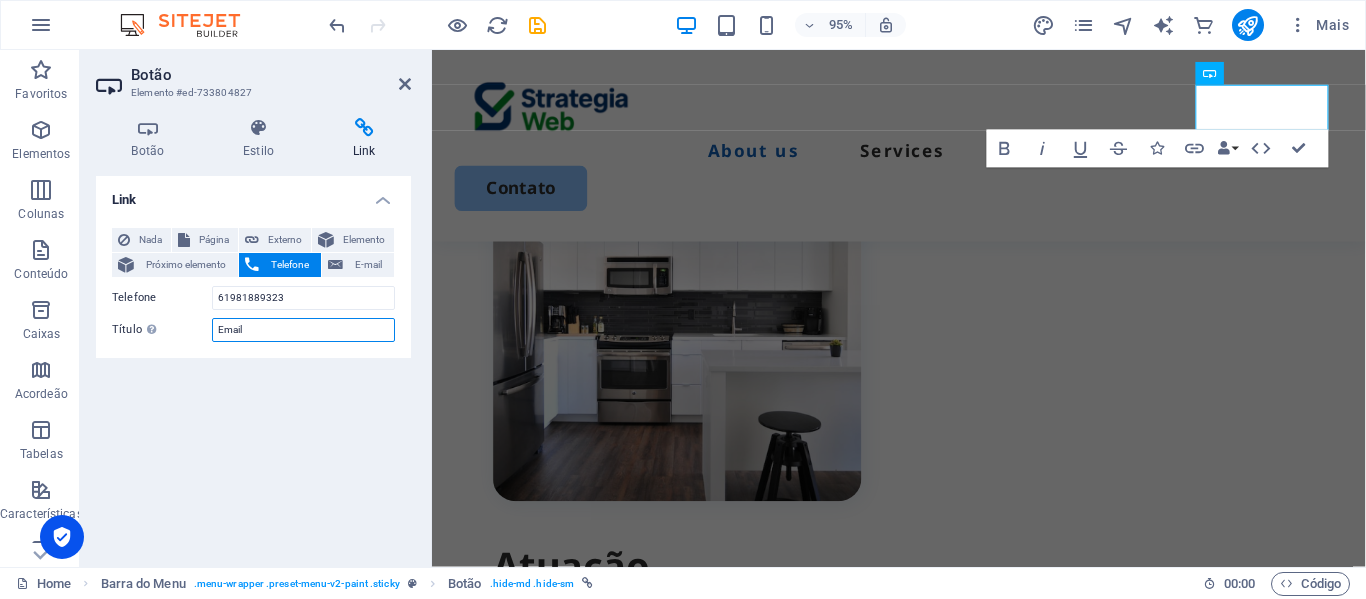 click on "Email" at bounding box center [303, 330] 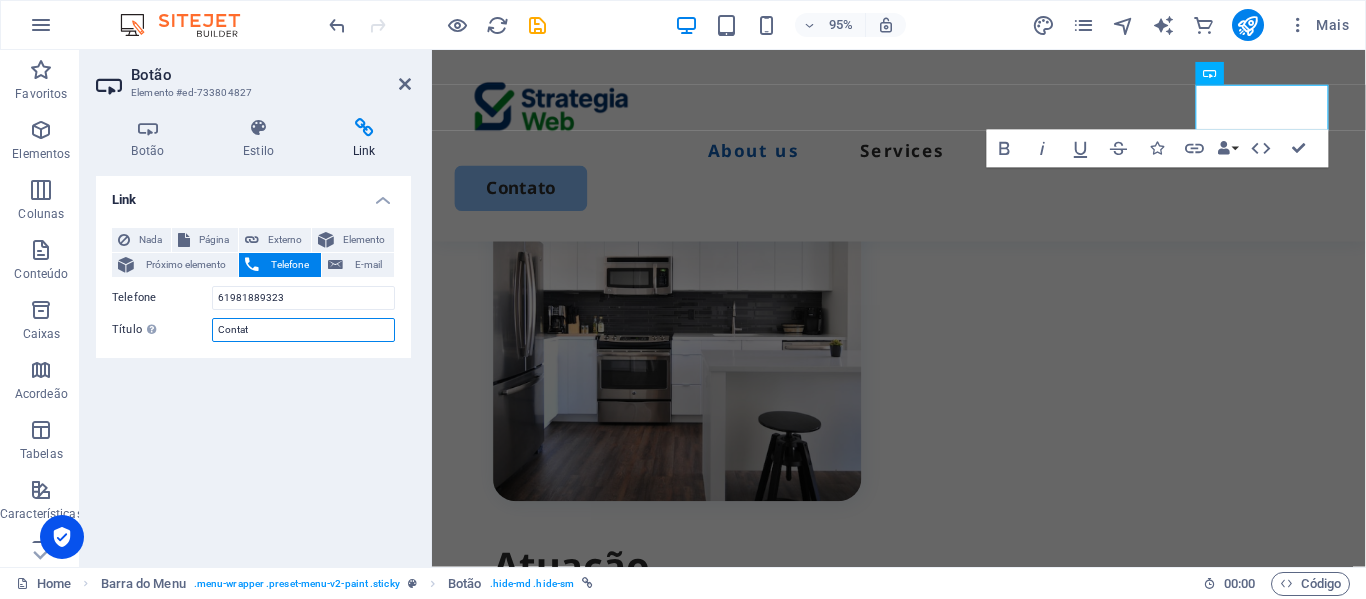 type on "Contato" 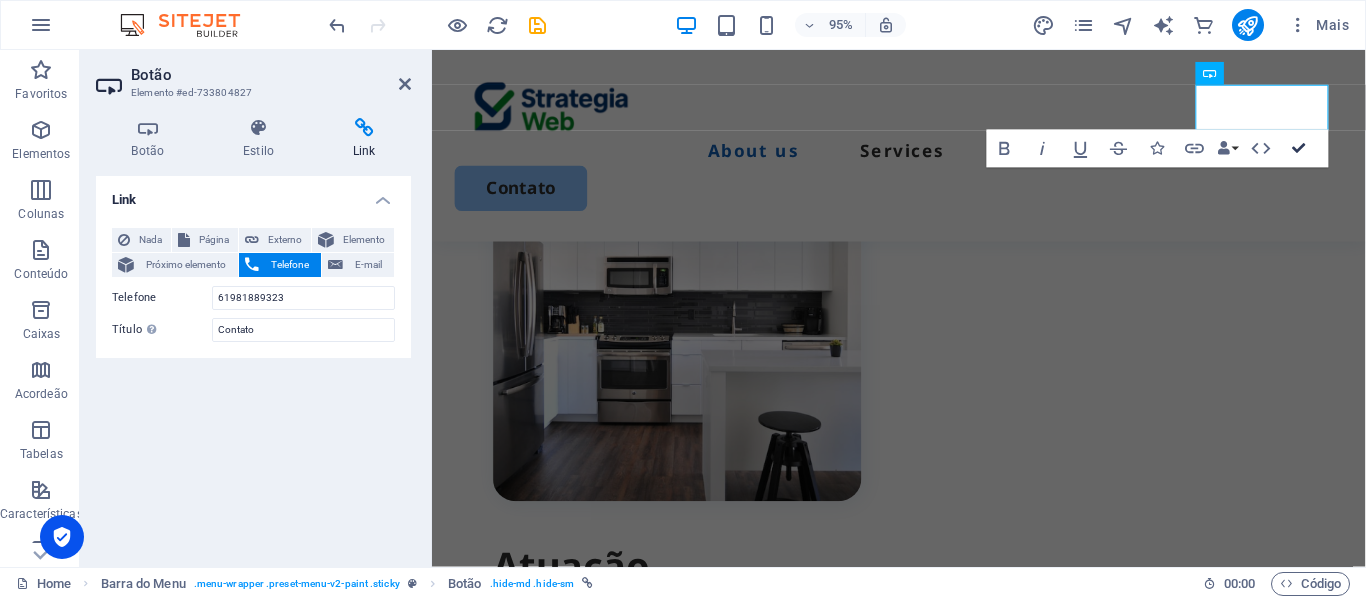 scroll, scrollTop: 787, scrollLeft: 0, axis: vertical 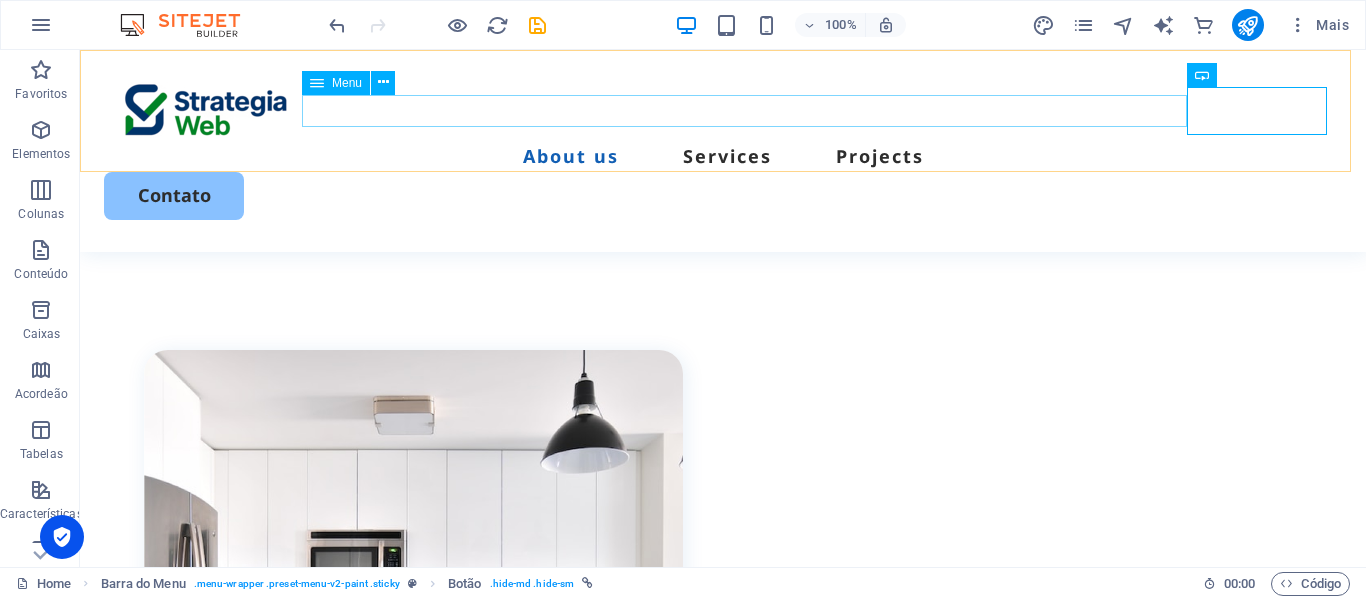 click on "About us Services Projects" at bounding box center [723, 156] 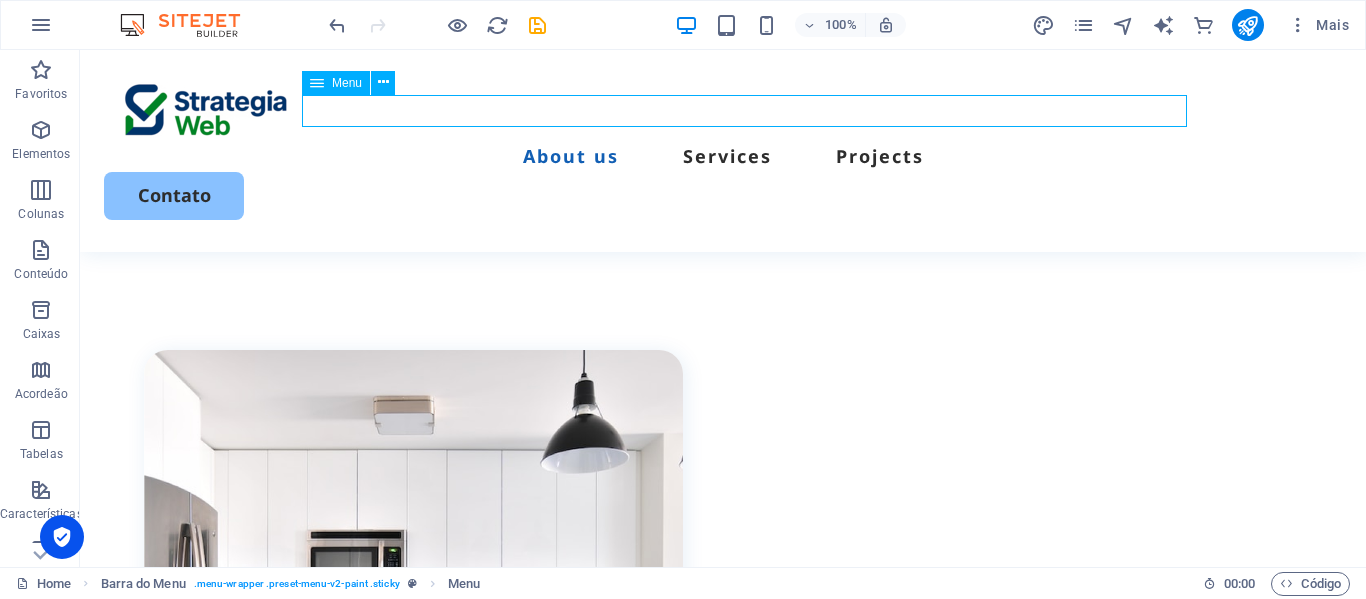 click on "About us Services Projects" at bounding box center [723, 156] 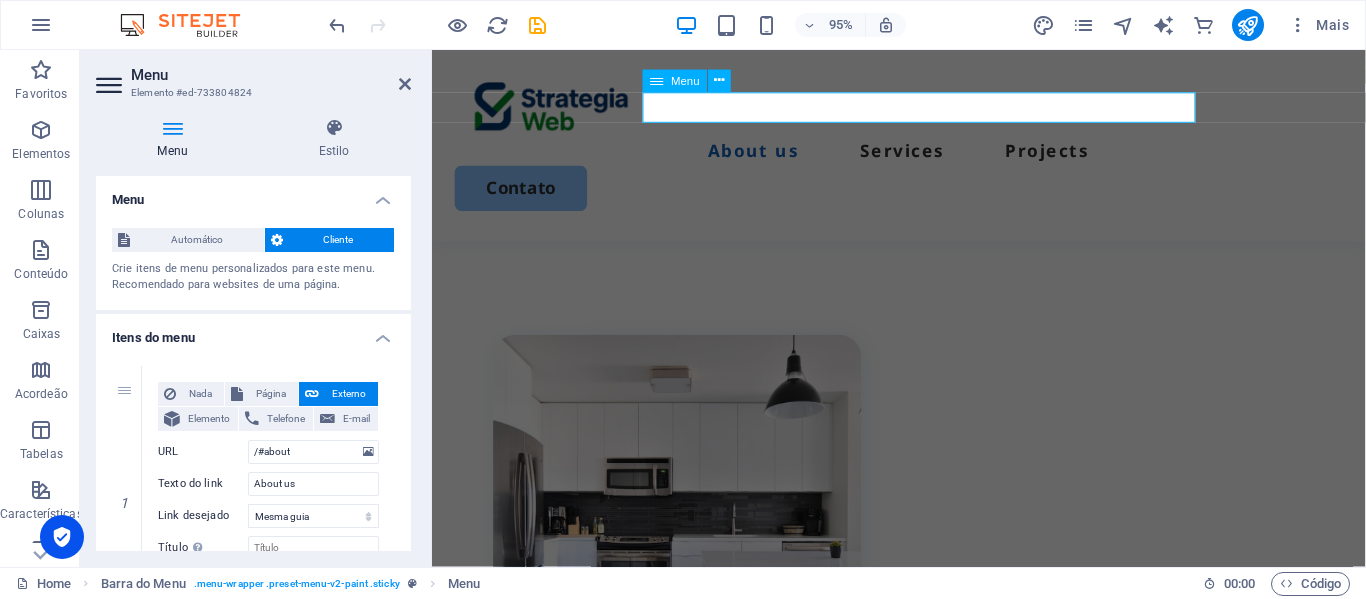 scroll, scrollTop: 999, scrollLeft: 0, axis: vertical 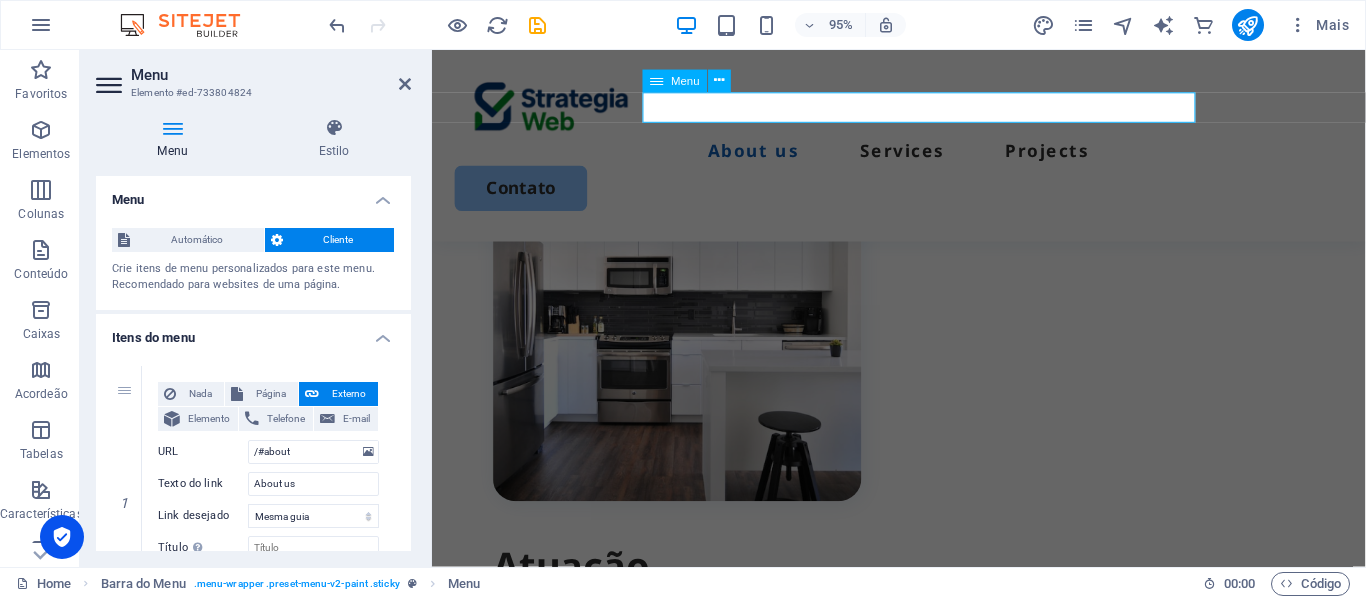 click on "About us Services Projects" at bounding box center [923, 156] 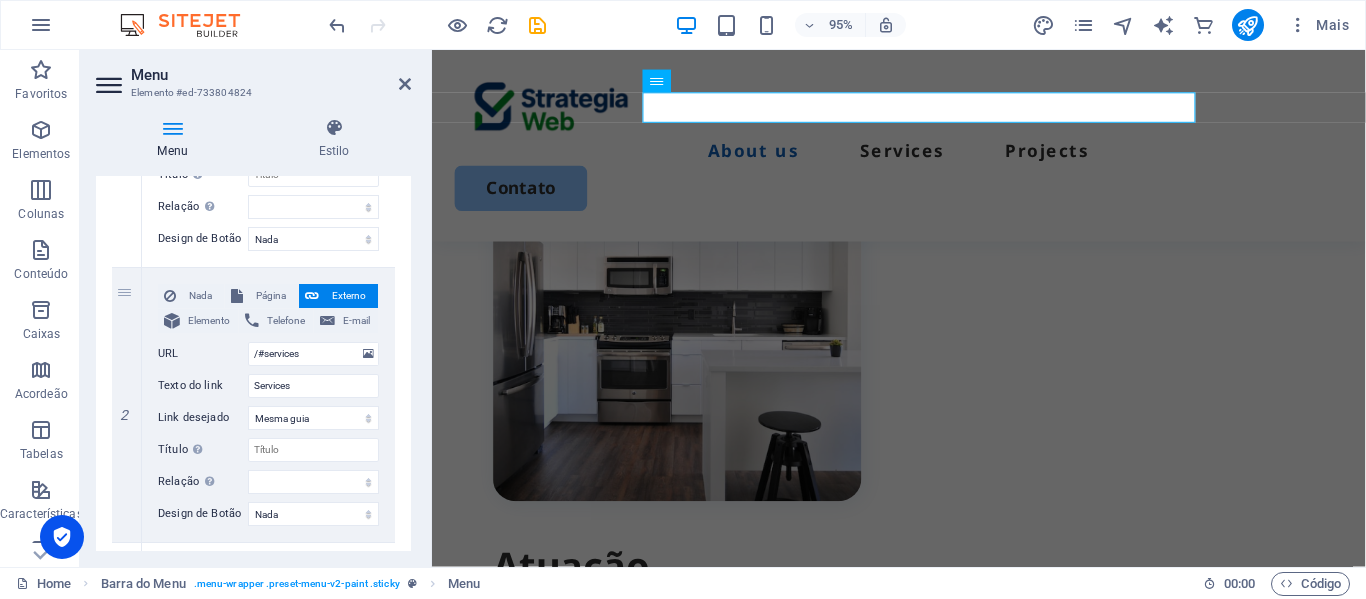 scroll, scrollTop: 400, scrollLeft: 0, axis: vertical 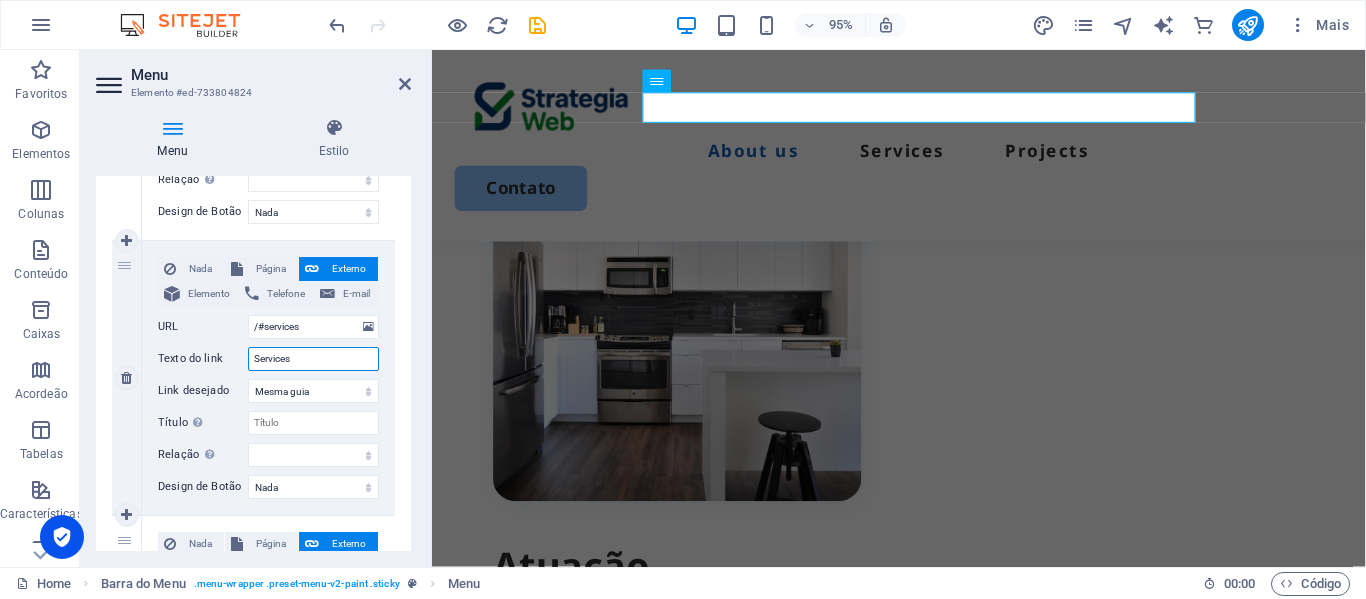 drag, startPoint x: 307, startPoint y: 366, endPoint x: 202, endPoint y: 363, distance: 105.04285 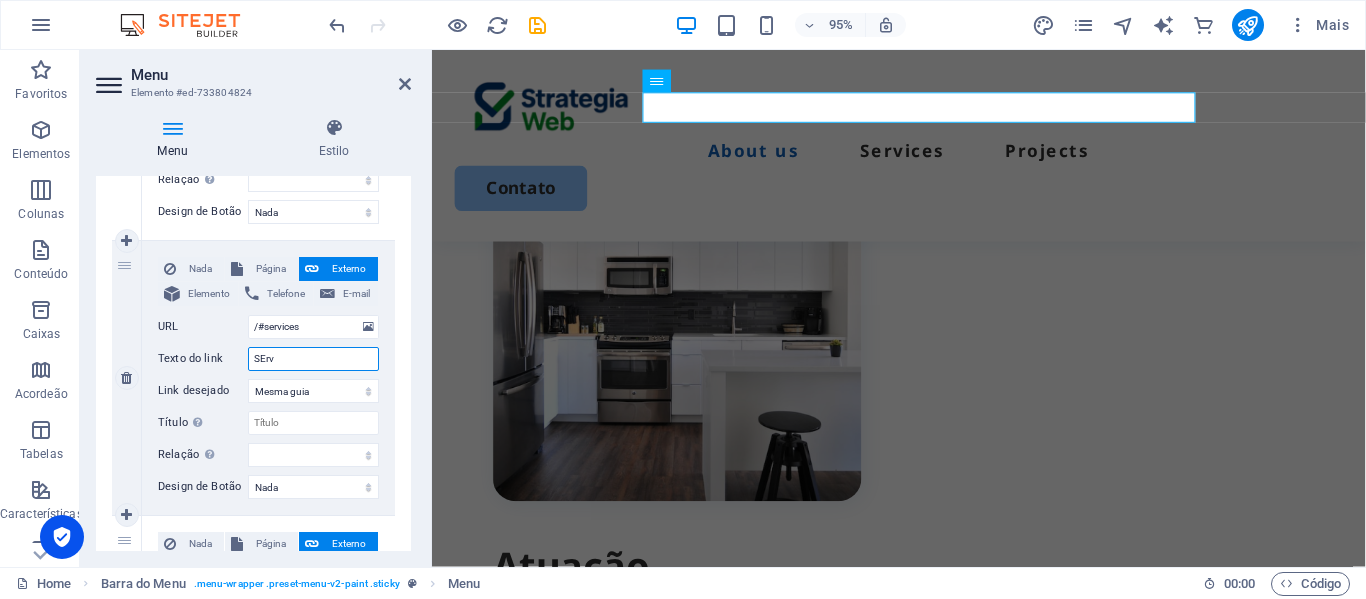 type on "SErvi" 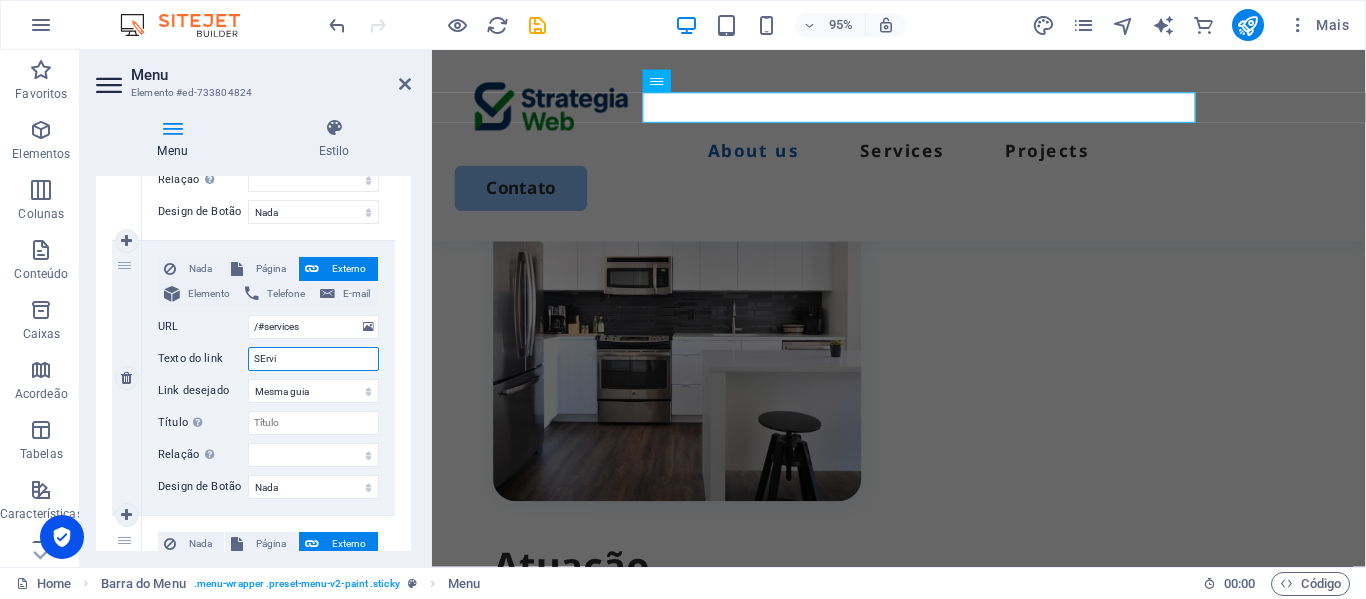 select 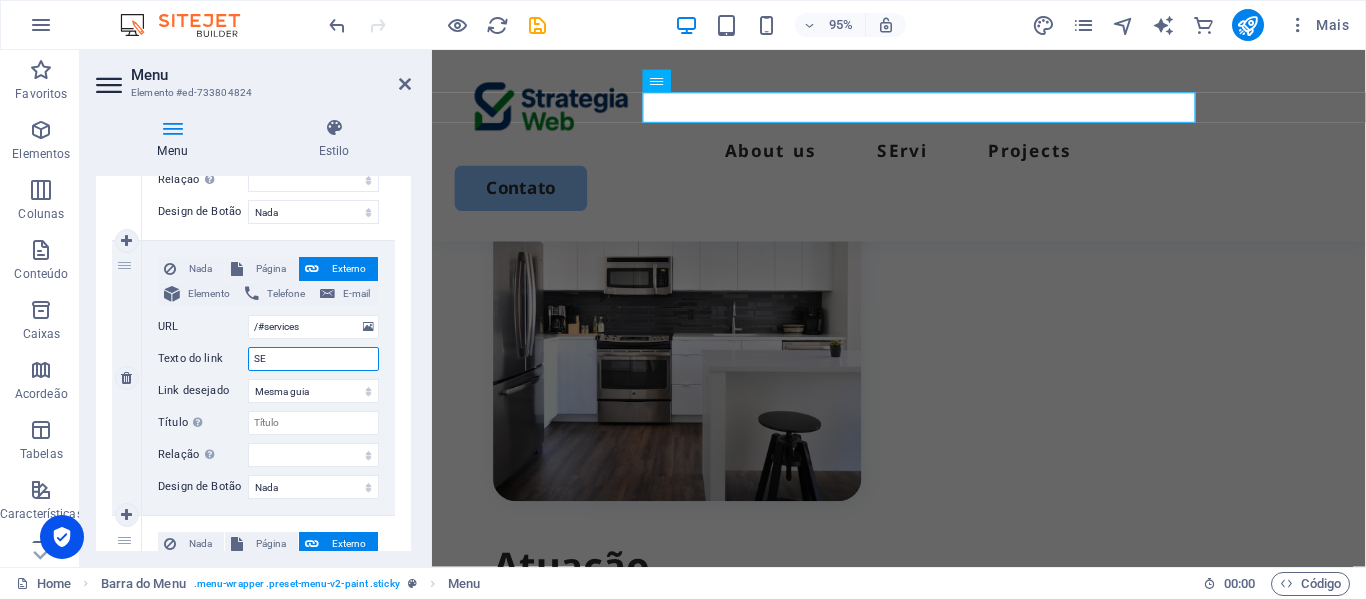 type on "S" 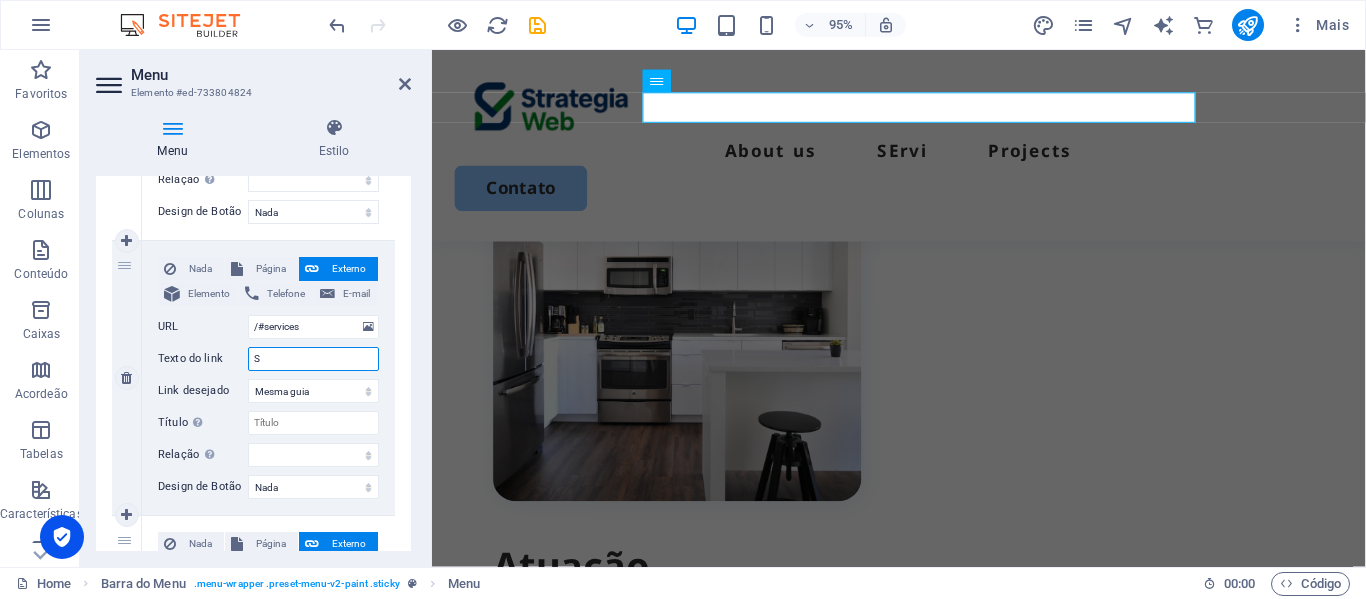 select 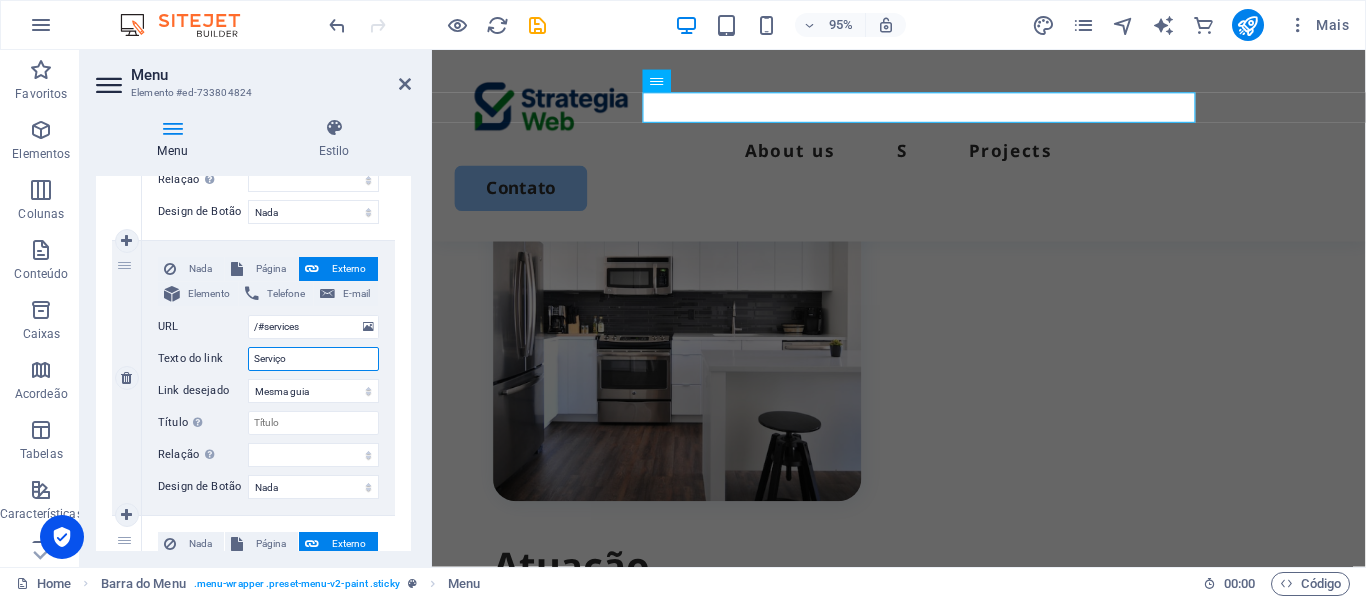 type on "Serviços" 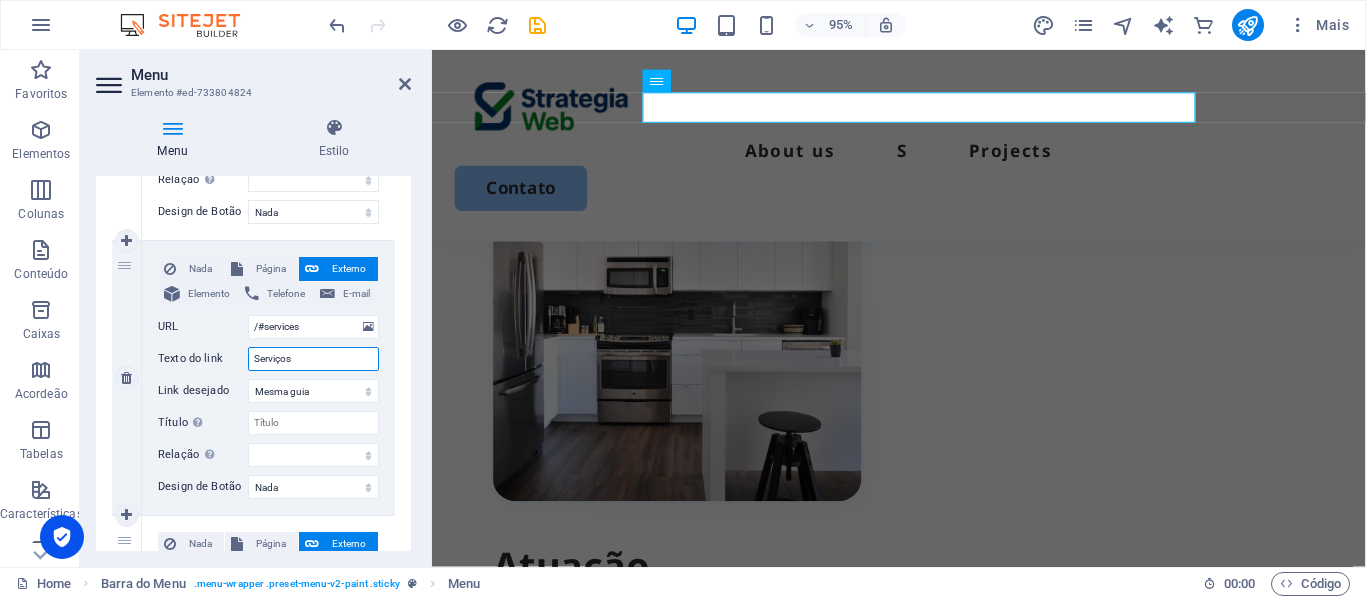 select 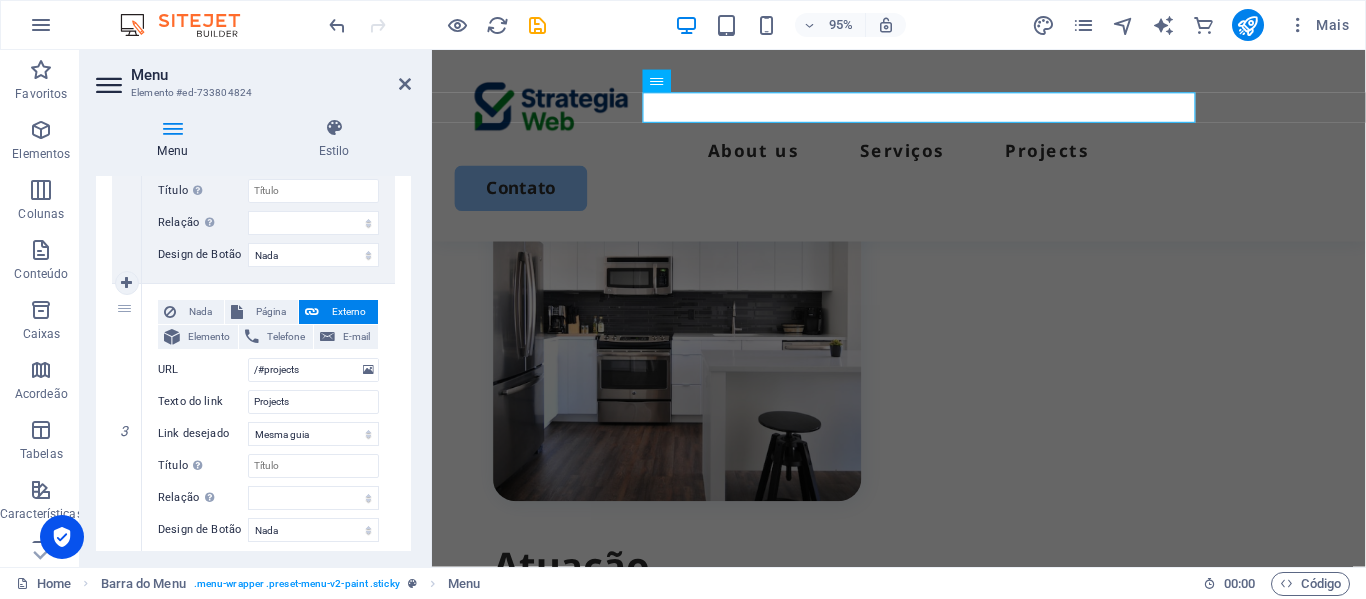 scroll, scrollTop: 700, scrollLeft: 0, axis: vertical 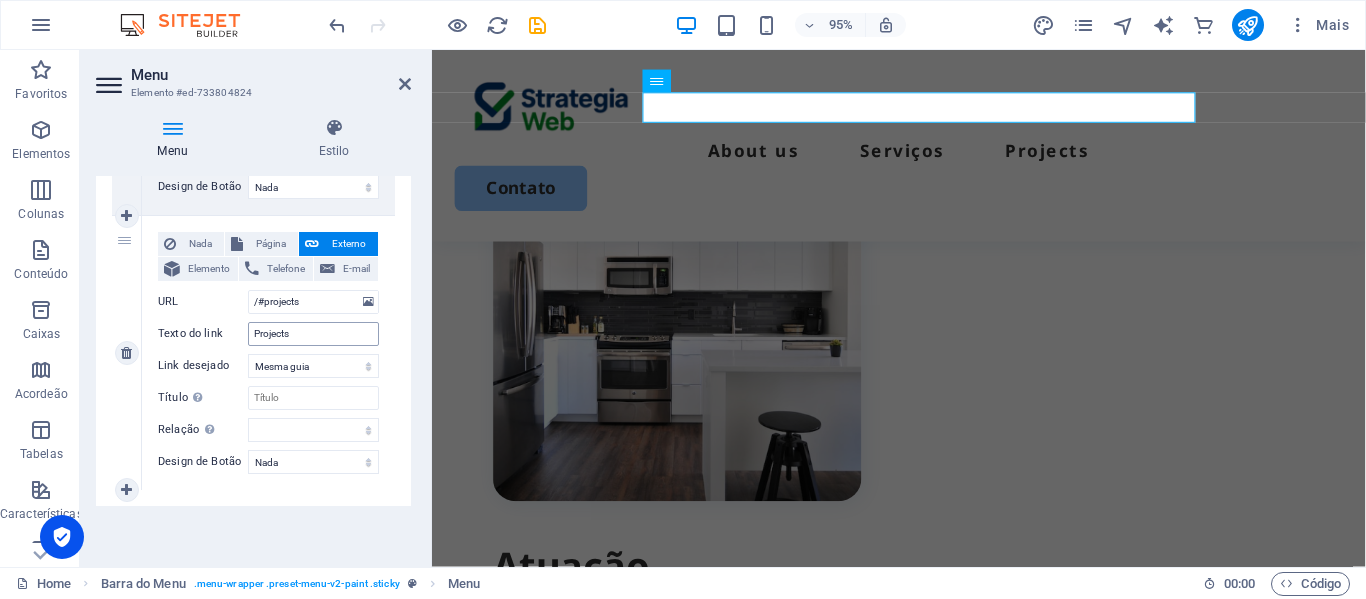 type on "Serviços" 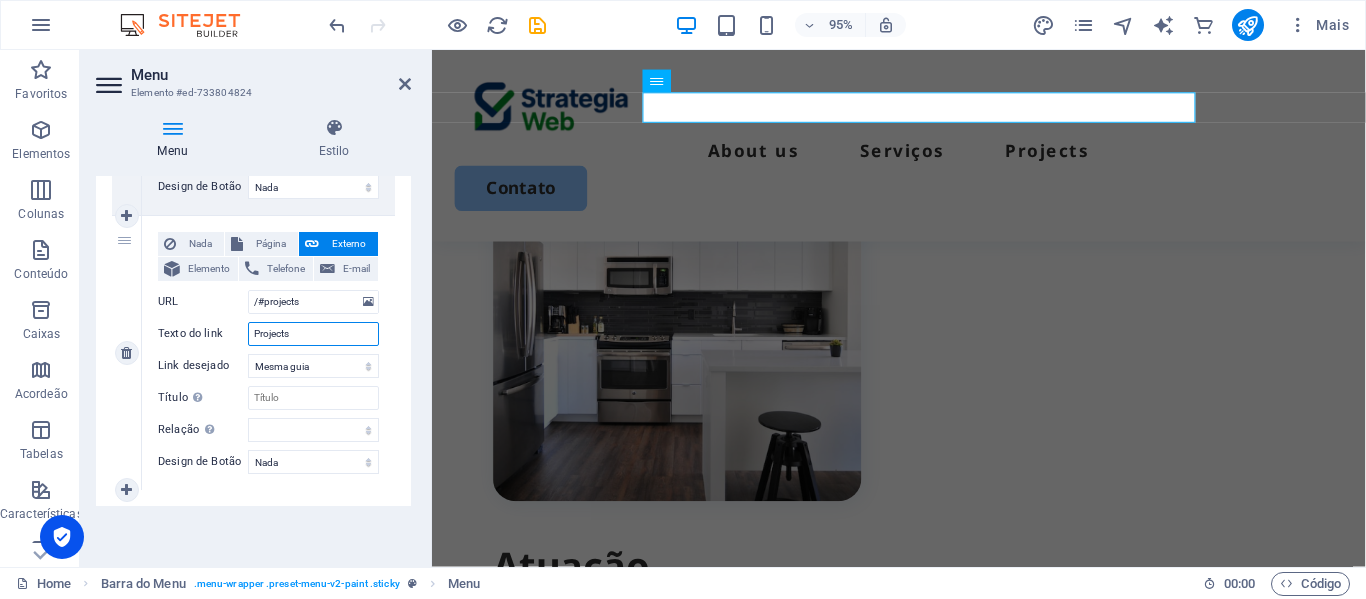 click on "Projects" at bounding box center (313, 334) 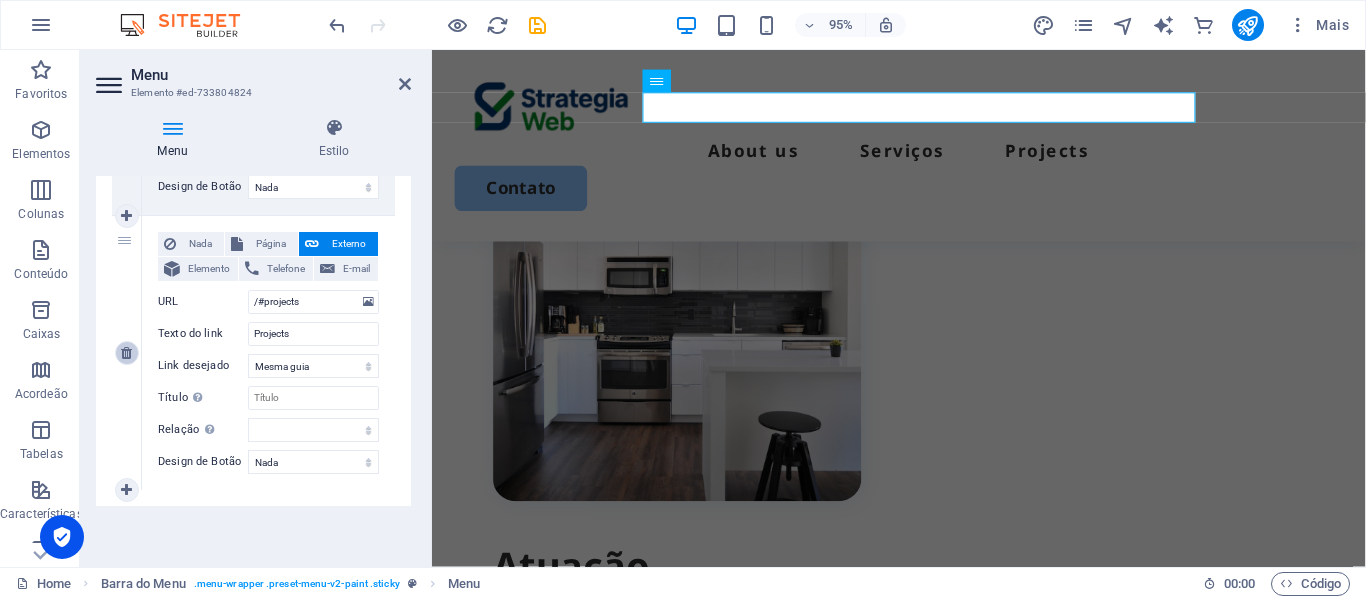 click at bounding box center (126, 353) 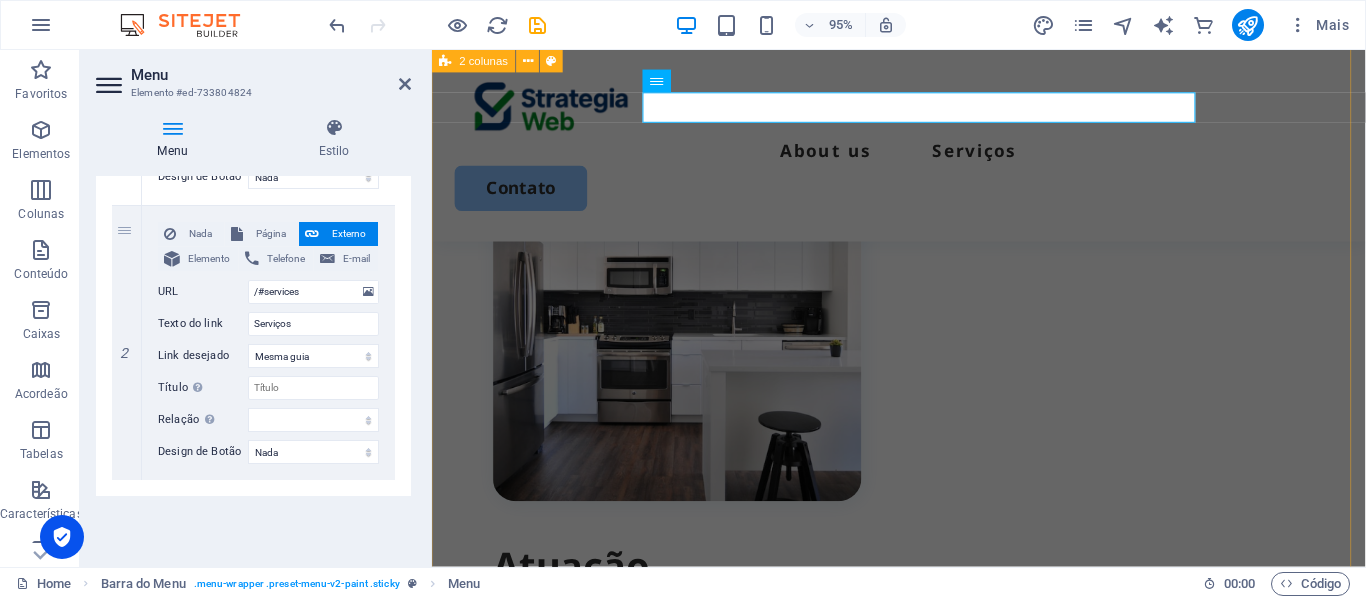 click on "Atuação estratégica no combate à inadimplência Na Strategia Web, tratamos a inadimplência com  processos bem definidos e estruturados . Acompanhamos diariamente os pagamentos e realizamos notificações automáticas aos condôminos em atraso, com orientações e oportunidades de regularização amigável. Para os casos que exigem medidas mais rigorosas, contamos com  integração direta com o escritório de advocacia parceiro do condomínio , permitindo o envio ágil e seguro das unidades inadimplentes para cobrança judicial. Isso garante eficiência no trâmite, padronização da comunicação e alinhamento entre contabilidade e jurídico. Essa conexão entre áreas evita retrabalho, dá transparência ao processo e fortalece a recuperação dos valores devidos ao condomínio." at bounding box center (923, 832) 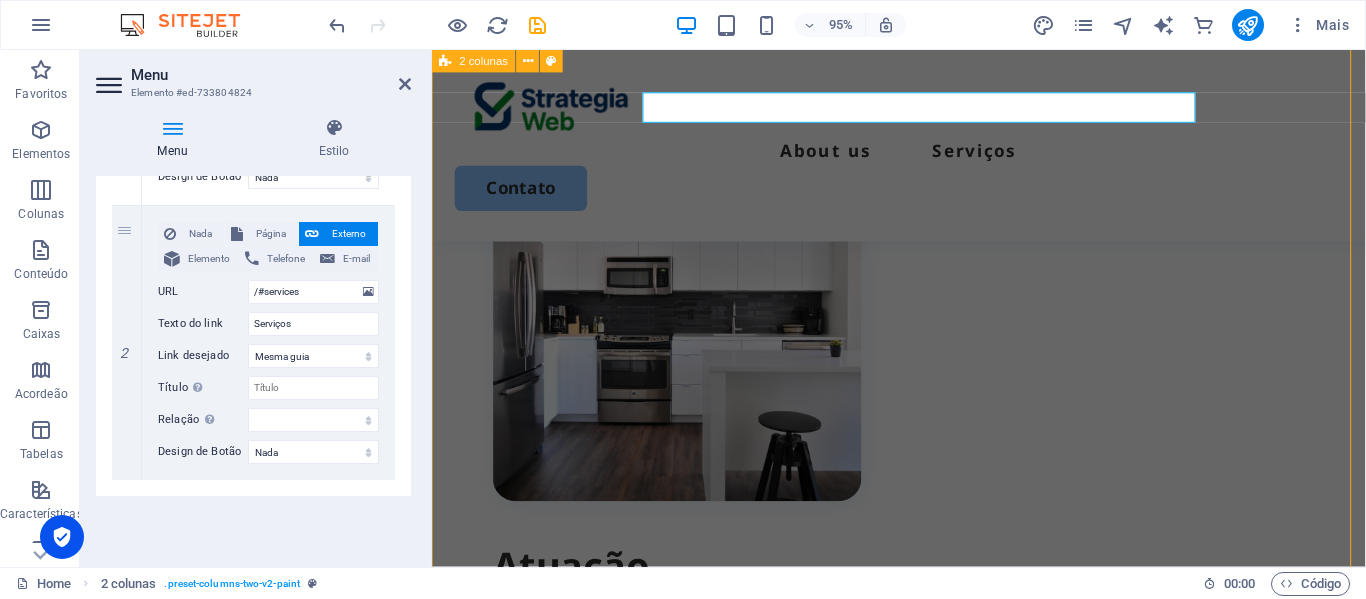 scroll, scrollTop: 787, scrollLeft: 0, axis: vertical 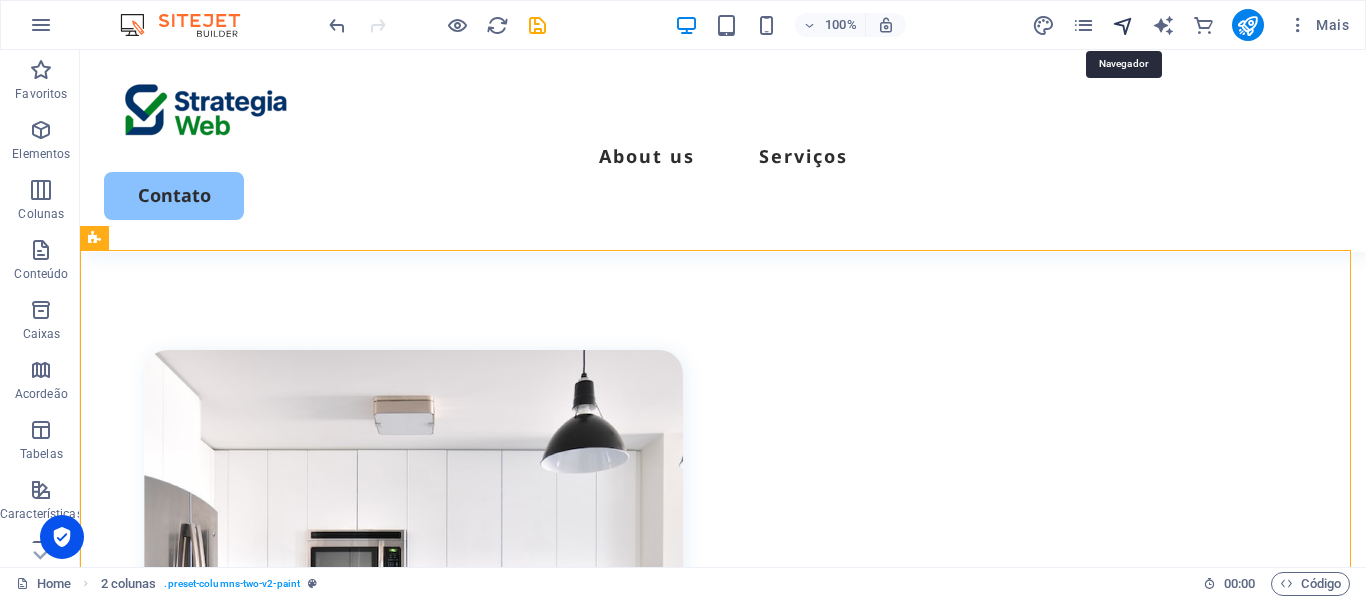 click at bounding box center (1123, 25) 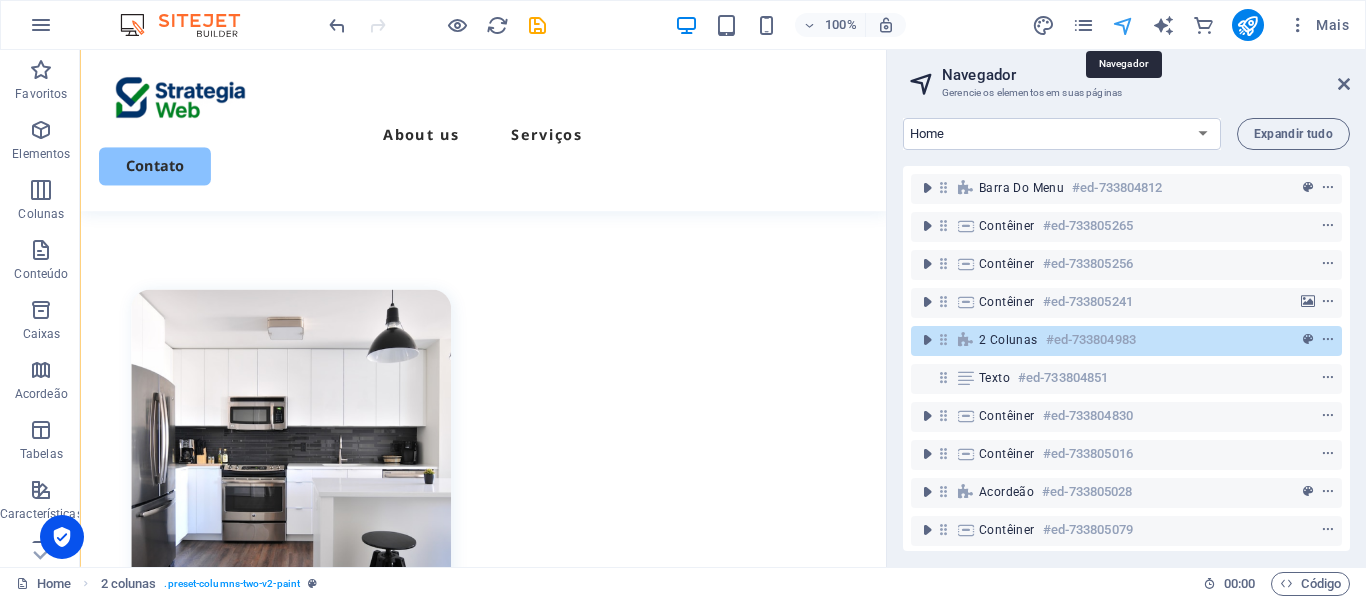 scroll, scrollTop: 993, scrollLeft: 0, axis: vertical 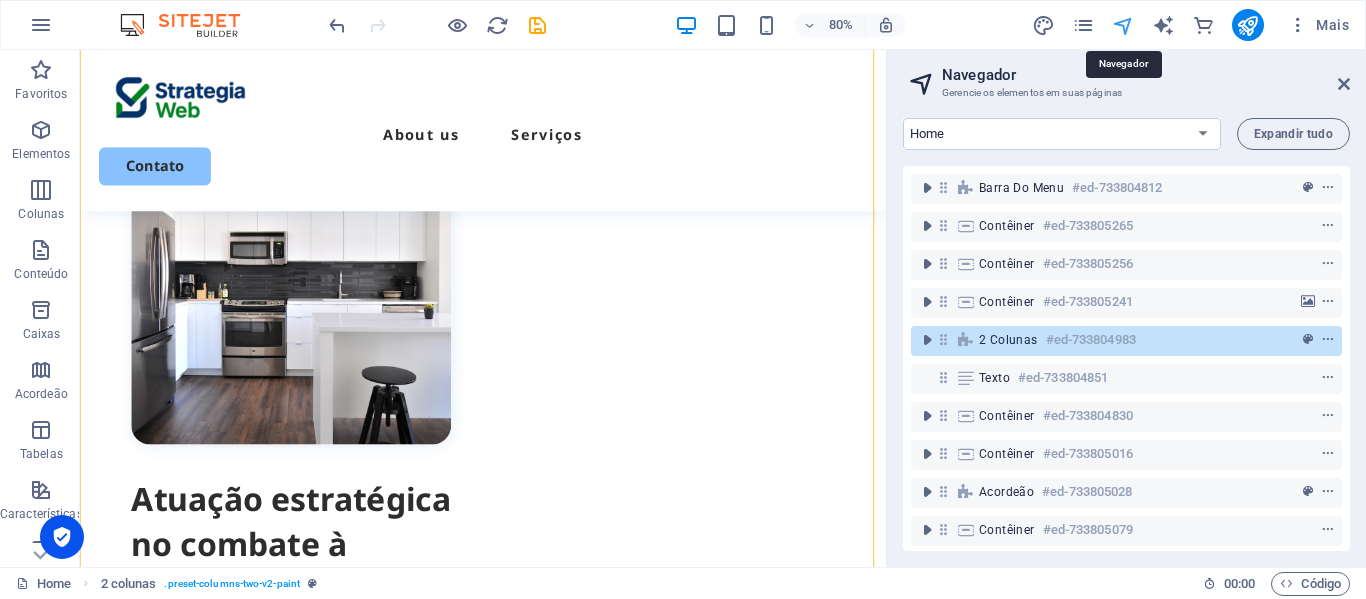 click at bounding box center (1123, 25) 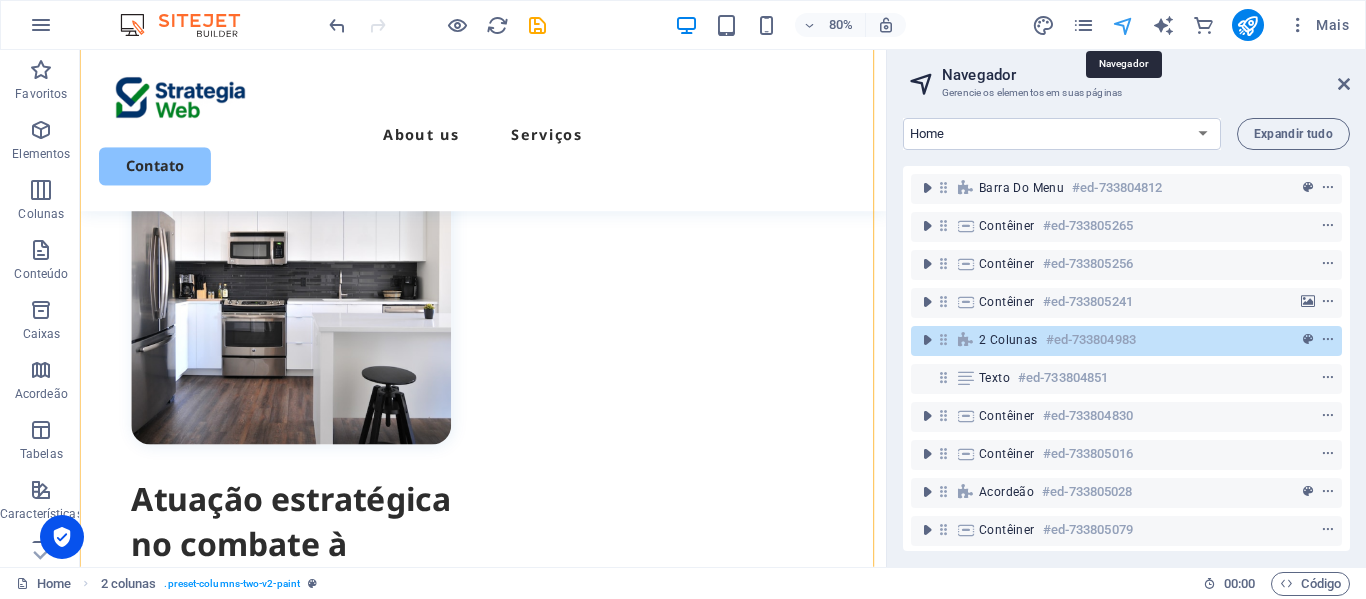 click at bounding box center (1123, 25) 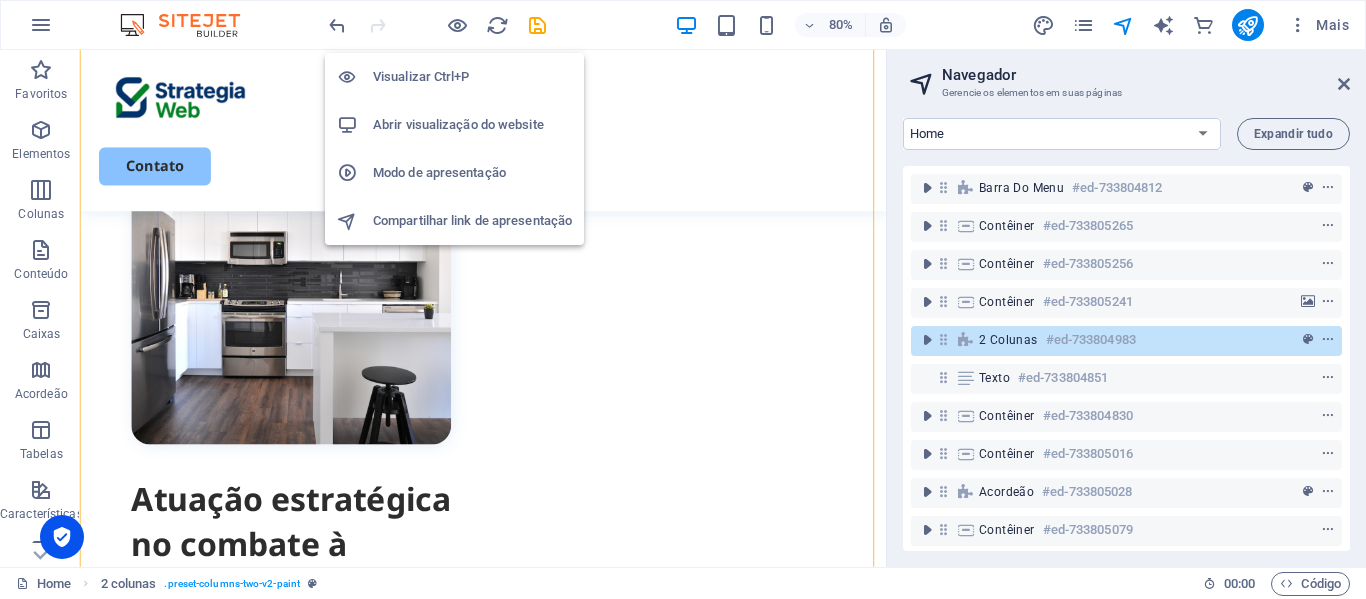 click on "Abrir visualização do website" at bounding box center (472, 125) 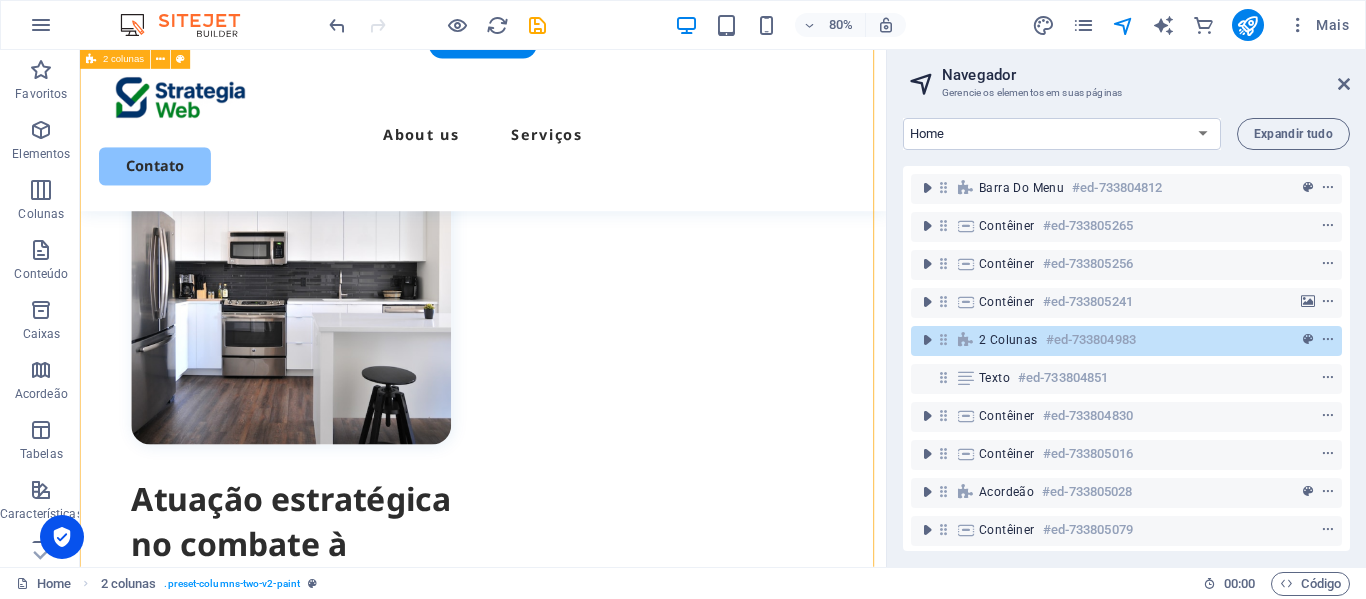 click on "Atuação estratégica no combate à inadimplência Na Strategia Web, tratamos a inadimplência com  processos bem definidos e estruturados . Acompanhamos diariamente os pagamentos e realizamos notificações automáticas aos condôminos em atraso, com orientações e oportunidades de regularização amigável. Para os casos que exigem medidas mais rigorosas, contamos com  integração direta com o escritório de advocacia parceiro do condomínio , permitindo o envio ágil e seguro das unidades inadimplentes para cobrança judicial. Isso garante eficiência no trâmite, padronização da comunicação e alinhamento entre contabilidade e jurídico. Essa conexão entre áreas evita retrabalho, dá transparência ao processo e fortalece a recuperação dos valores devidos ao condomínio." at bounding box center (584, 816) 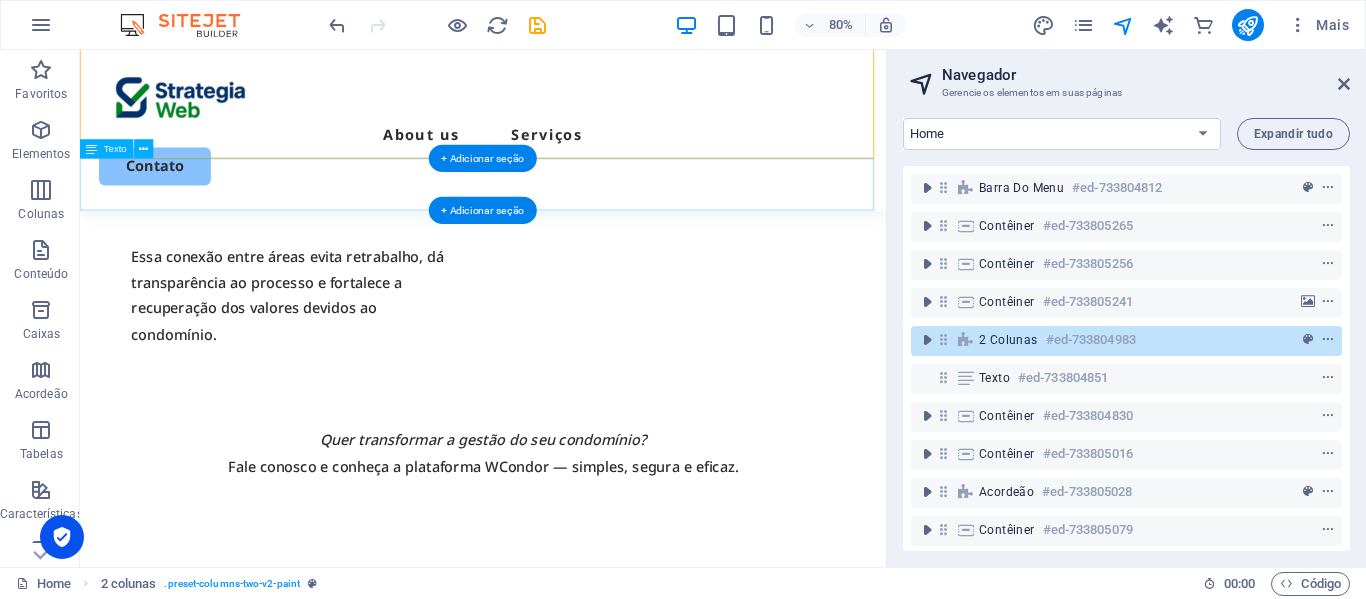 scroll, scrollTop: 2193, scrollLeft: 0, axis: vertical 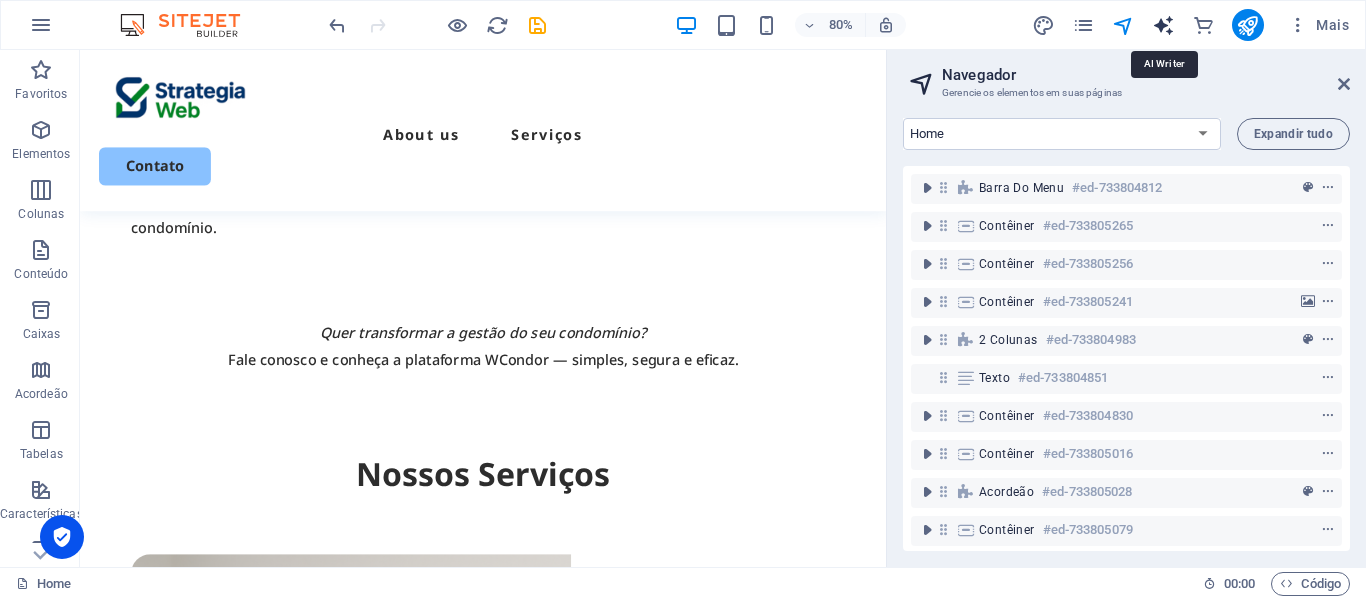 click at bounding box center (1163, 25) 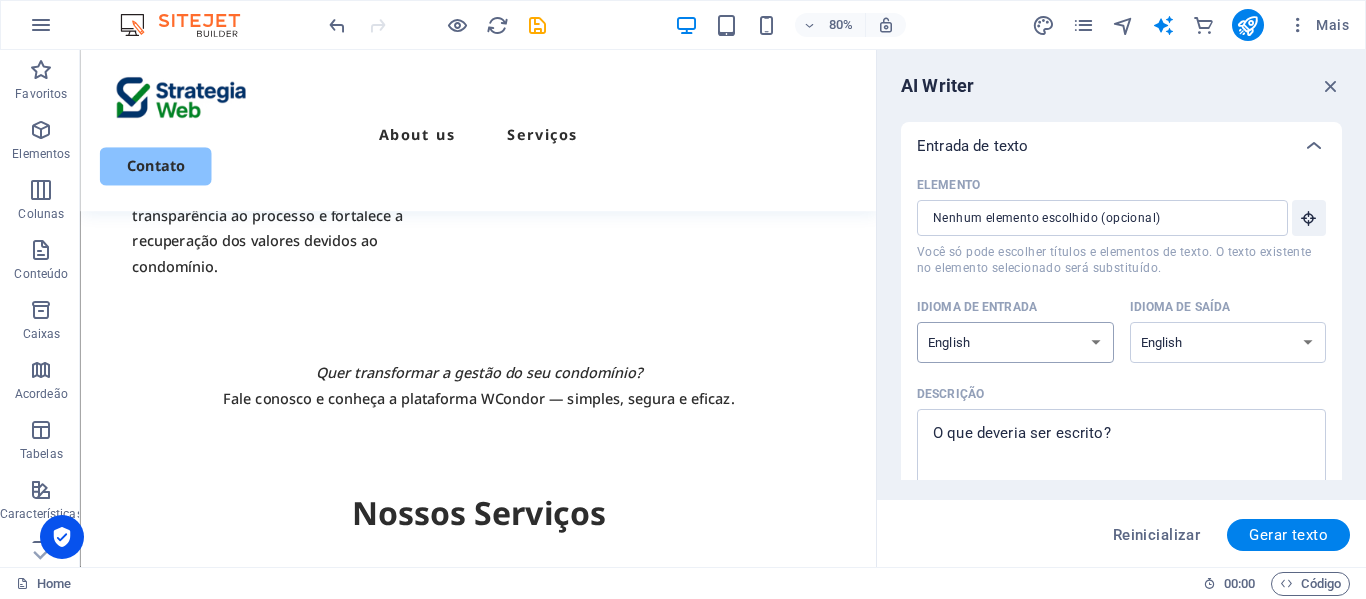 click on "Albanian Arabic Armenian Awadhi Azerbaijani Bashkir Basque Belarusian Bengali Bhojpuri Bosnian Brazilian Portuguese Bulgarian Cantonese (Yue) Catalan Chhattisgarhi Chinese Croatian Czech Danish Dogri Dutch English Estonian Faroese Finnish French Galician Georgian German Greek Gujarati Haryanvi Hindi Hungarian Indonesian Irish Italian Japanese Javanese Kannada Kashmiri Kazakh Konkani Korean Kyrgyz Latvian Lithuanian Macedonian Maithili Malay Maltese Mandarin Mandarin Chinese Marathi Marwari Min Nan Moldovan Mongolian Montenegrin Nepali Norwegian Oriya Pashto Persian (Farsi) Polish Portuguese Punjabi Rajasthani Romanian Russian Sanskrit Santali Serbian Sindhi Sinhala Slovak Slovene Slovenian Spanish Ukrainian Urdu Uzbek Vietnamese Welsh Wu" at bounding box center [1015, 342] 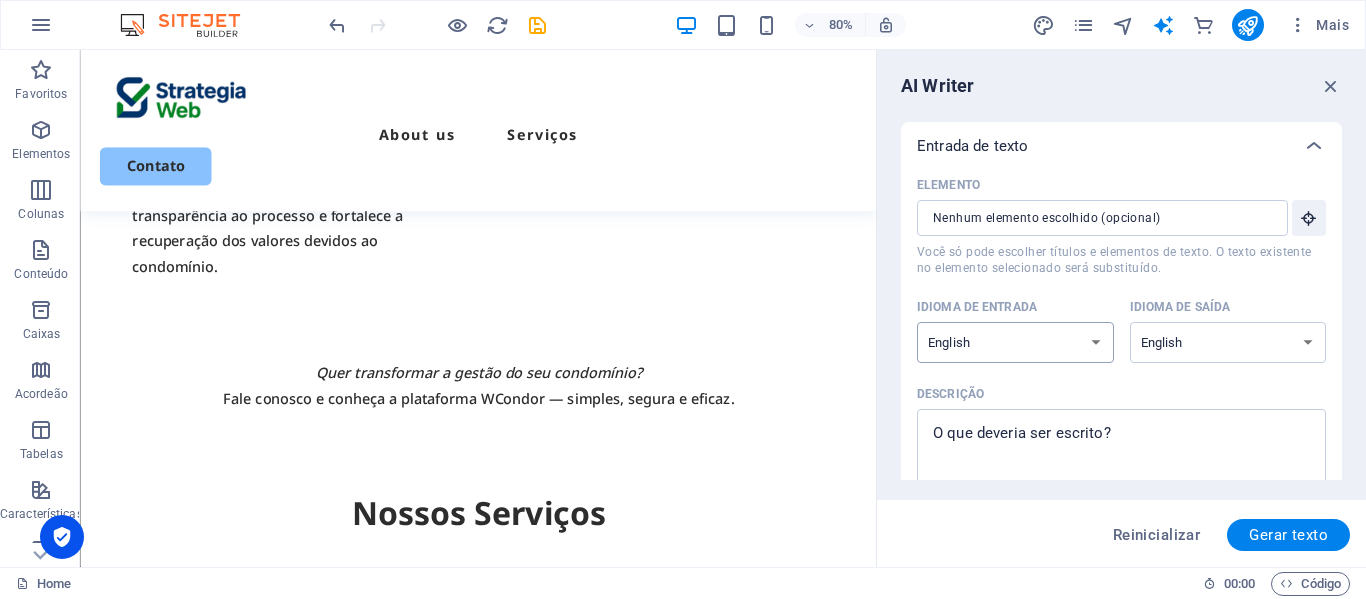 select on "Portuguese" 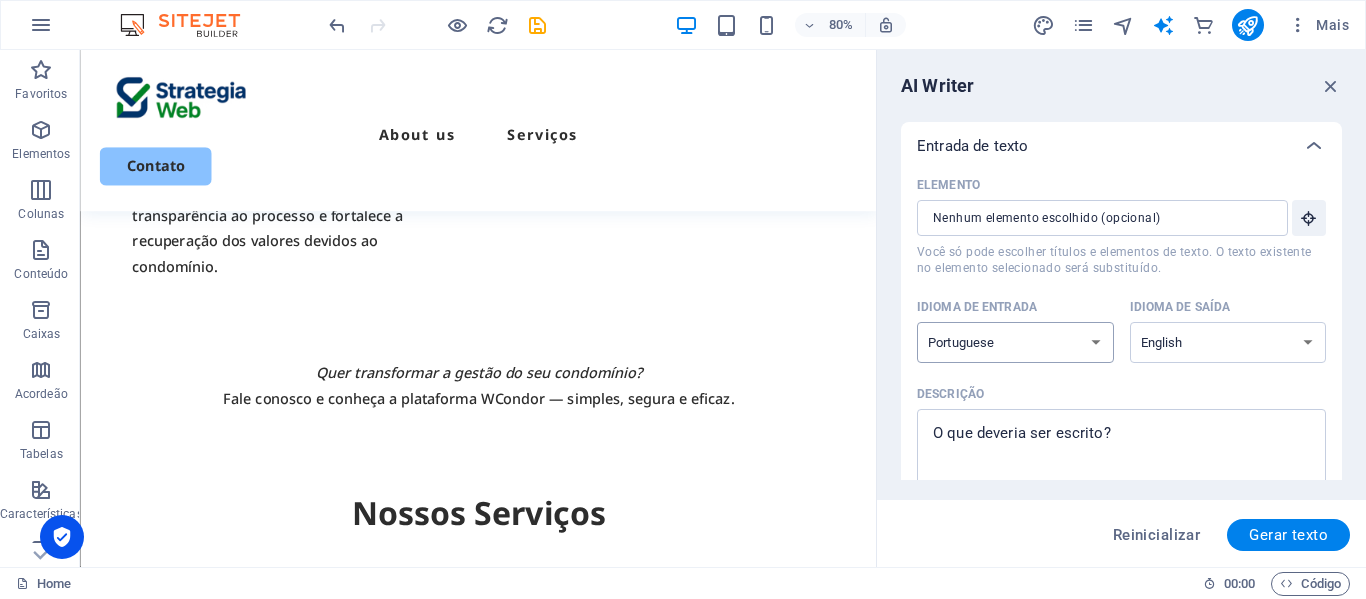 click on "Albanian Arabic Armenian Awadhi Azerbaijani Bashkir Basque Belarusian Bengali Bhojpuri Bosnian Brazilian Portuguese Bulgarian Cantonese (Yue) Catalan Chhattisgarhi Chinese Croatian Czech Danish Dogri Dutch English Estonian Faroese Finnish French Galician Georgian German Greek Gujarati Haryanvi Hindi Hungarian Indonesian Irish Italian Japanese Javanese Kannada Kashmiri Kazakh Konkani Korean Kyrgyz Latvian Lithuanian Macedonian Maithili Malay Maltese Mandarin Mandarin Chinese Marathi Marwari Min Nan Moldovan Mongolian Montenegrin Nepali Norwegian Oriya Pashto Persian (Farsi) Polish Portuguese Punjabi Rajasthani Romanian Russian Sanskrit Santali Serbian Sindhi Sinhala Slovak Slovene Slovenian Spanish Ukrainian Urdu Uzbek Vietnamese Welsh Wu" at bounding box center [1015, 342] 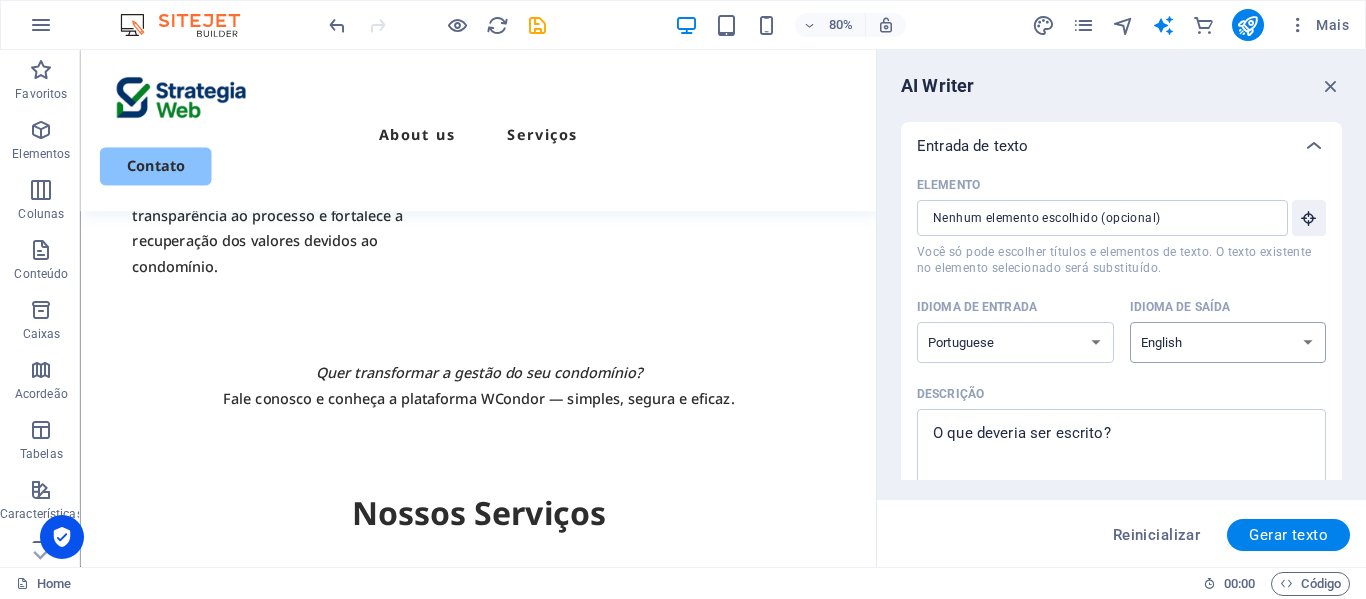 click on "Albanian Arabic Armenian Awadhi Azerbaijani Bashkir Basque Belarusian Bengali Bhojpuri Bosnian Brazilian Portuguese Bulgarian Cantonese (Yue) Catalan Chhattisgarhi Chinese Croatian Czech Danish Dogri Dutch English Estonian Faroese Finnish French Galician Georgian German Greek Gujarati Haryanvi Hindi Hungarian Indonesian Irish Italian Japanese Javanese Kannada Kashmiri Kazakh Konkani Korean Kyrgyz Latvian Lithuanian Macedonian Maithili Malay Maltese Mandarin Mandarin Chinese Marathi Marwari Min Nan Moldovan Mongolian Montenegrin Nepali Norwegian Oriya Pashto Persian (Farsi) Polish Portuguese Punjabi Rajasthani Romanian Russian Sanskrit Santali Serbian Sindhi Sinhala Slovak Slovene Slovenian Spanish Ukrainian Urdu Uzbek Vietnamese Welsh Wu" at bounding box center (1228, 342) 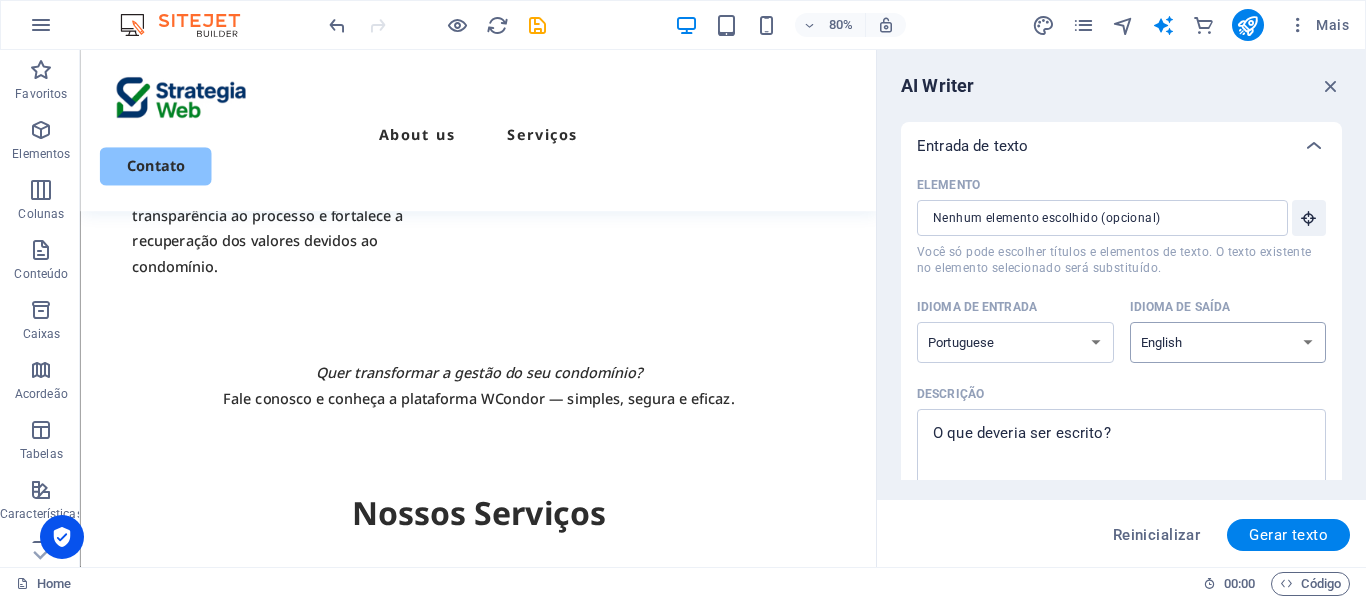 select on "Portuguese" 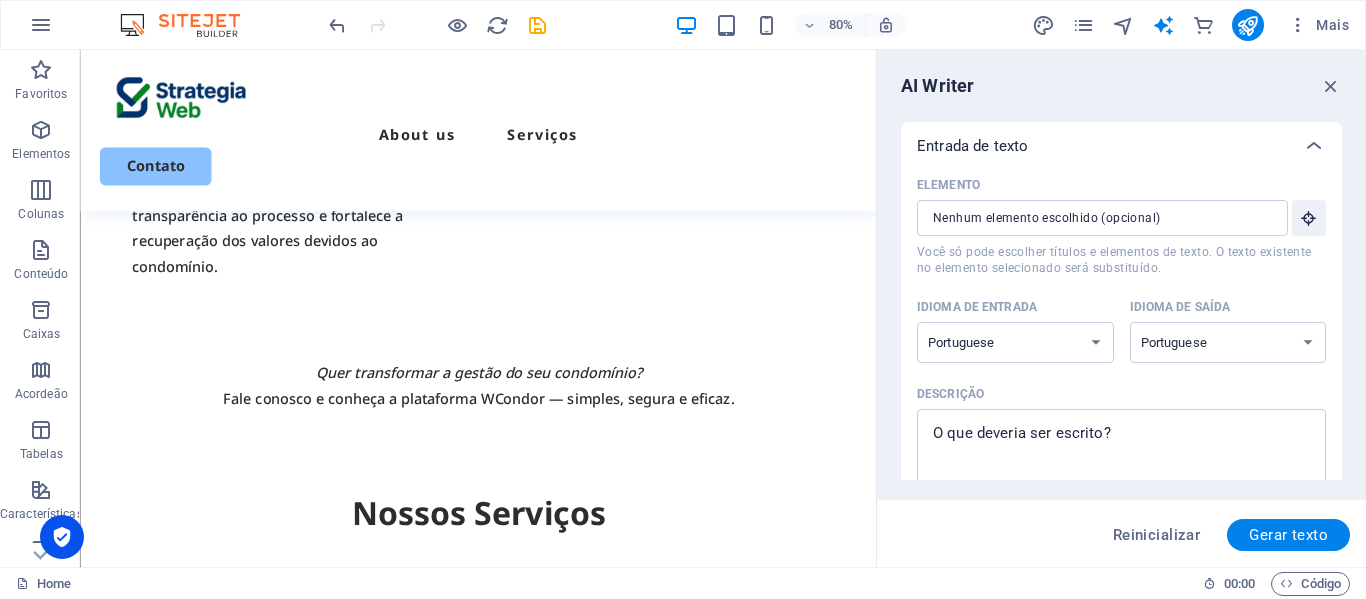 drag, startPoint x: 1170, startPoint y: 32, endPoint x: 1307, endPoint y: 62, distance: 140.24622 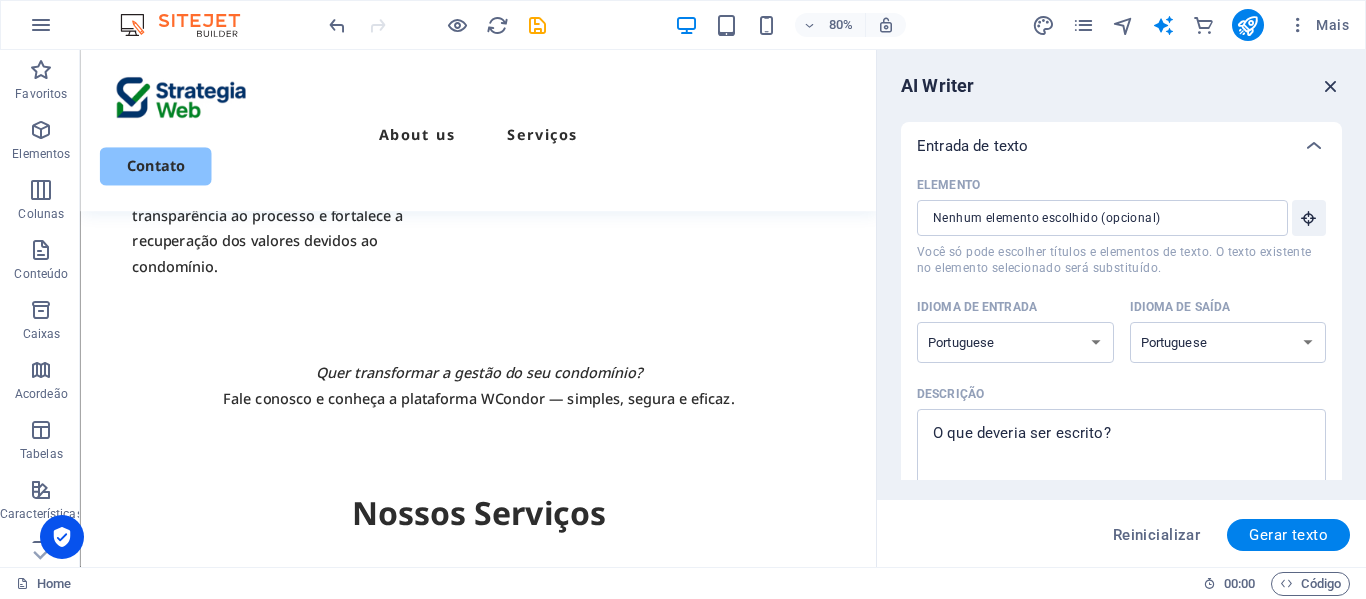 click at bounding box center [1331, 86] 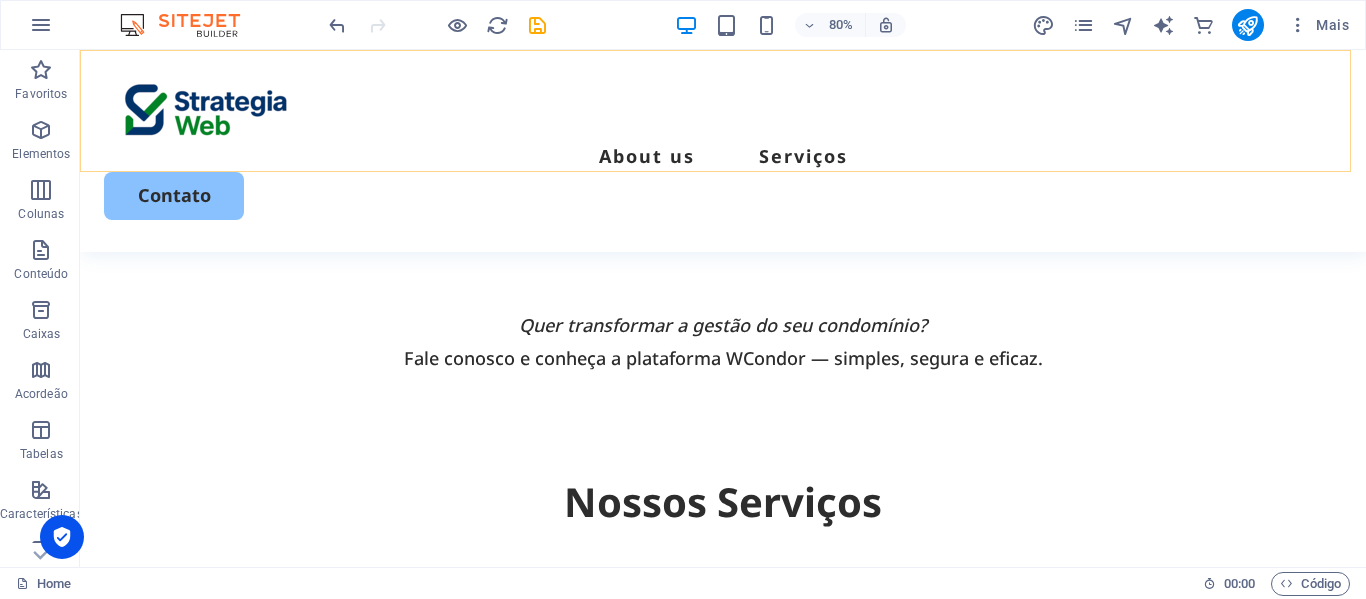 scroll, scrollTop: 1919, scrollLeft: 0, axis: vertical 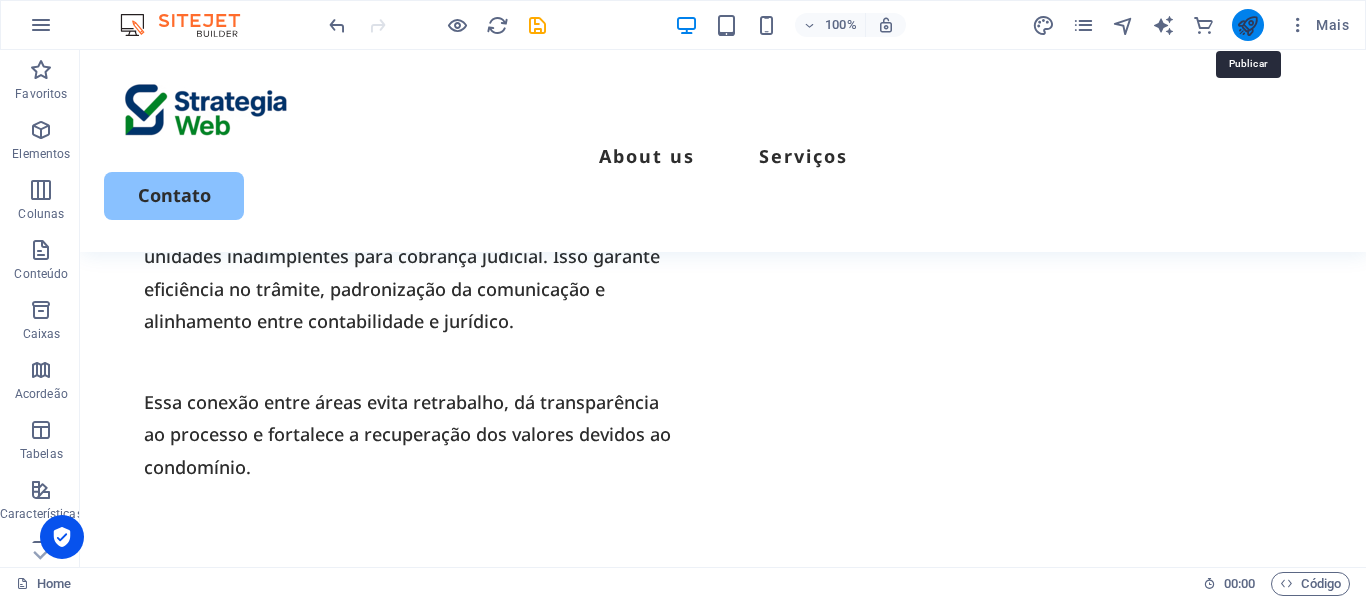 click at bounding box center (1247, 25) 